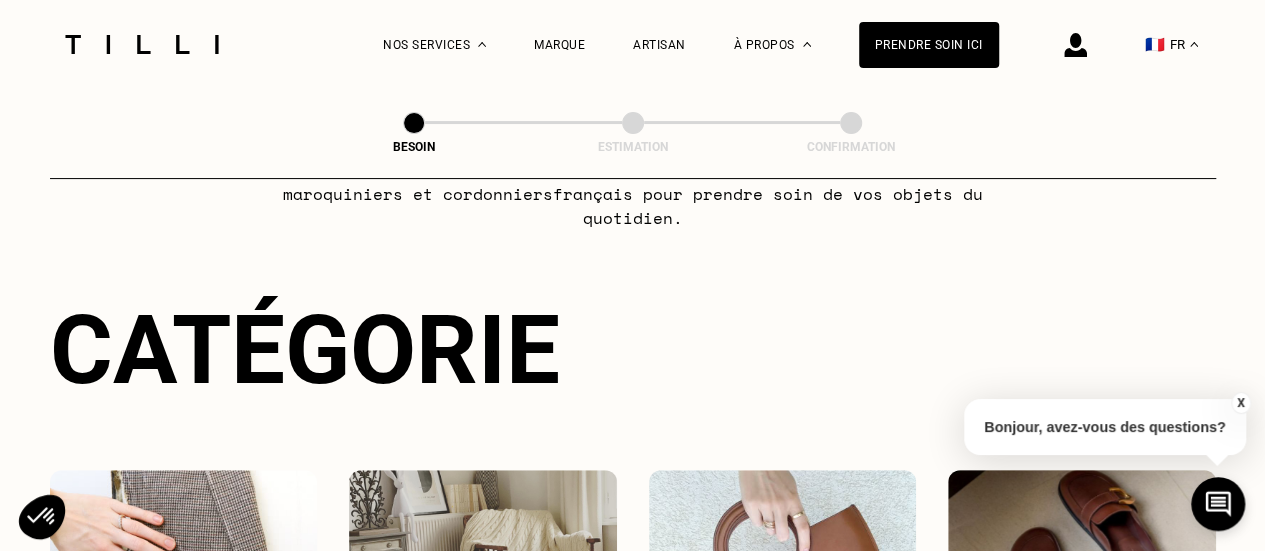 scroll, scrollTop: 300, scrollLeft: 0, axis: vertical 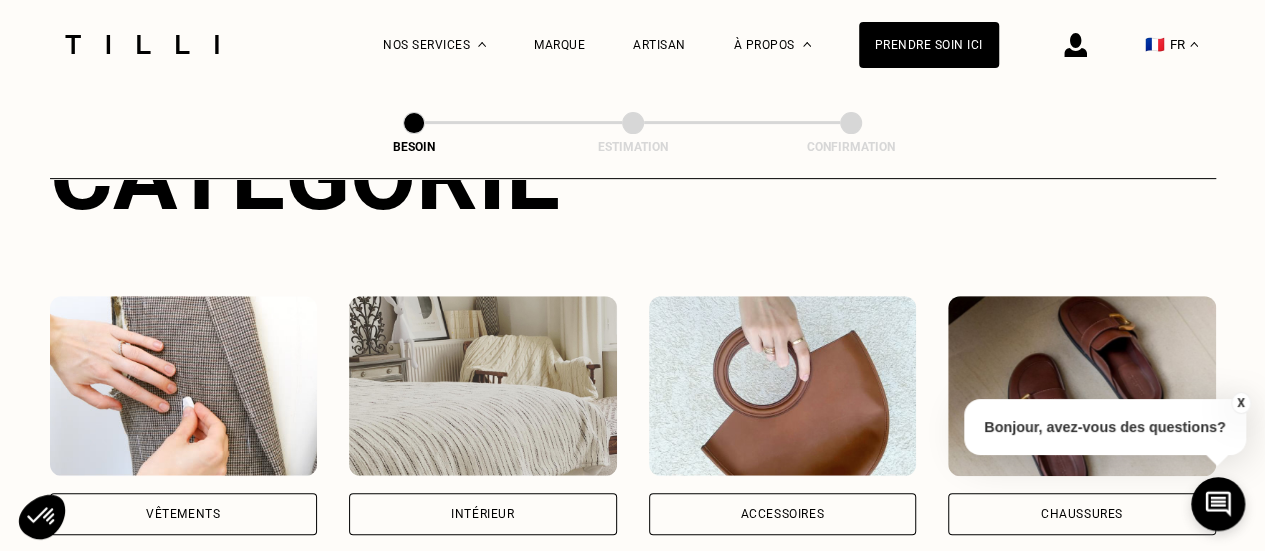 click on "Vêtements" at bounding box center [184, 514] 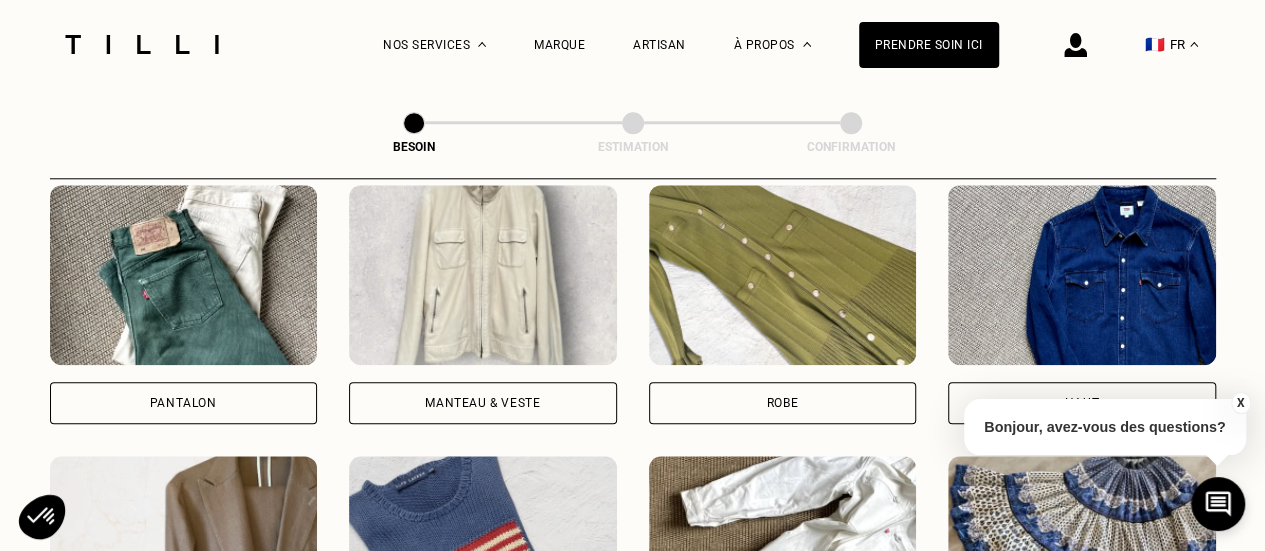 scroll, scrollTop: 1054, scrollLeft: 0, axis: vertical 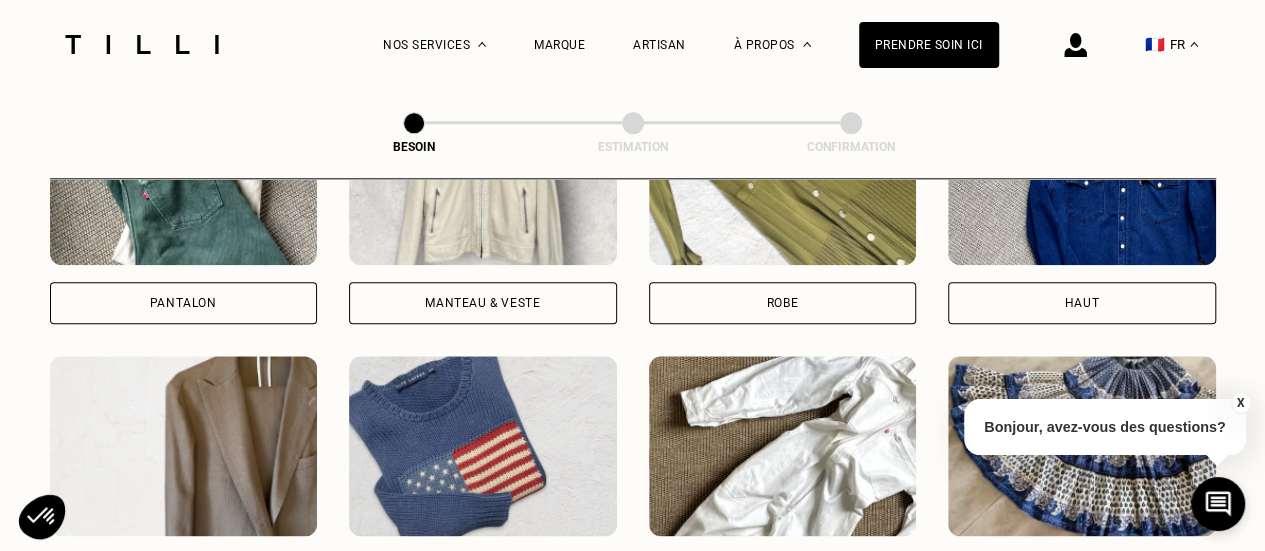 click on "Robe" at bounding box center [783, 303] 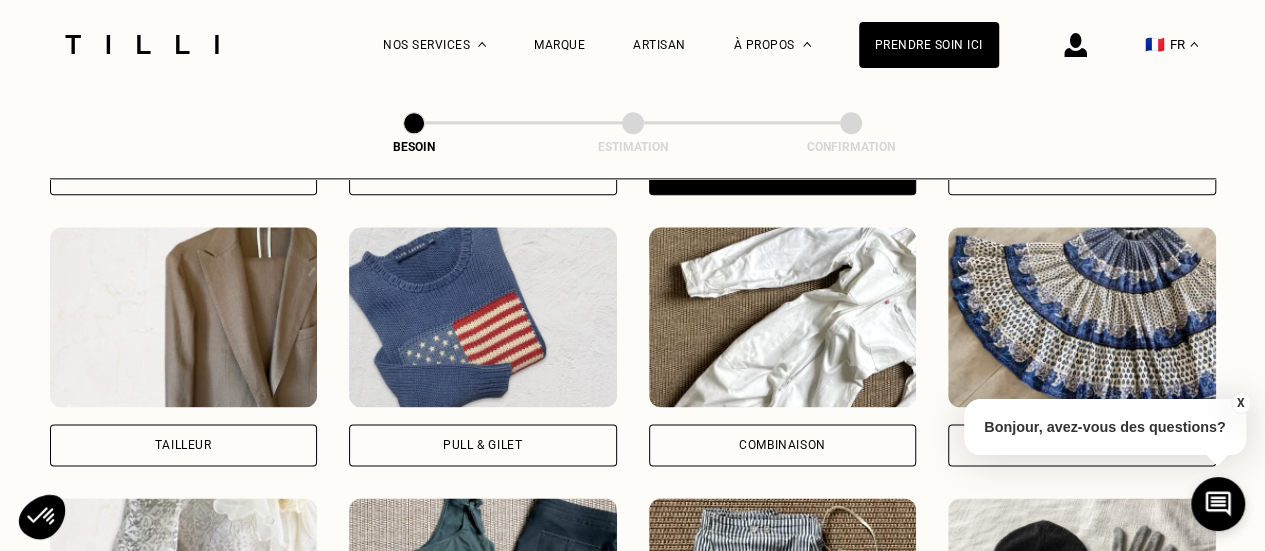 scroll, scrollTop: 1240, scrollLeft: 0, axis: vertical 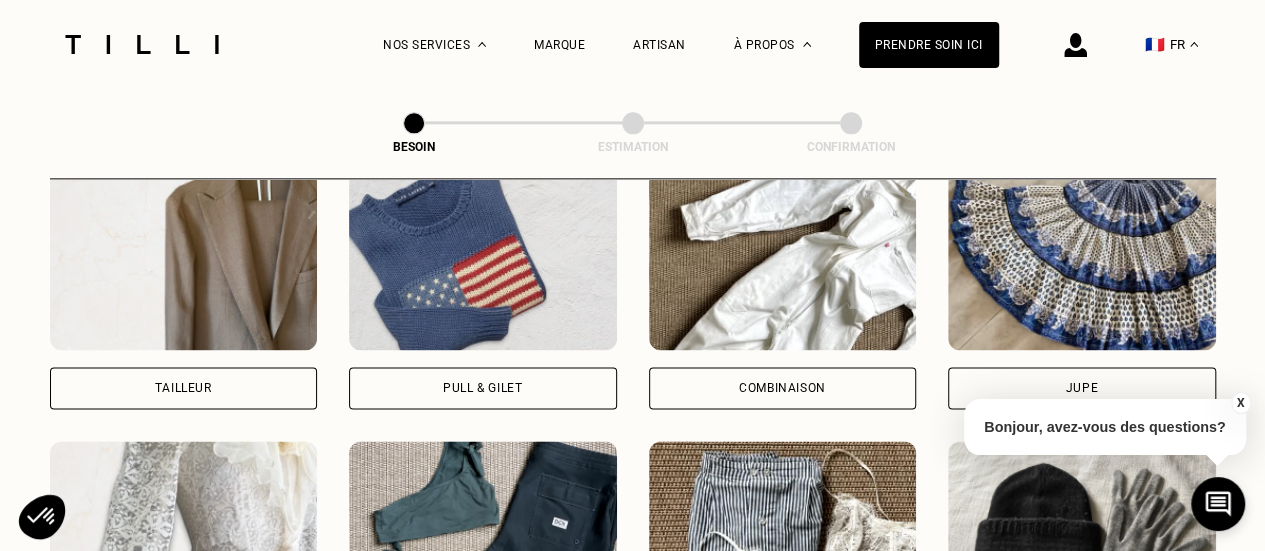 click on "Tailleur" at bounding box center [183, 388] 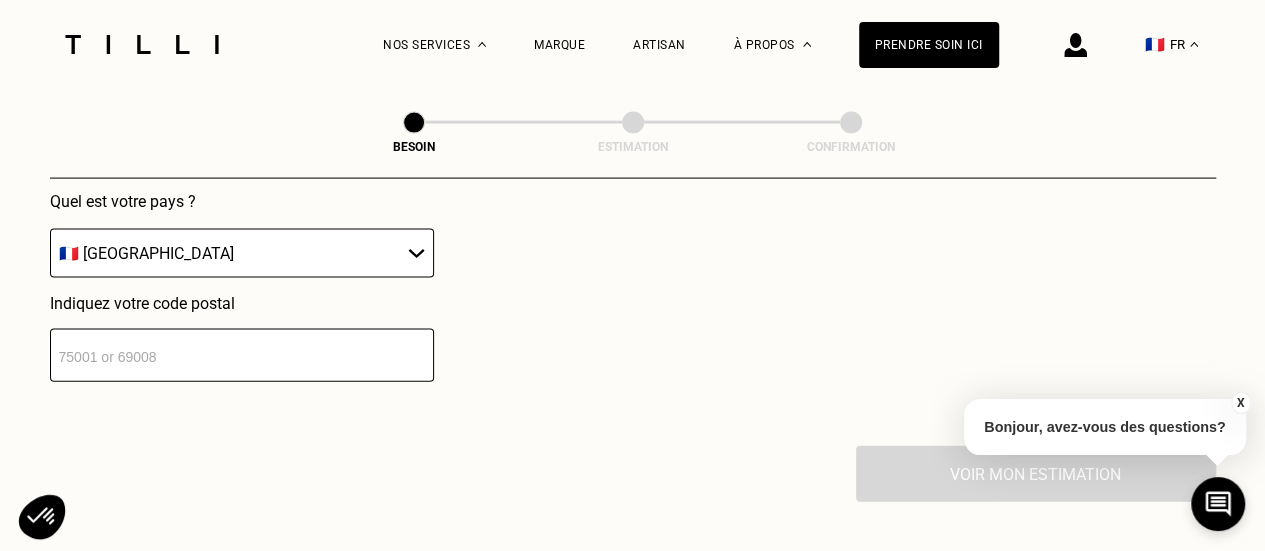 scroll, scrollTop: 2040, scrollLeft: 0, axis: vertical 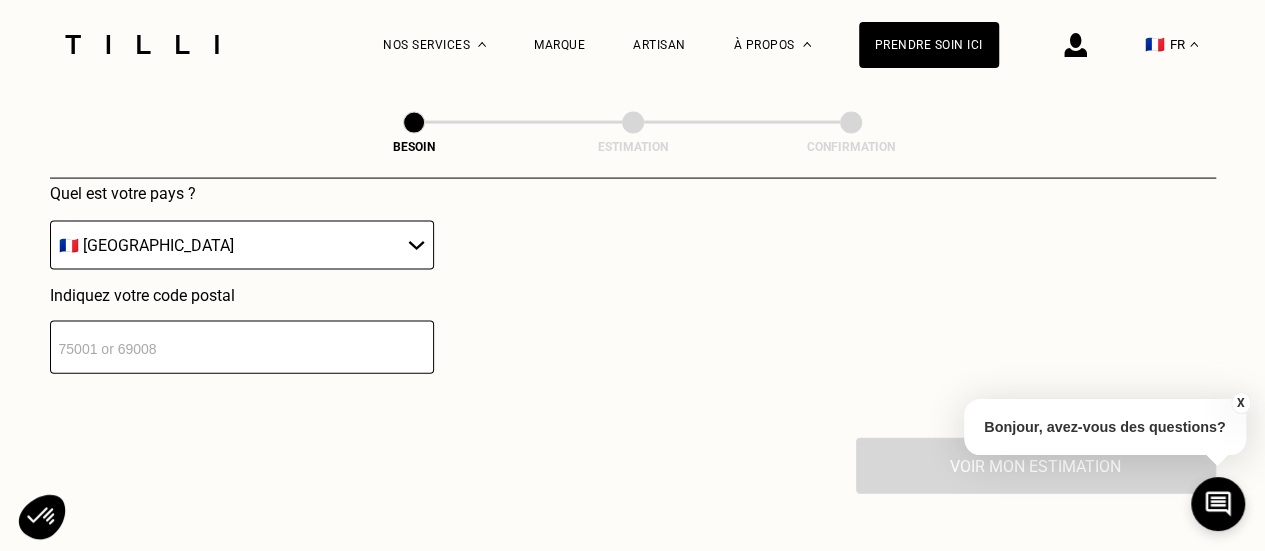 click at bounding box center [242, 347] 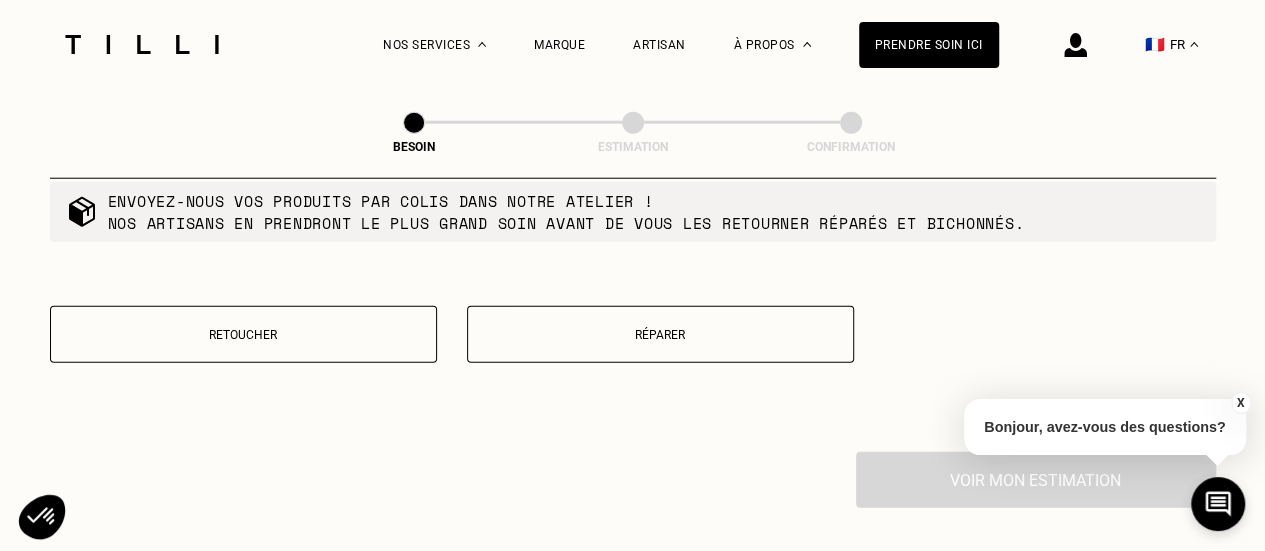scroll, scrollTop: 2536, scrollLeft: 0, axis: vertical 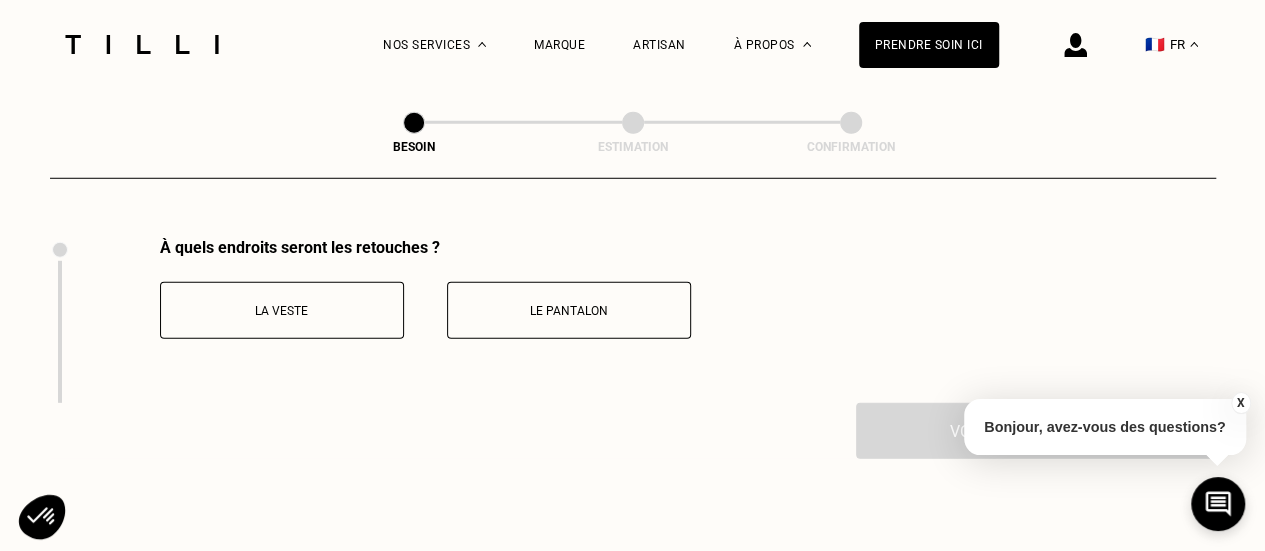 click on "Le pantalon" at bounding box center (569, 311) 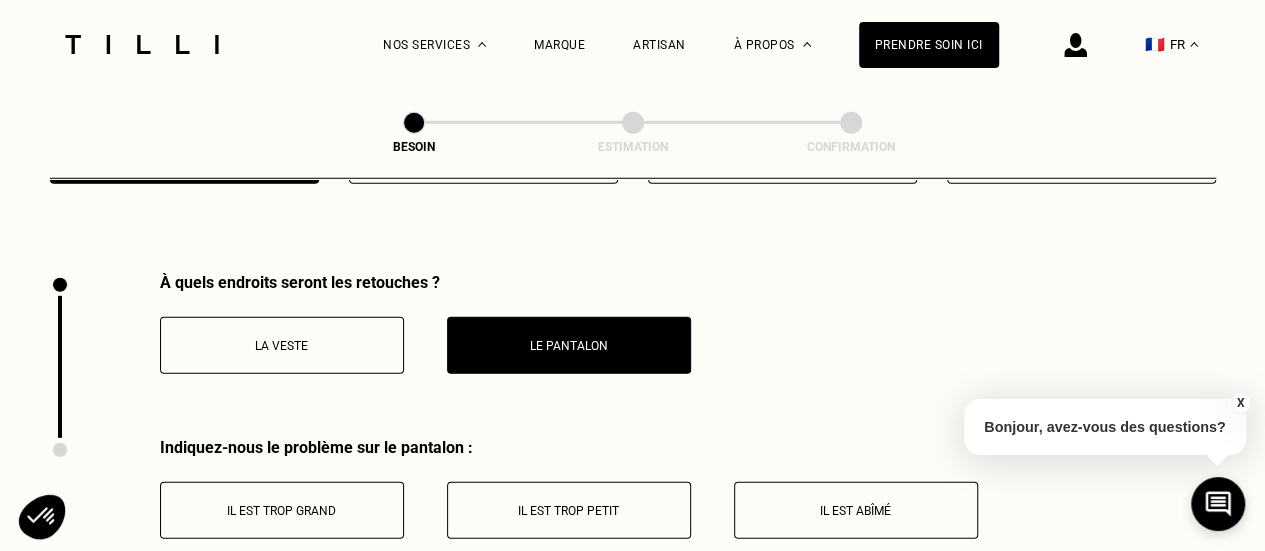 click on "La veste" at bounding box center [282, 346] 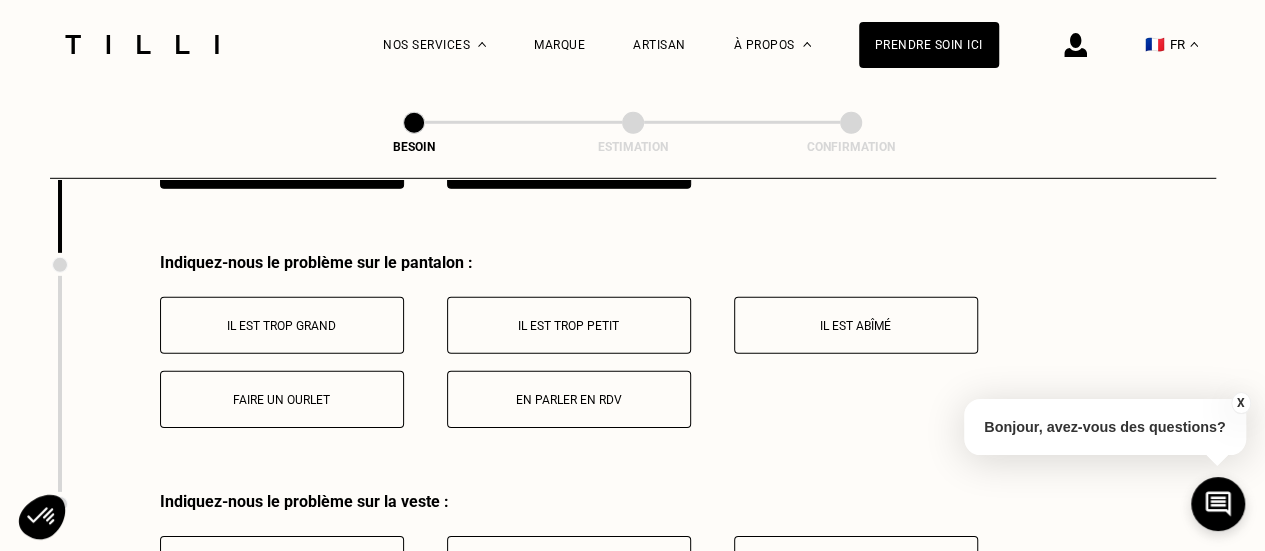 scroll, scrollTop: 2915, scrollLeft: 0, axis: vertical 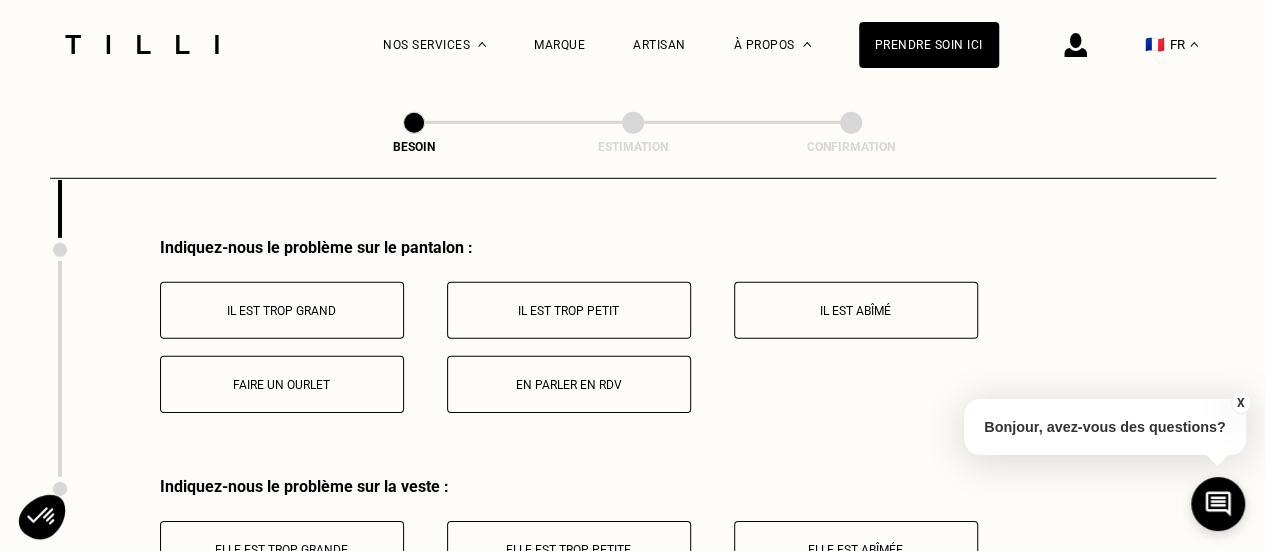 click on "Il est trop grand" at bounding box center [282, 311] 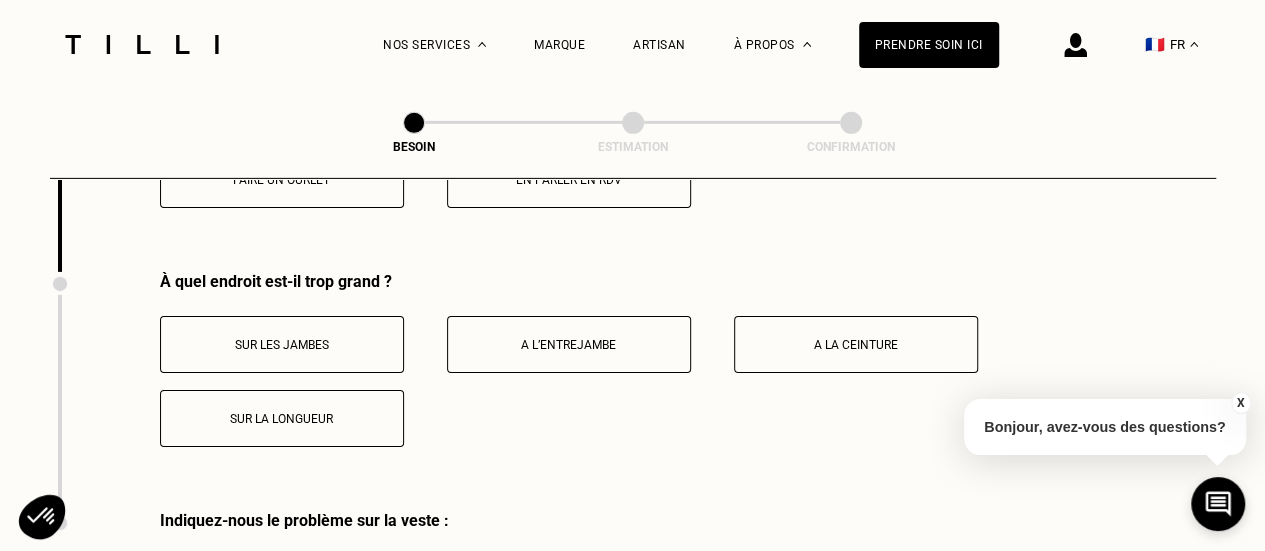scroll, scrollTop: 3154, scrollLeft: 0, axis: vertical 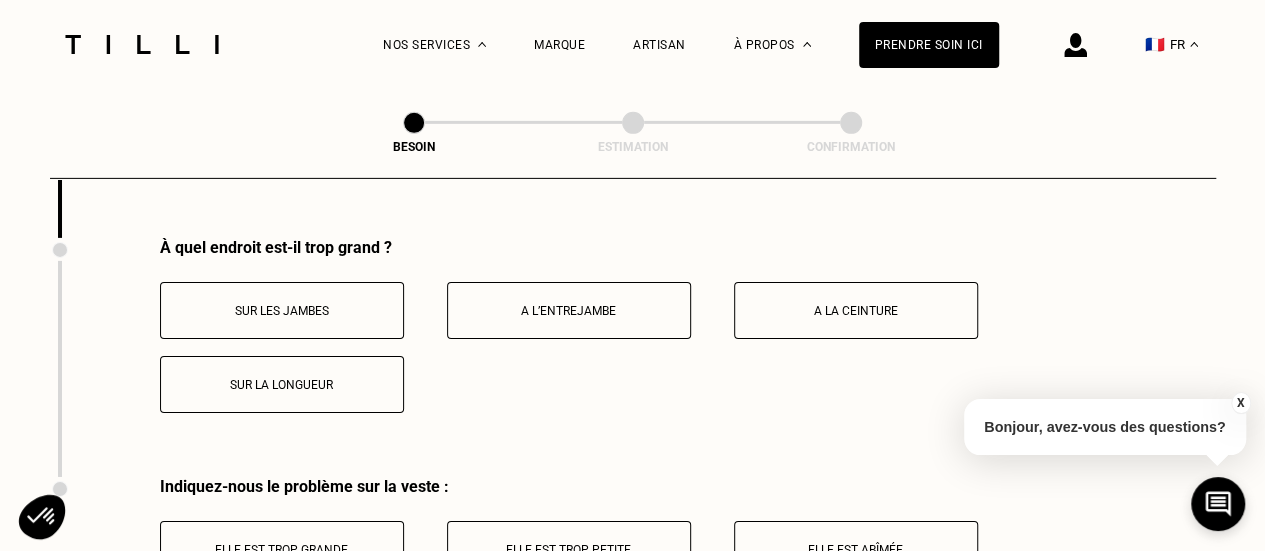 click on "A la ceinture" at bounding box center (856, 310) 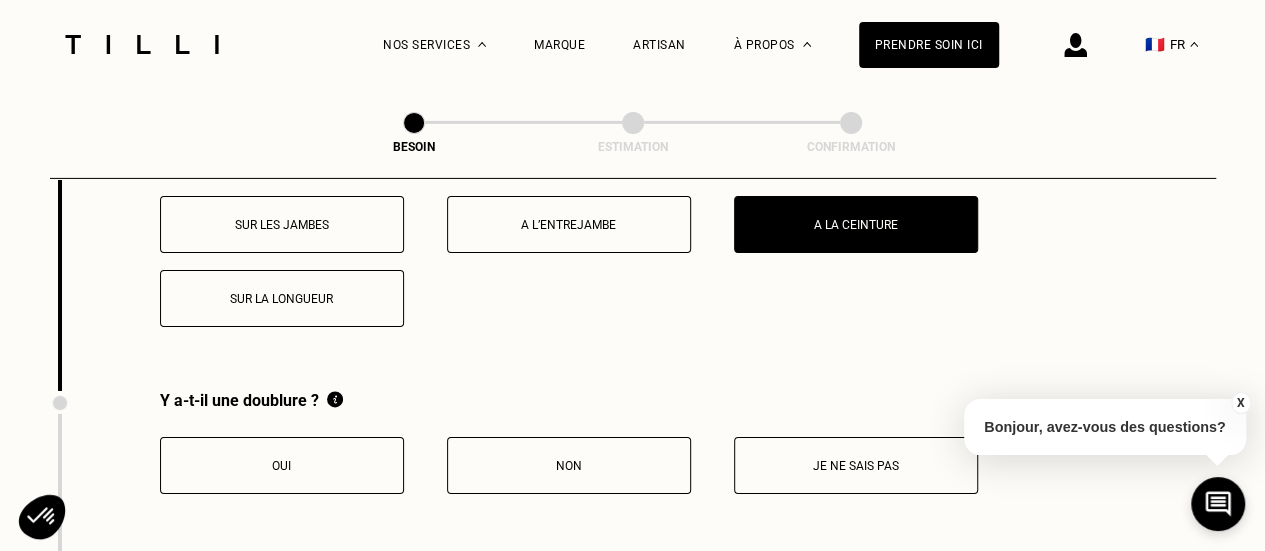 scroll, scrollTop: 3354, scrollLeft: 0, axis: vertical 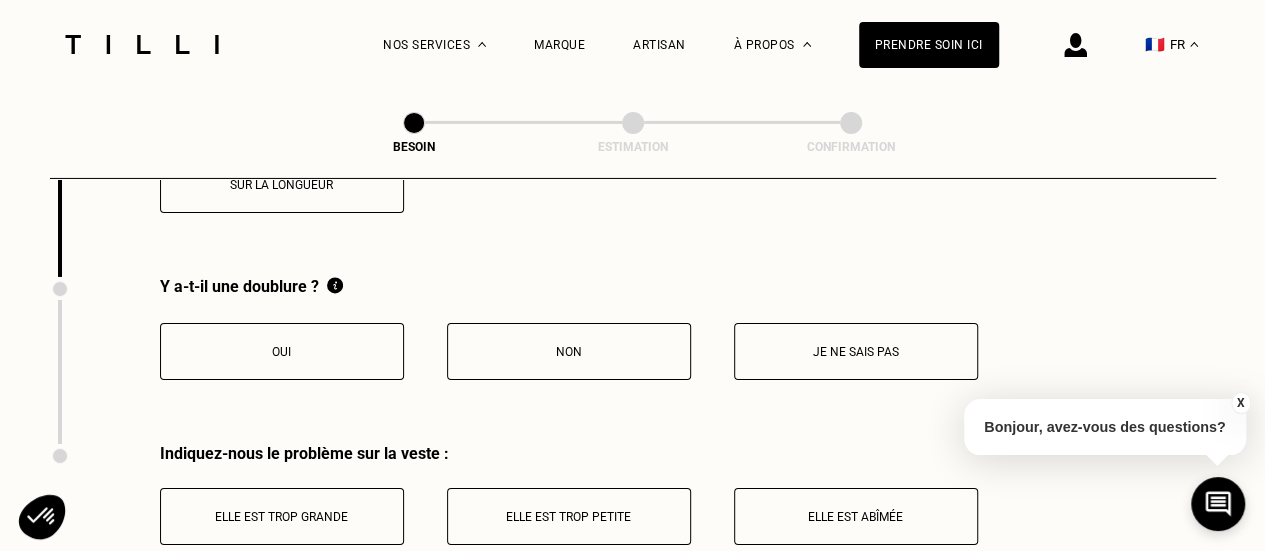 click on "Je ne sais pas" at bounding box center [856, 352] 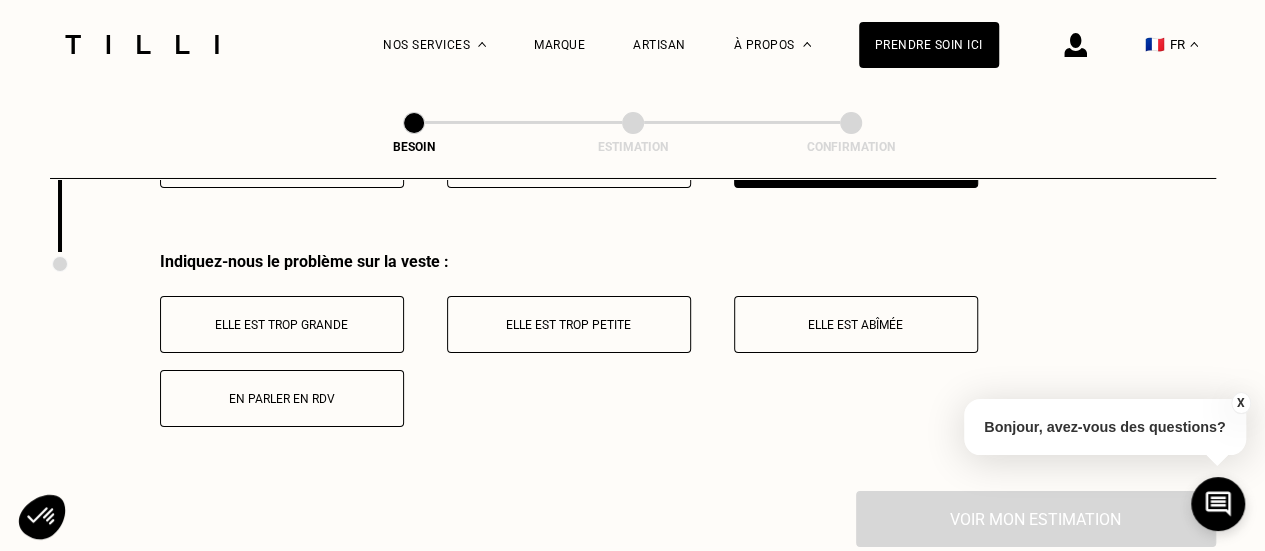scroll, scrollTop: 3554, scrollLeft: 0, axis: vertical 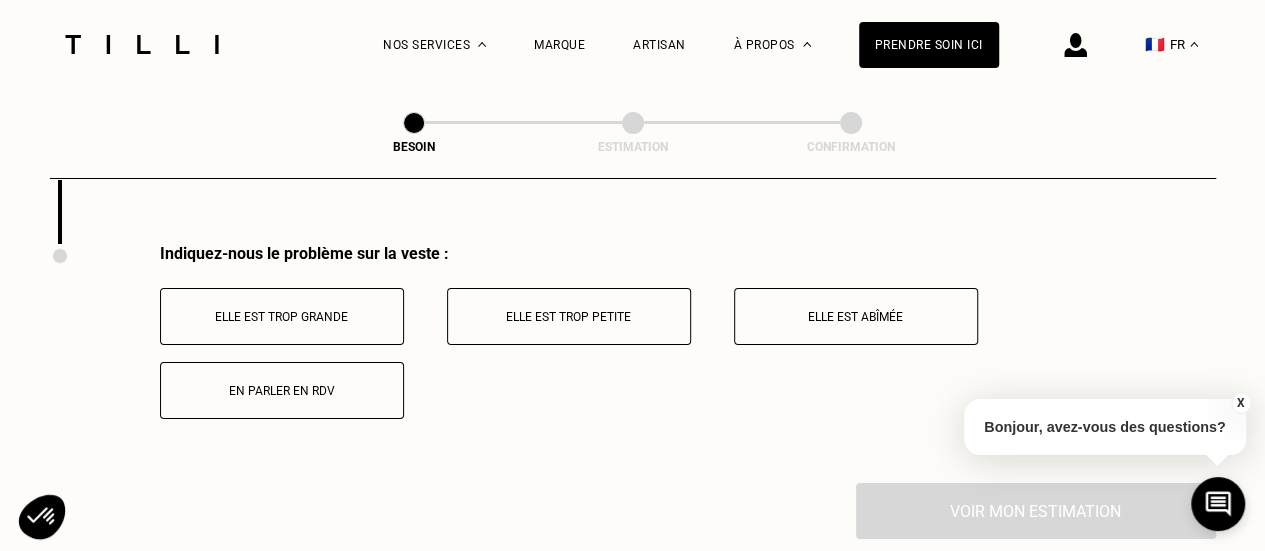 click on "Elle est trop grande" at bounding box center [282, 317] 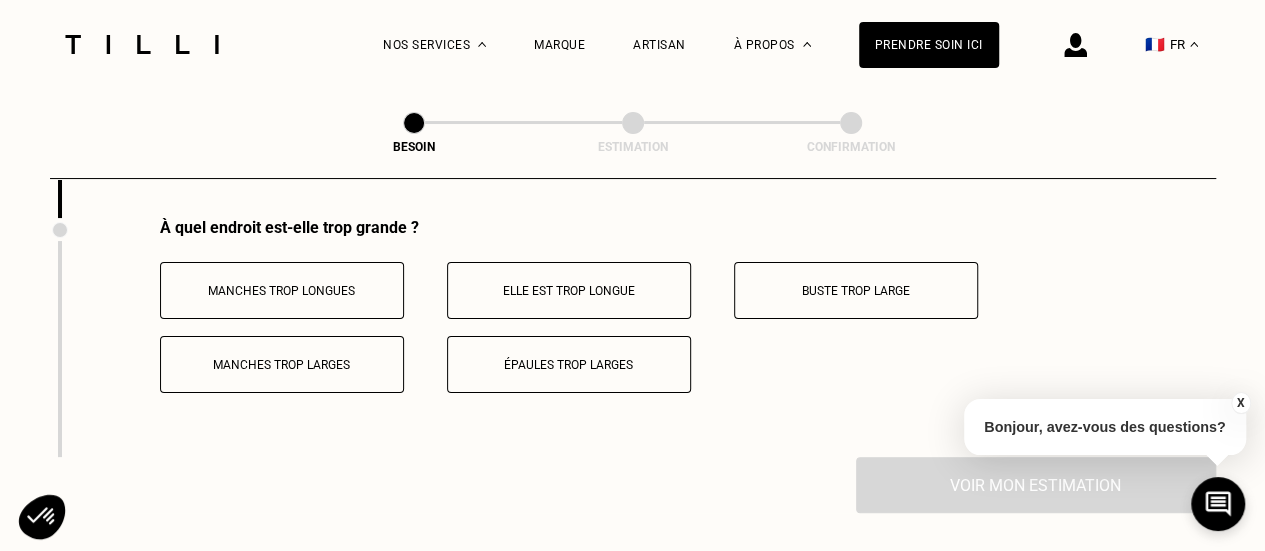 scroll, scrollTop: 3828, scrollLeft: 0, axis: vertical 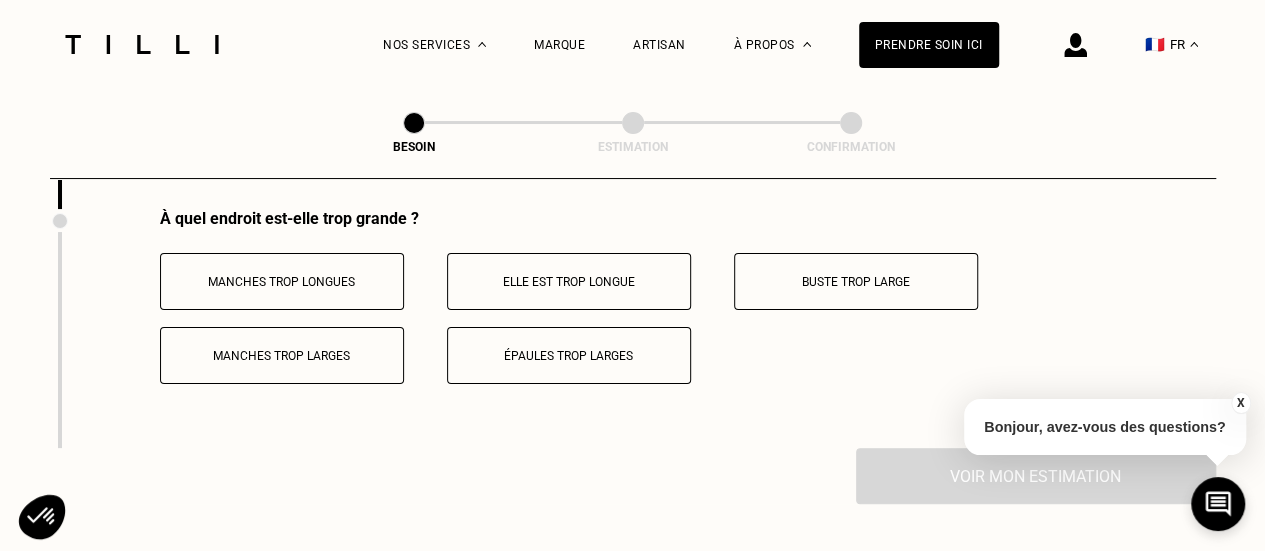 drag, startPoint x: 323, startPoint y: 283, endPoint x: 460, endPoint y: 328, distance: 144.20125 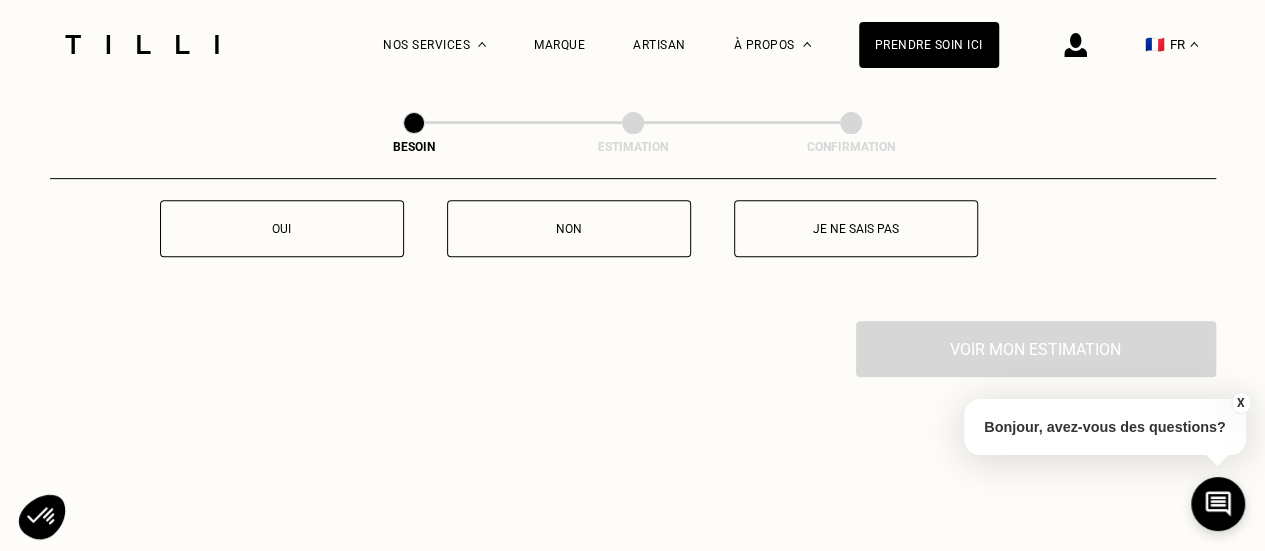 scroll, scrollTop: 4128, scrollLeft: 0, axis: vertical 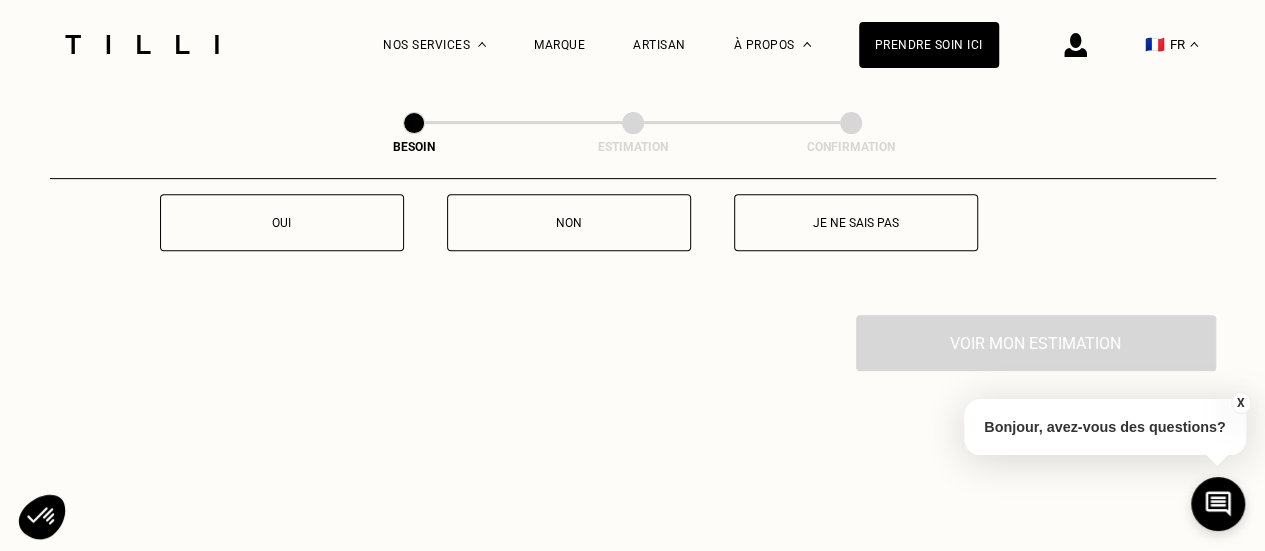 click on "Je ne sais pas" at bounding box center (856, 222) 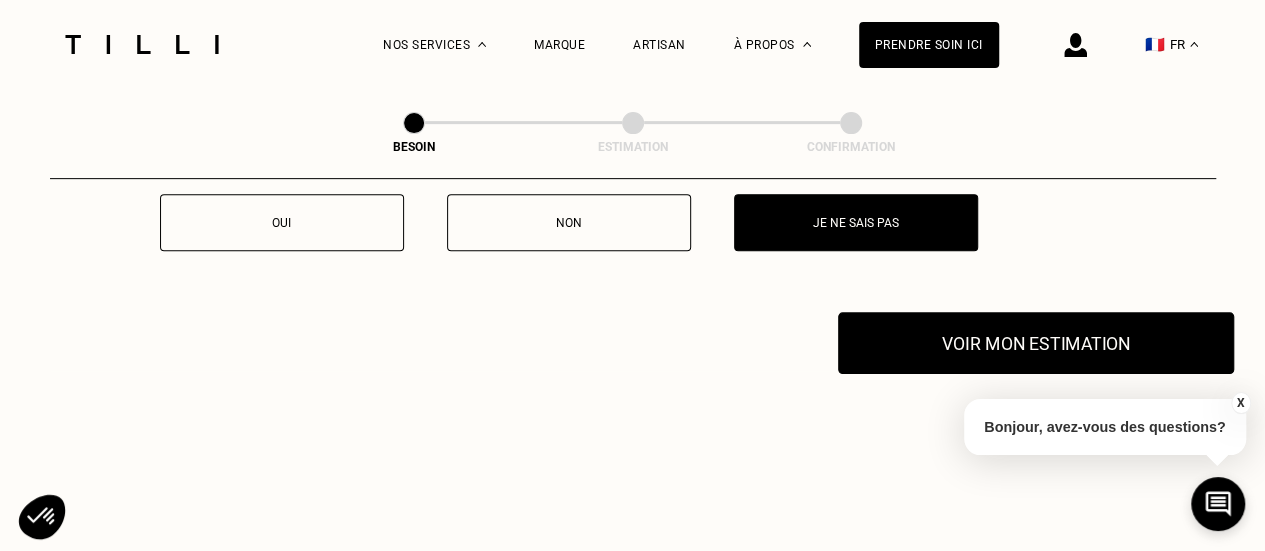 click on "Voir mon estimation" at bounding box center [1036, 343] 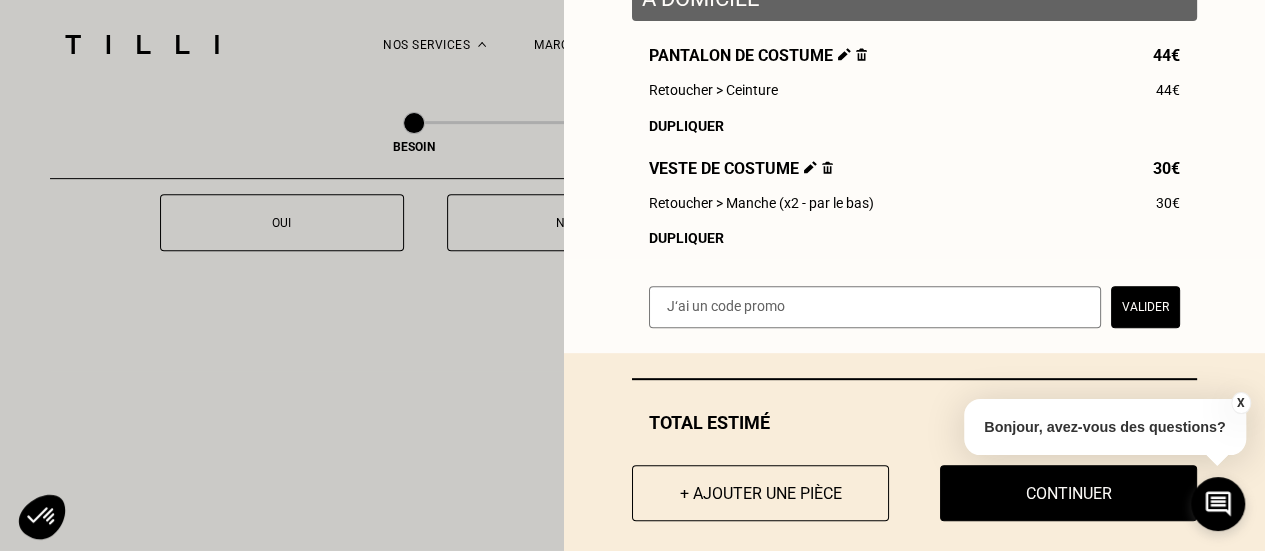 scroll, scrollTop: 320, scrollLeft: 0, axis: vertical 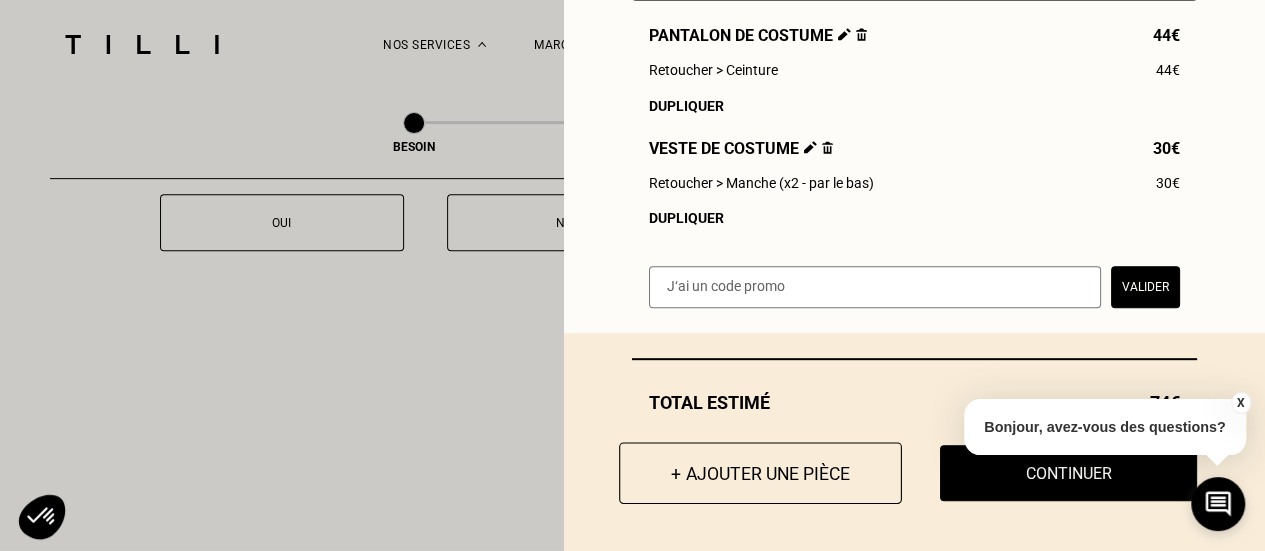 click on "+ Ajouter une pièce" at bounding box center (760, 473) 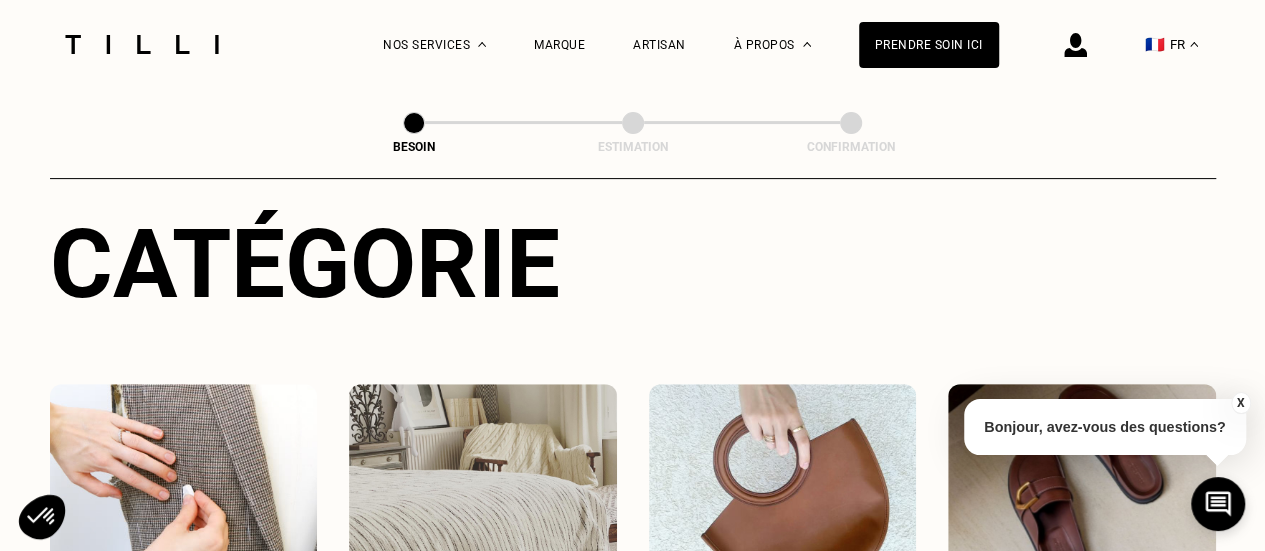 scroll, scrollTop: 300, scrollLeft: 0, axis: vertical 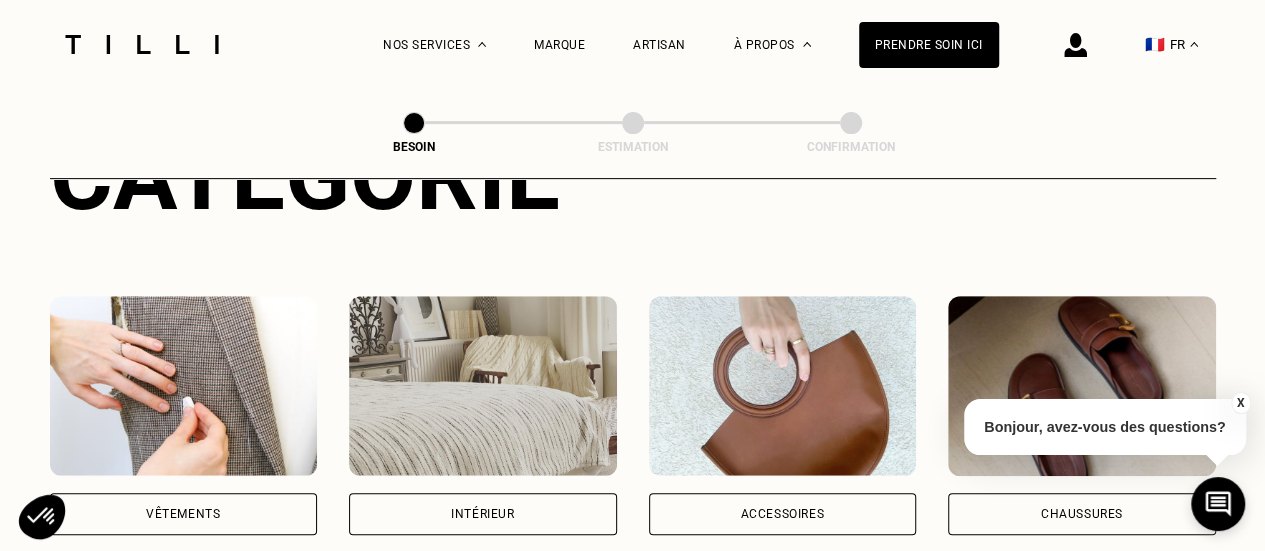 click on "Vêtements" at bounding box center (184, 514) 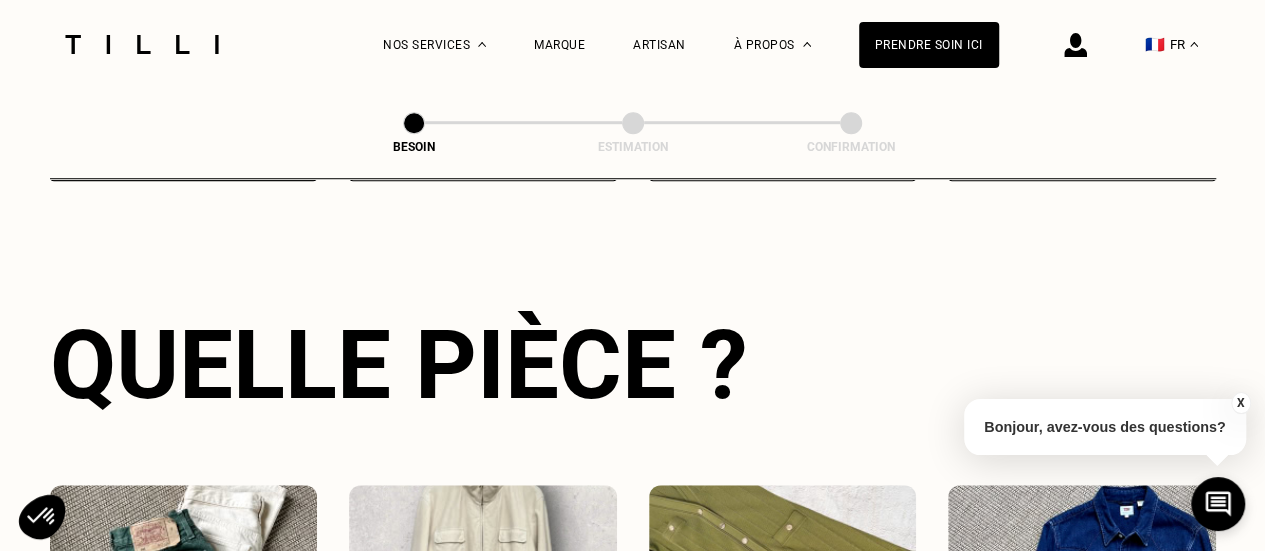 scroll, scrollTop: 854, scrollLeft: 0, axis: vertical 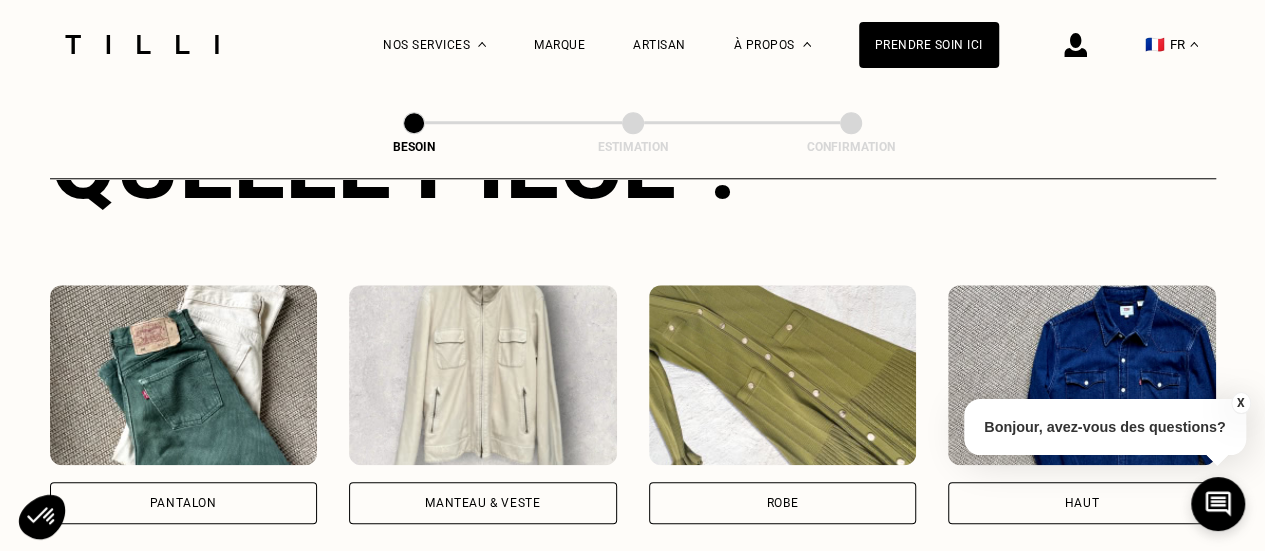 click on "Robe" at bounding box center [783, 503] 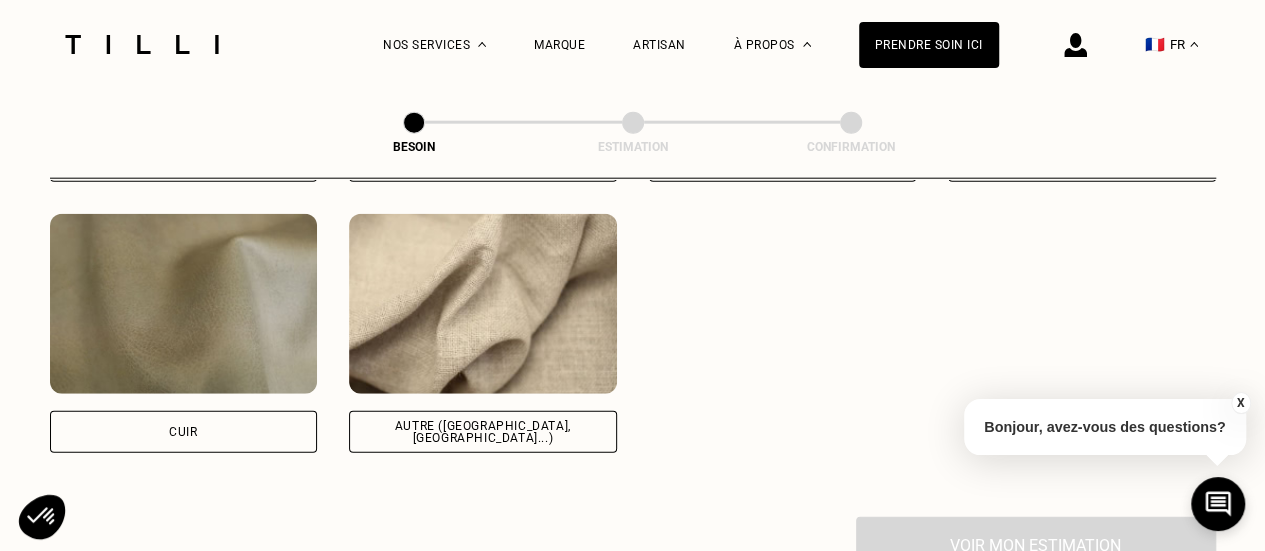 scroll, scrollTop: 2340, scrollLeft: 0, axis: vertical 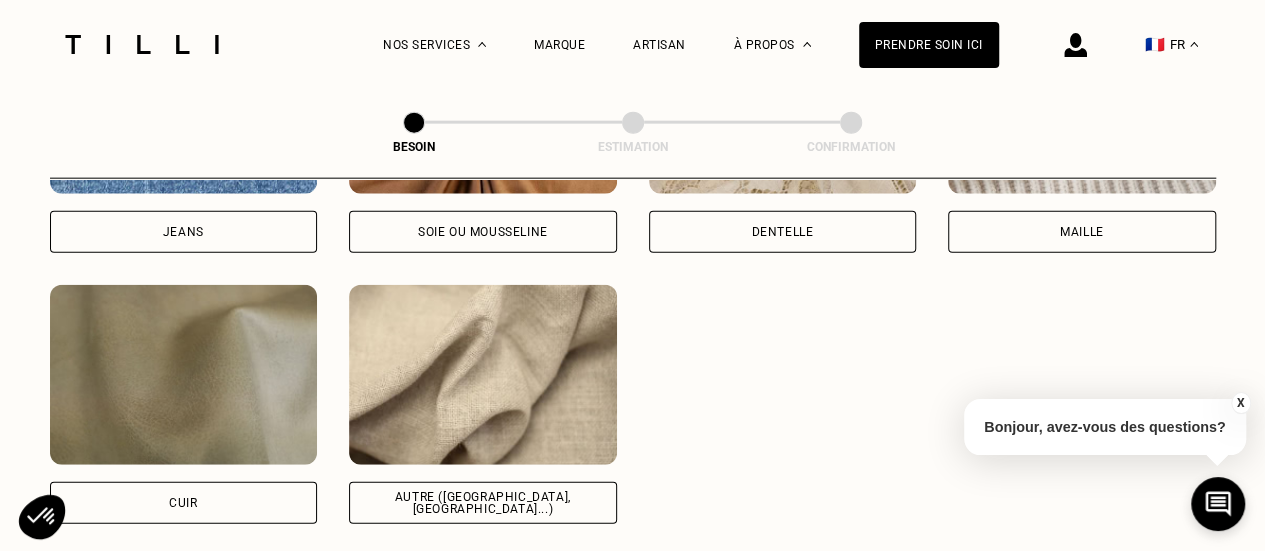click on "Autre ([GEOGRAPHIC_DATA], [GEOGRAPHIC_DATA]...)" at bounding box center [483, 503] 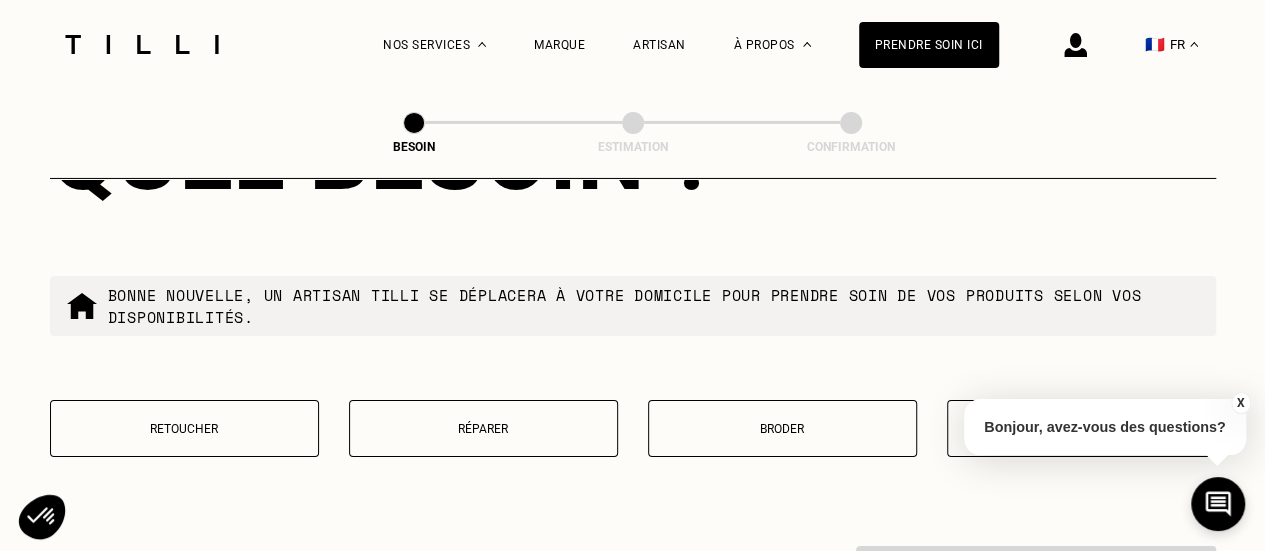 scroll, scrollTop: 3486, scrollLeft: 0, axis: vertical 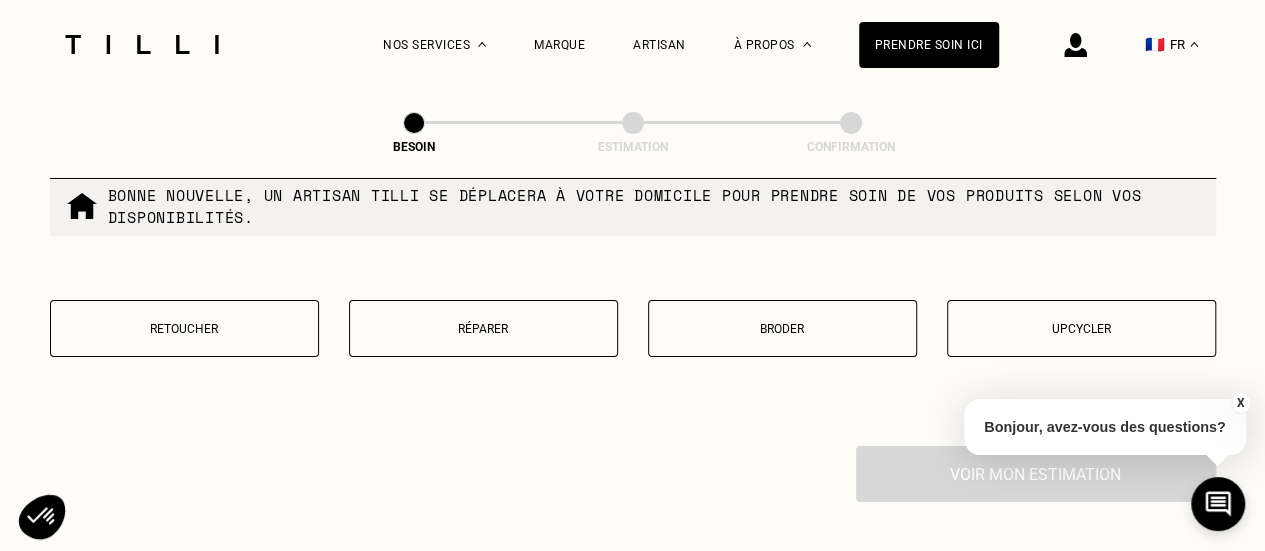 click on "Retoucher" at bounding box center (184, 328) 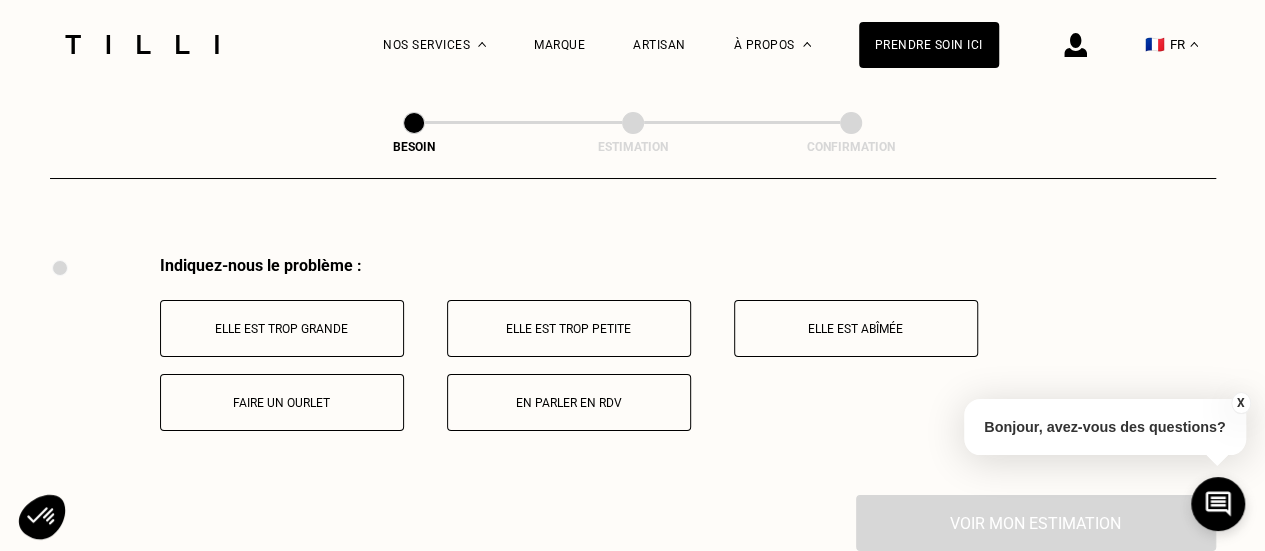 scroll, scrollTop: 3696, scrollLeft: 0, axis: vertical 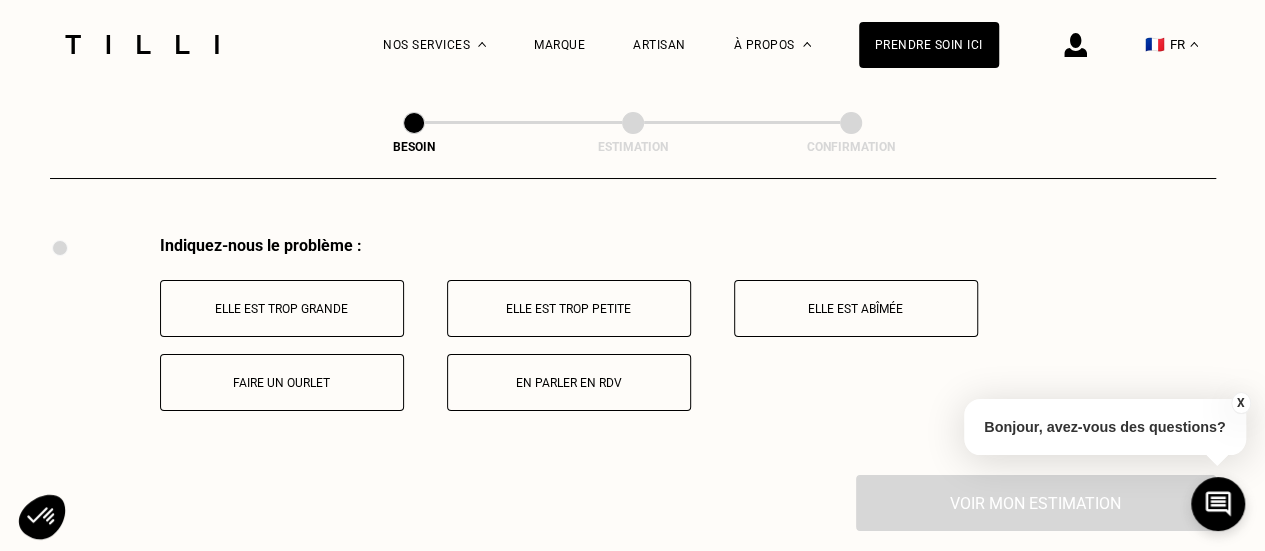 click on "Elle est trop grande" at bounding box center [282, 308] 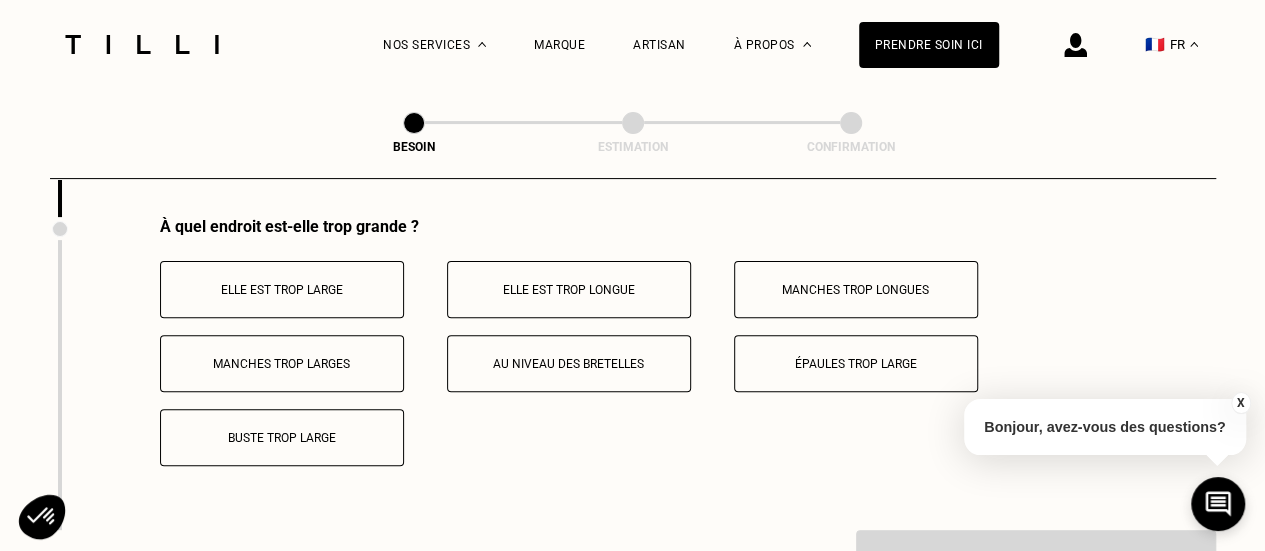 scroll, scrollTop: 3935, scrollLeft: 0, axis: vertical 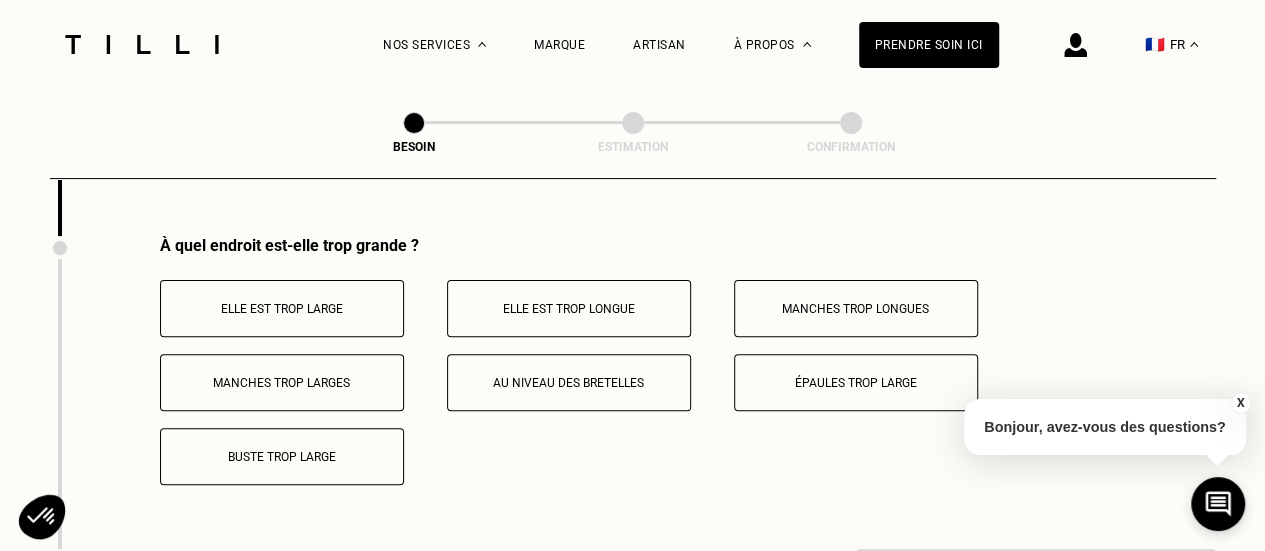 click on "Buste trop large" at bounding box center (282, 457) 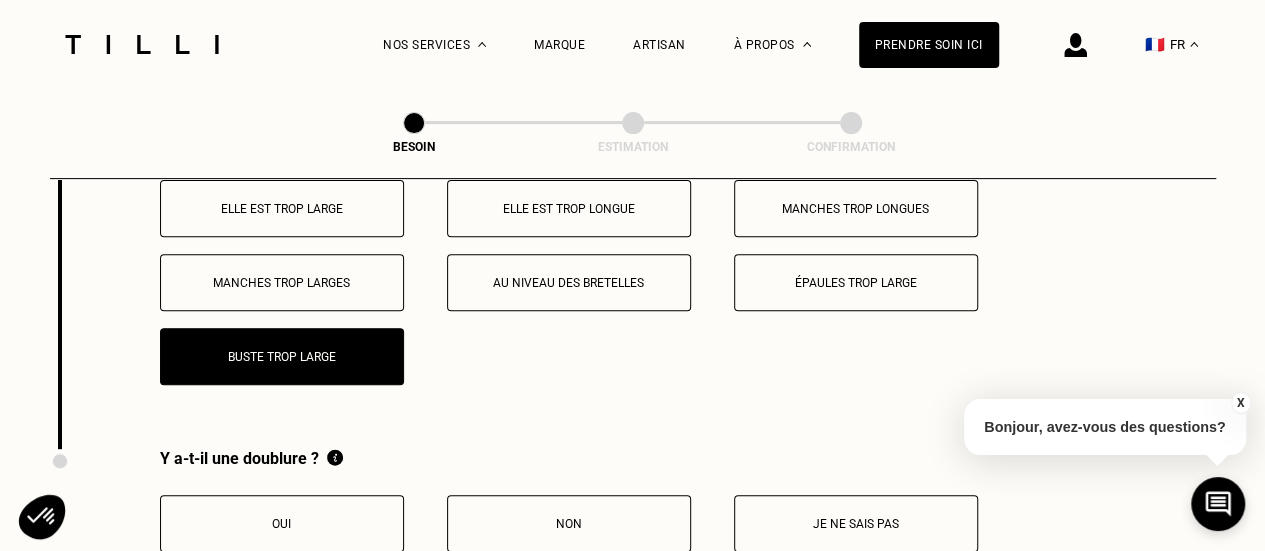 scroll, scrollTop: 4135, scrollLeft: 0, axis: vertical 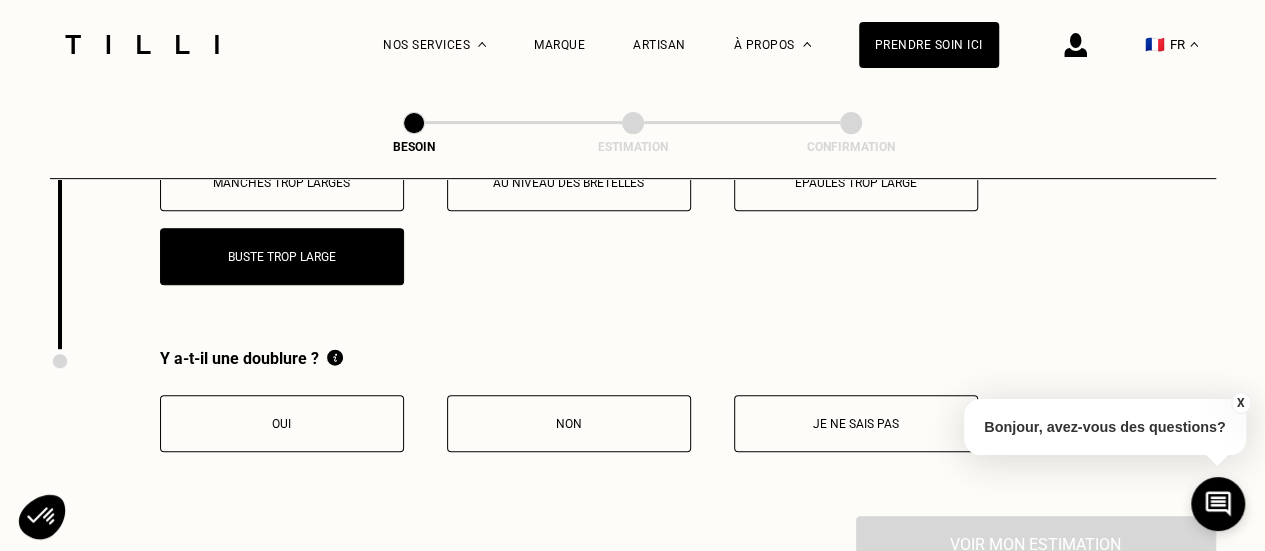 click on "Je ne sais pas" at bounding box center (856, 423) 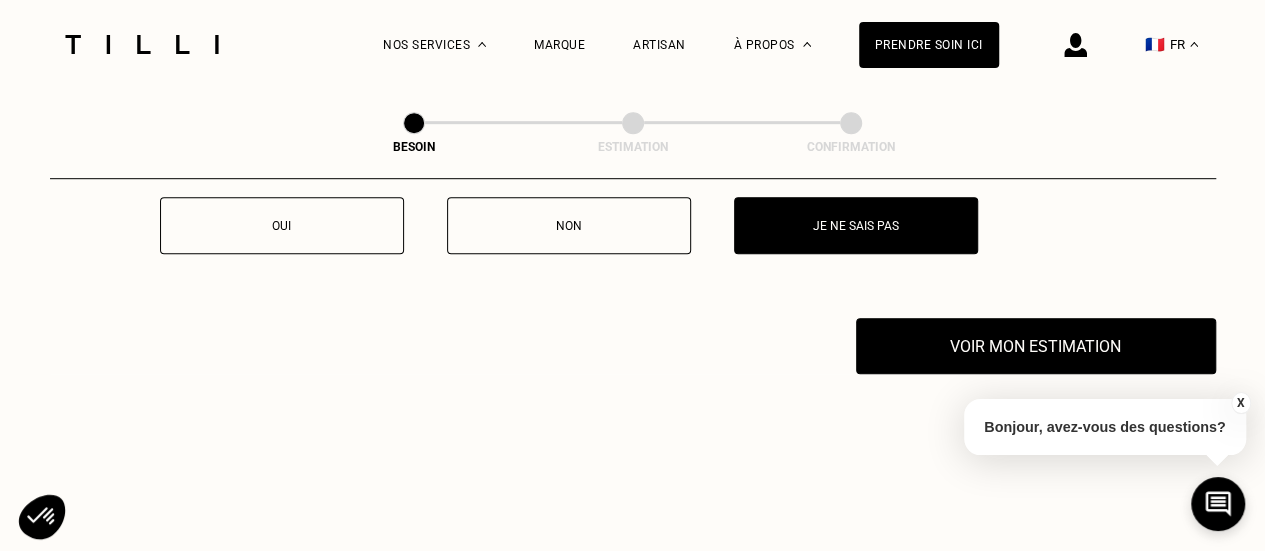 scroll, scrollTop: 4335, scrollLeft: 0, axis: vertical 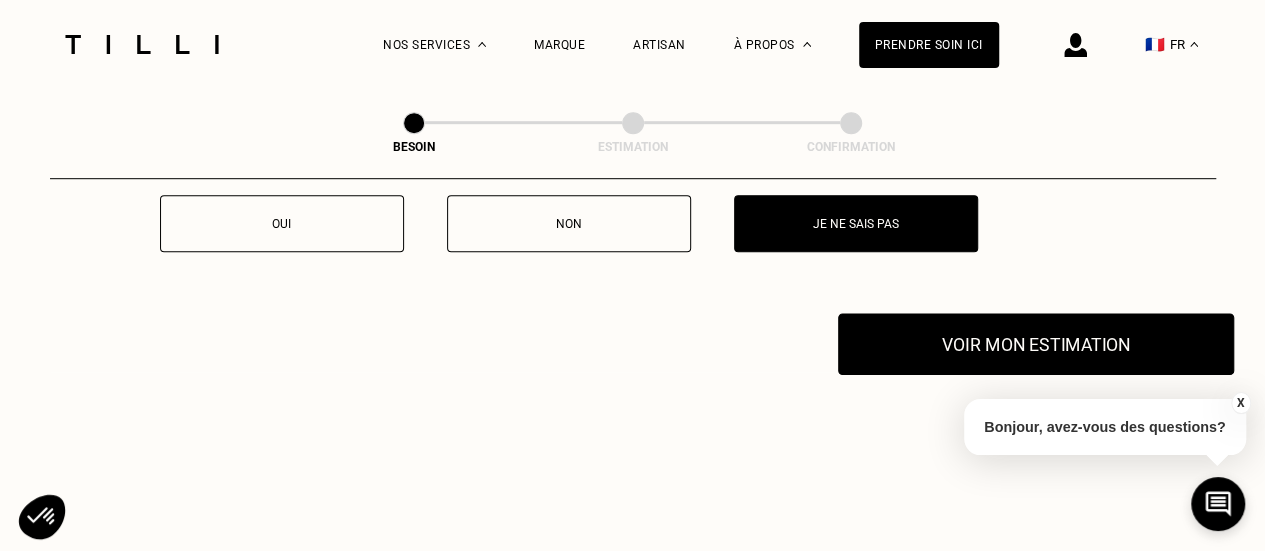 click on "Voir mon estimation" at bounding box center [1036, 344] 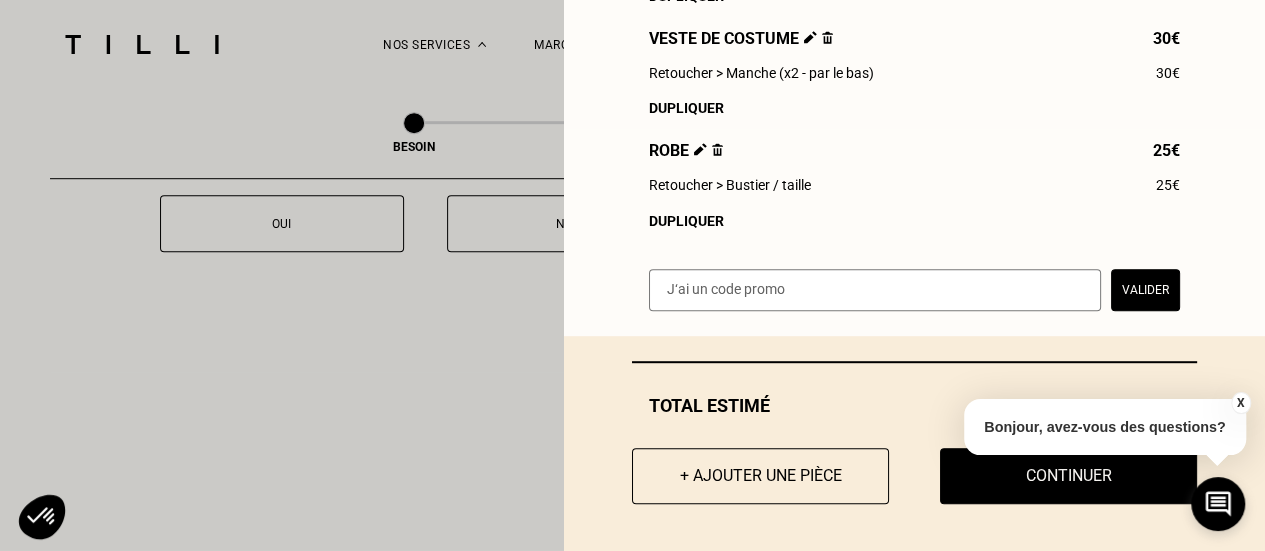 scroll, scrollTop: 434, scrollLeft: 0, axis: vertical 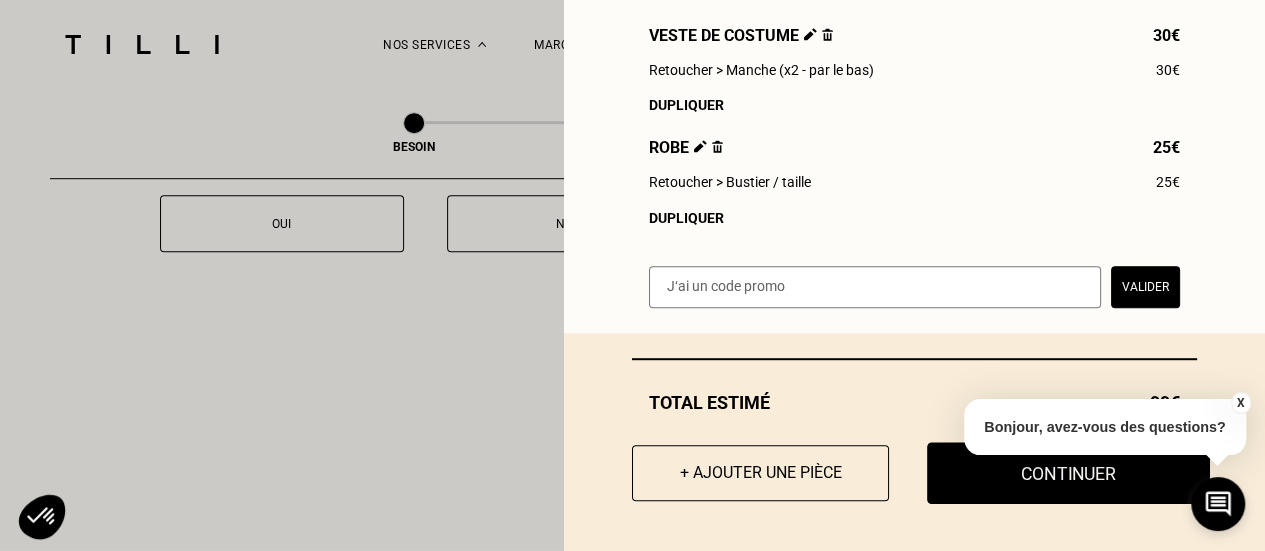 click on "Continuer" at bounding box center [1068, 473] 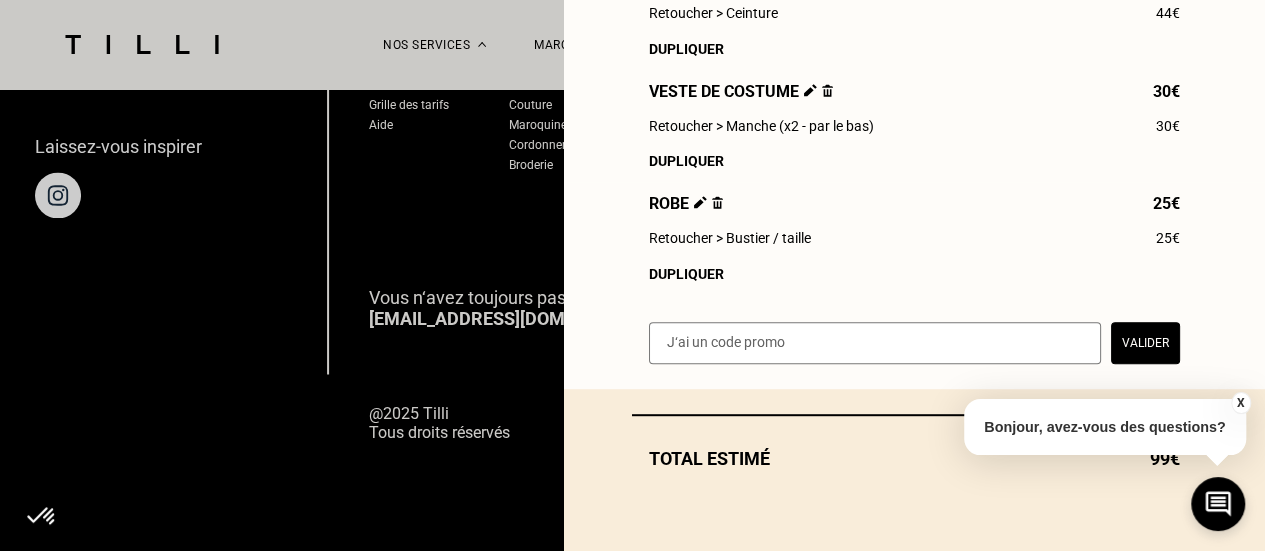 scroll, scrollTop: 1475, scrollLeft: 0, axis: vertical 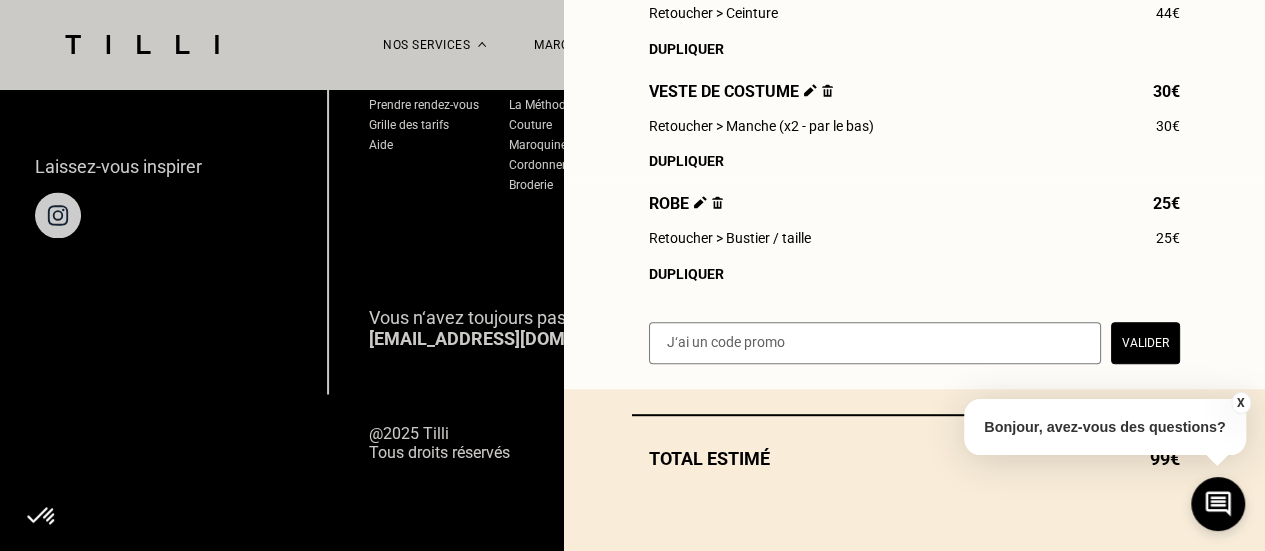 select on "FR" 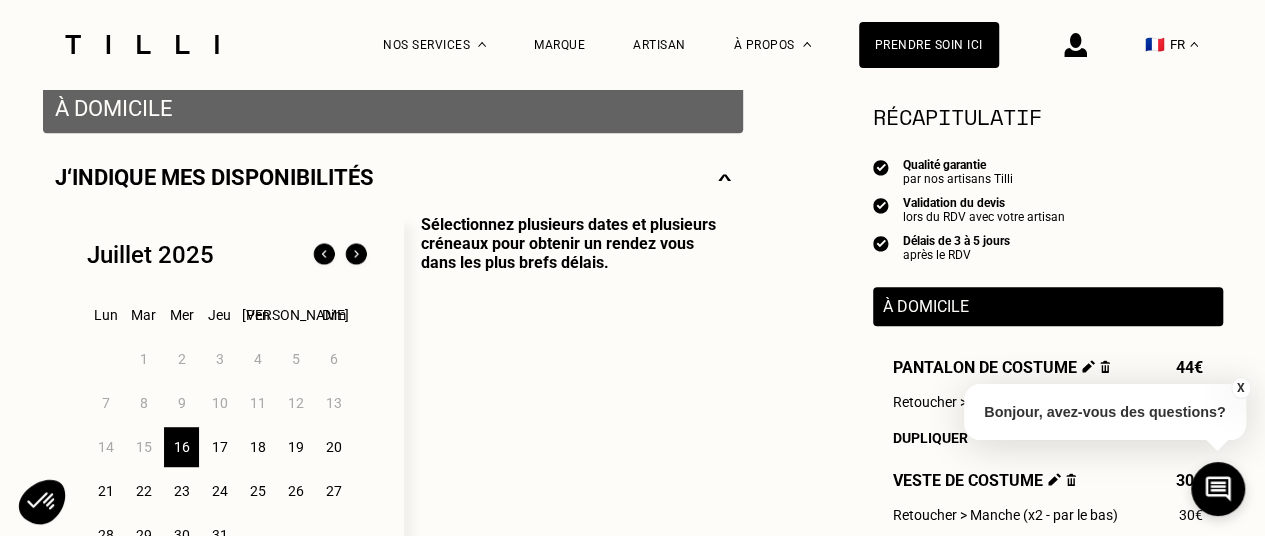 scroll, scrollTop: 500, scrollLeft: 0, axis: vertical 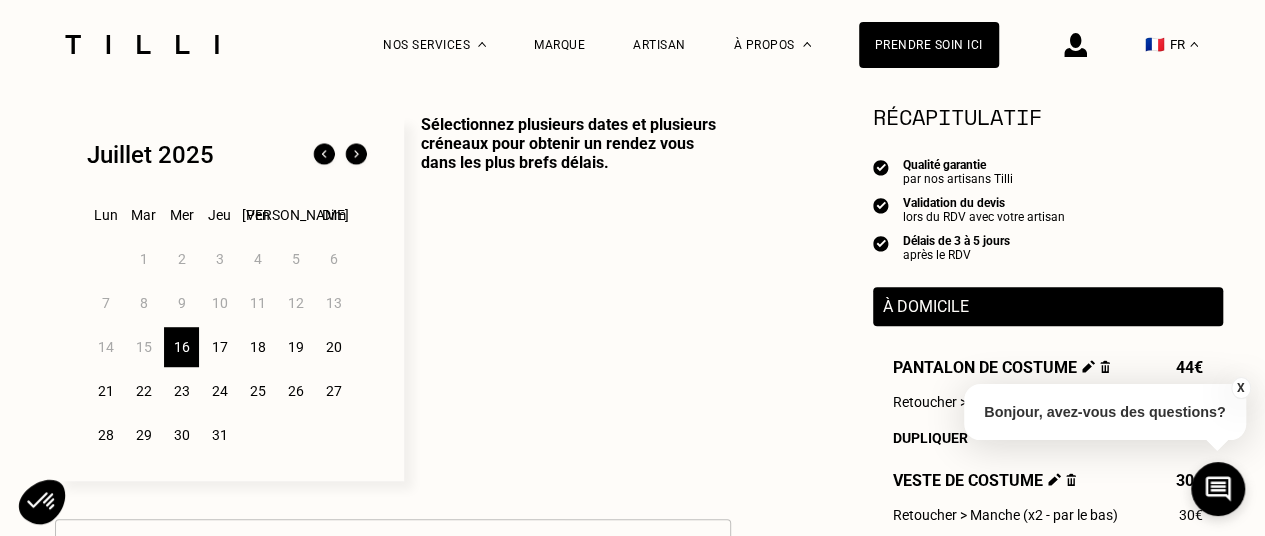 click on "17" at bounding box center (219, 347) 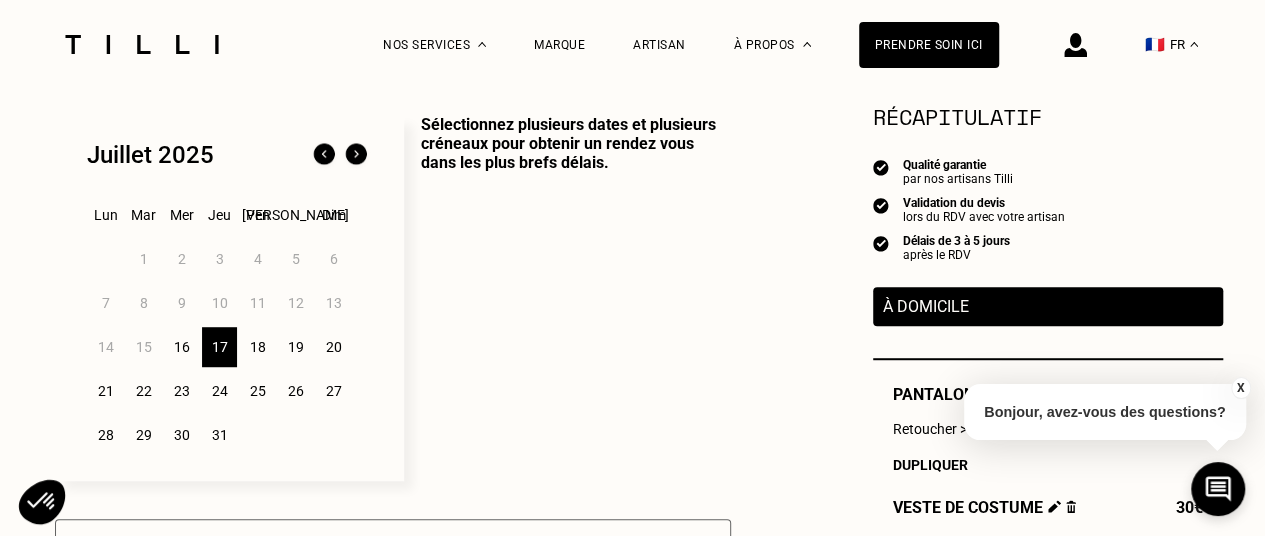 click on "16" at bounding box center (181, 347) 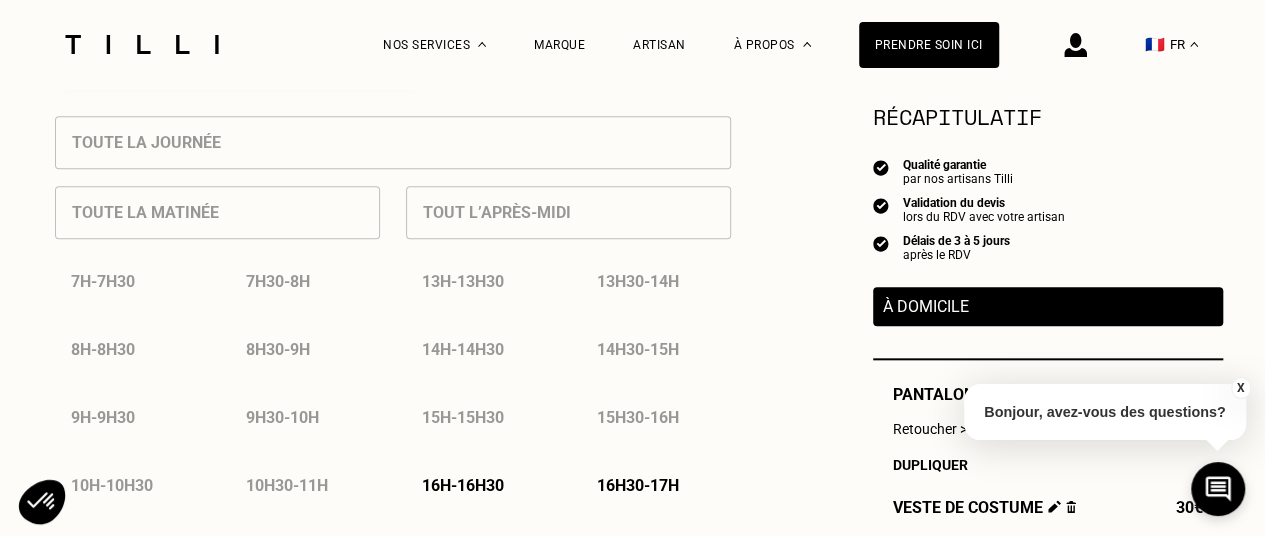 scroll, scrollTop: 700, scrollLeft: 0, axis: vertical 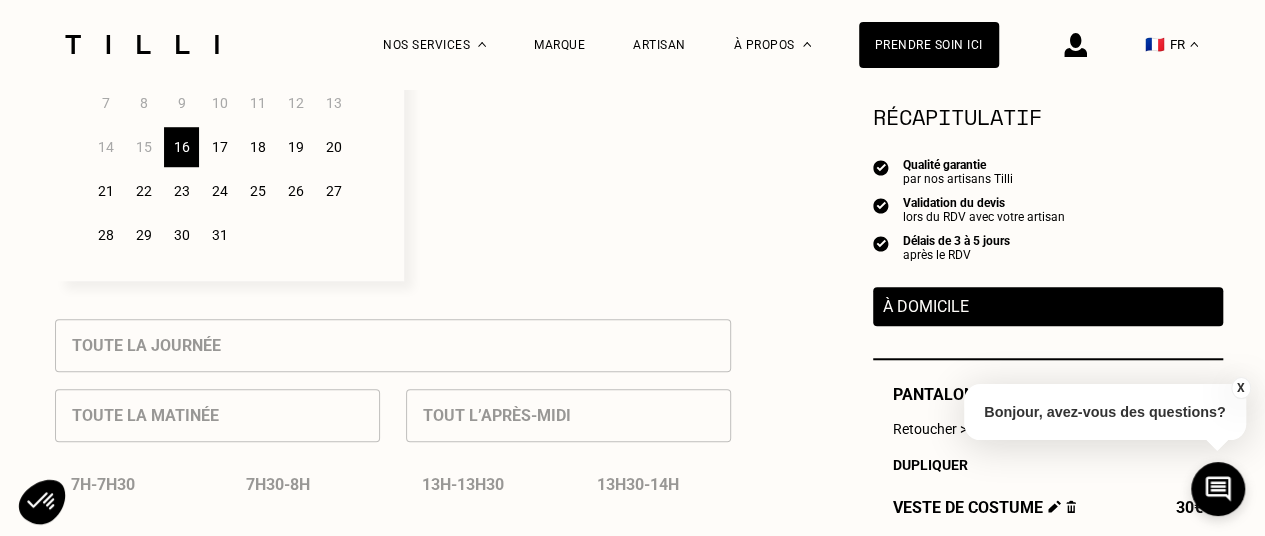 click on "17" at bounding box center (219, 147) 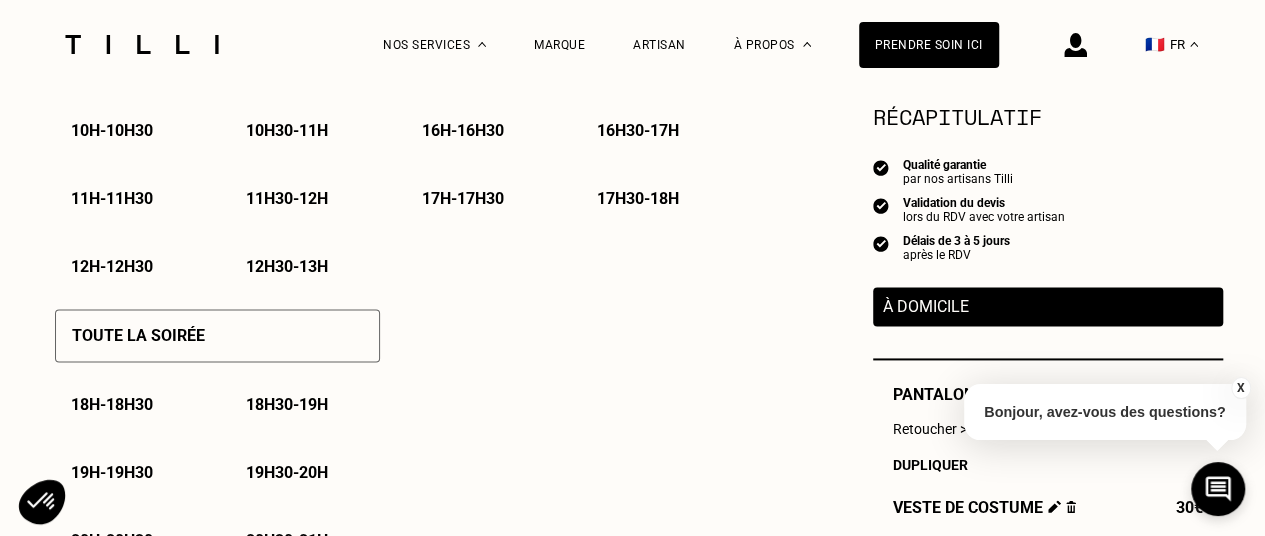 scroll, scrollTop: 1300, scrollLeft: 0, axis: vertical 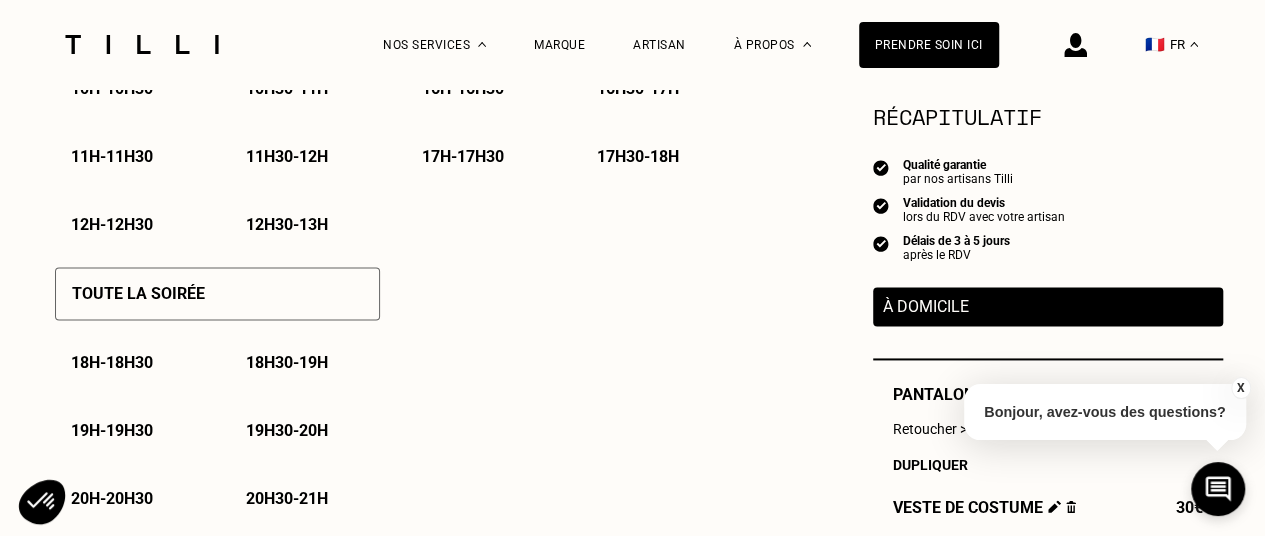 click on "18h  -  18h30" at bounding box center (112, 362) 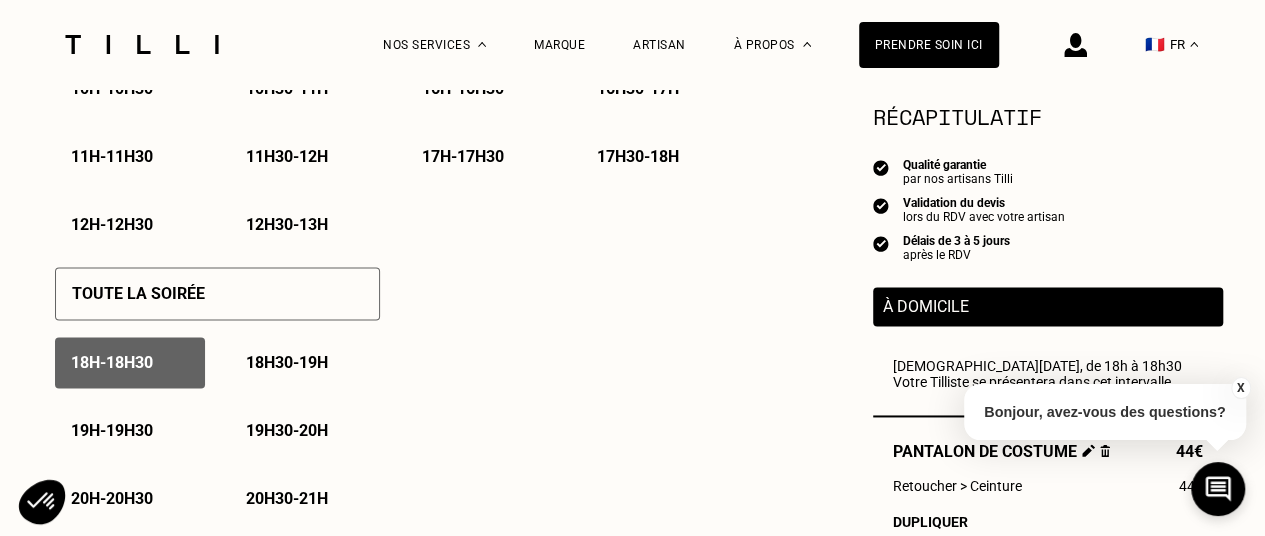 click on "18h30  -  19h" at bounding box center [287, 362] 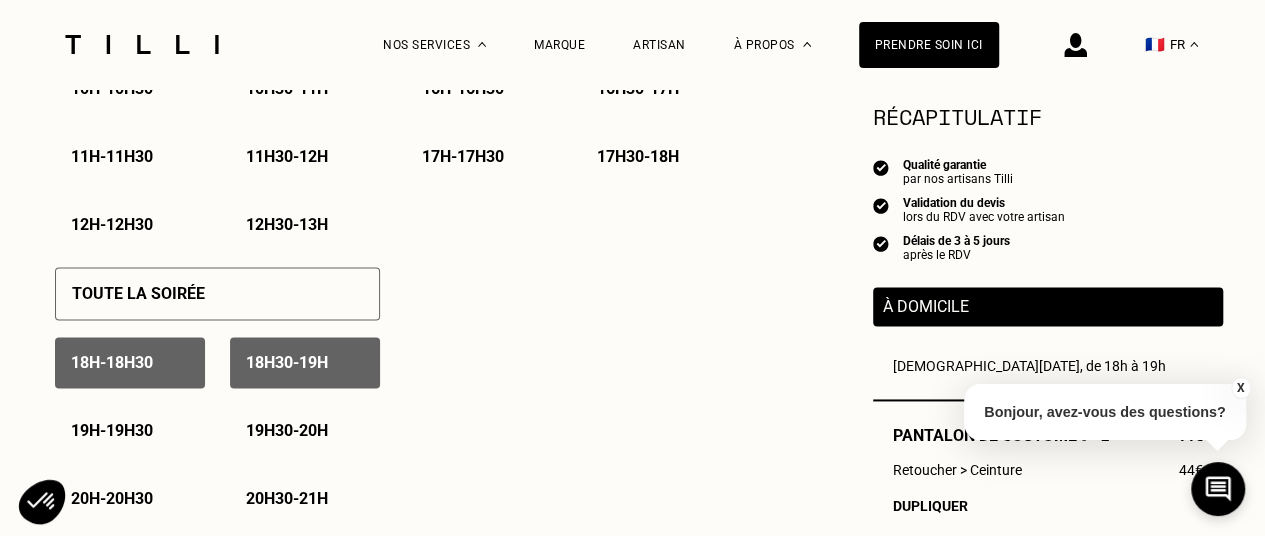 click on "19h  -  19h30" at bounding box center (112, 430) 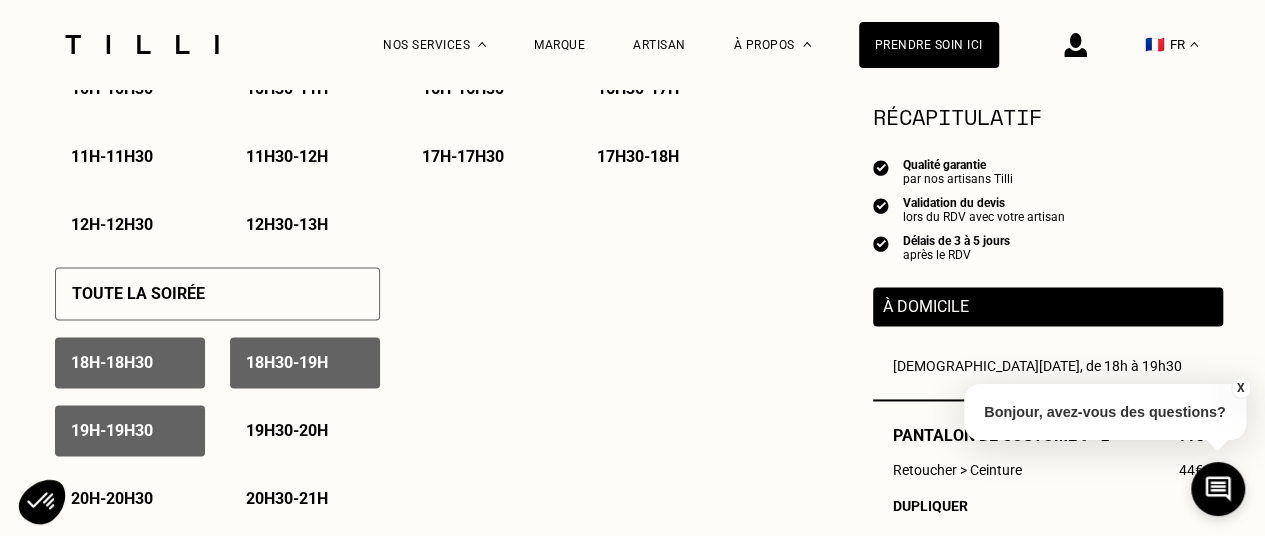 click on "19h30  -  20h" at bounding box center (287, 430) 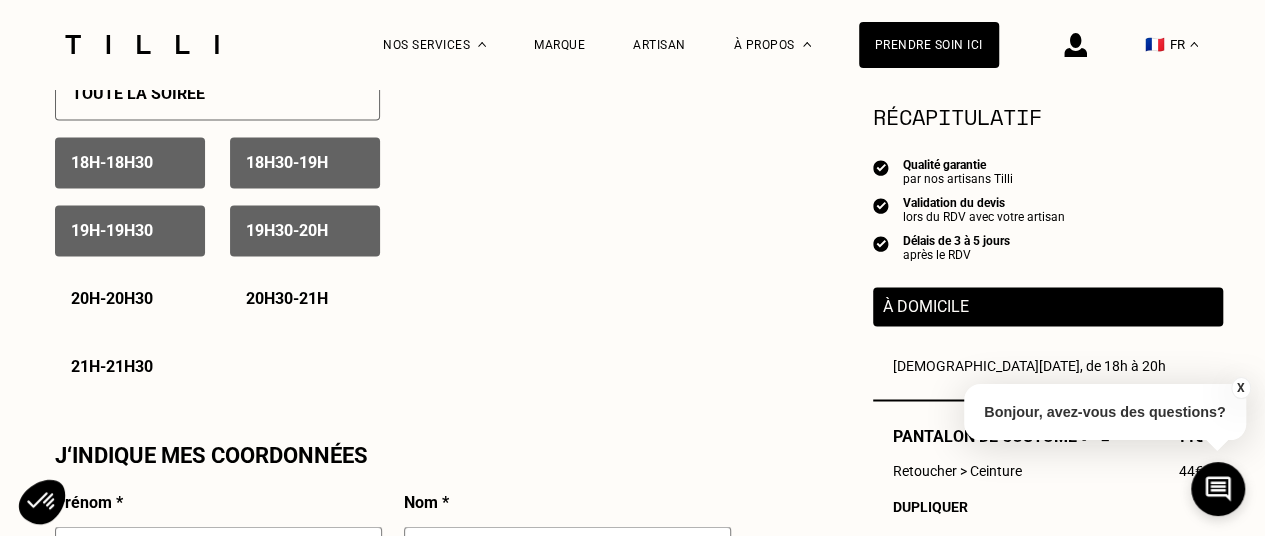 scroll, scrollTop: 1700, scrollLeft: 0, axis: vertical 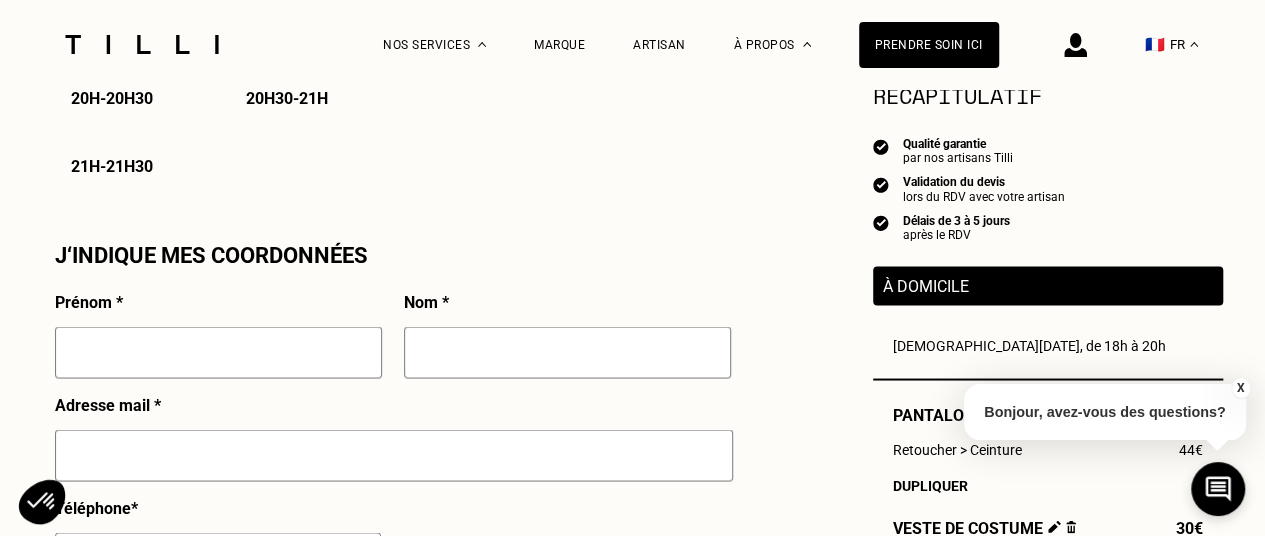click at bounding box center (218, 352) 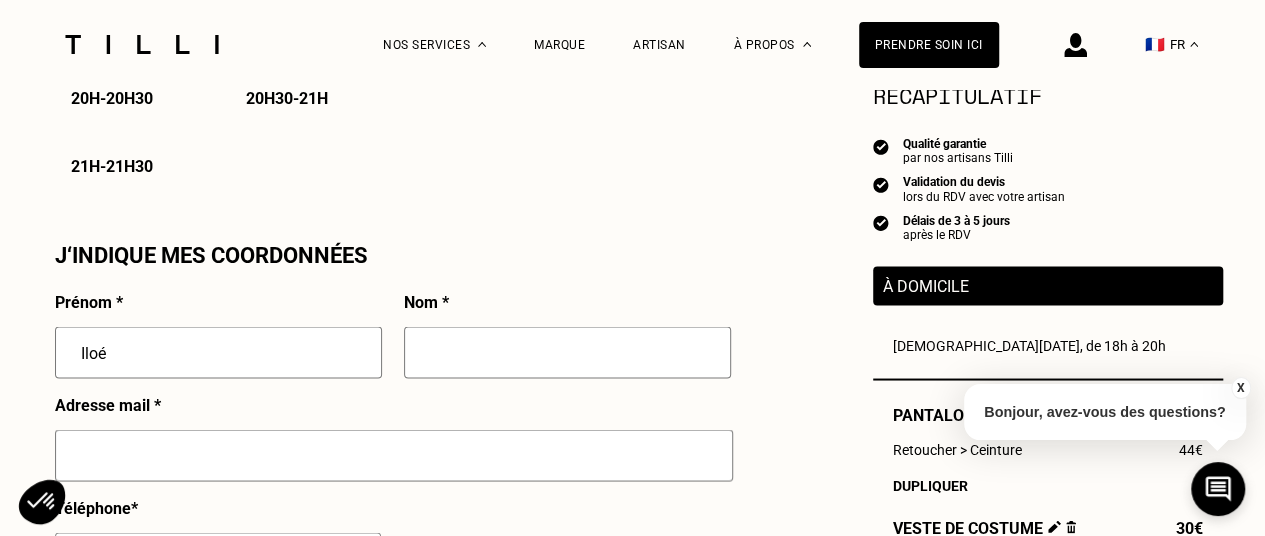 type on "Iloé" 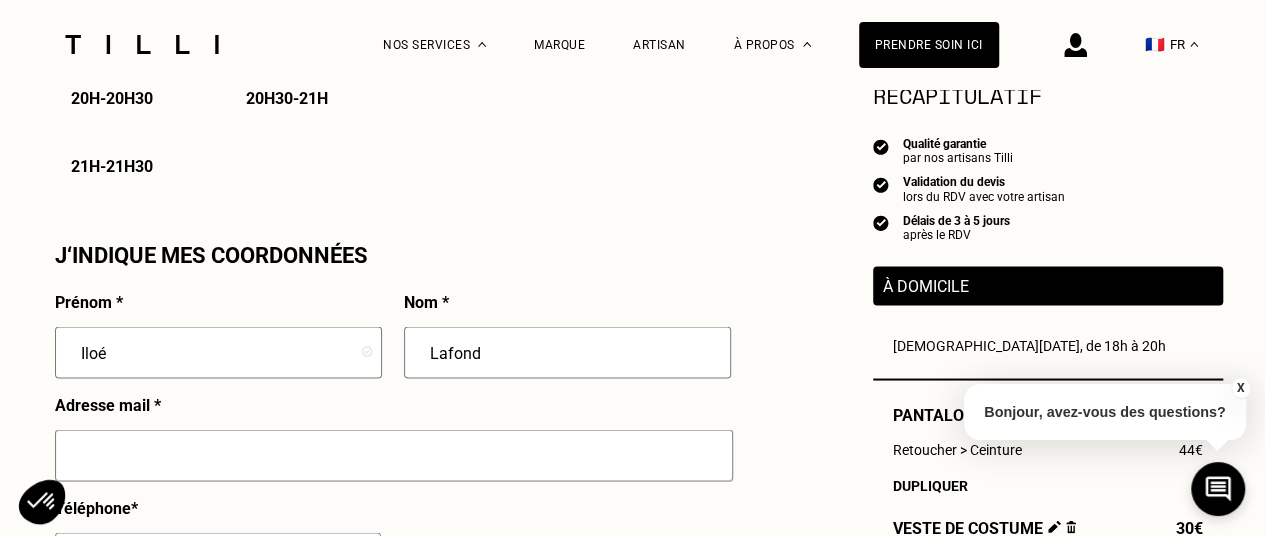 type on "Lafond" 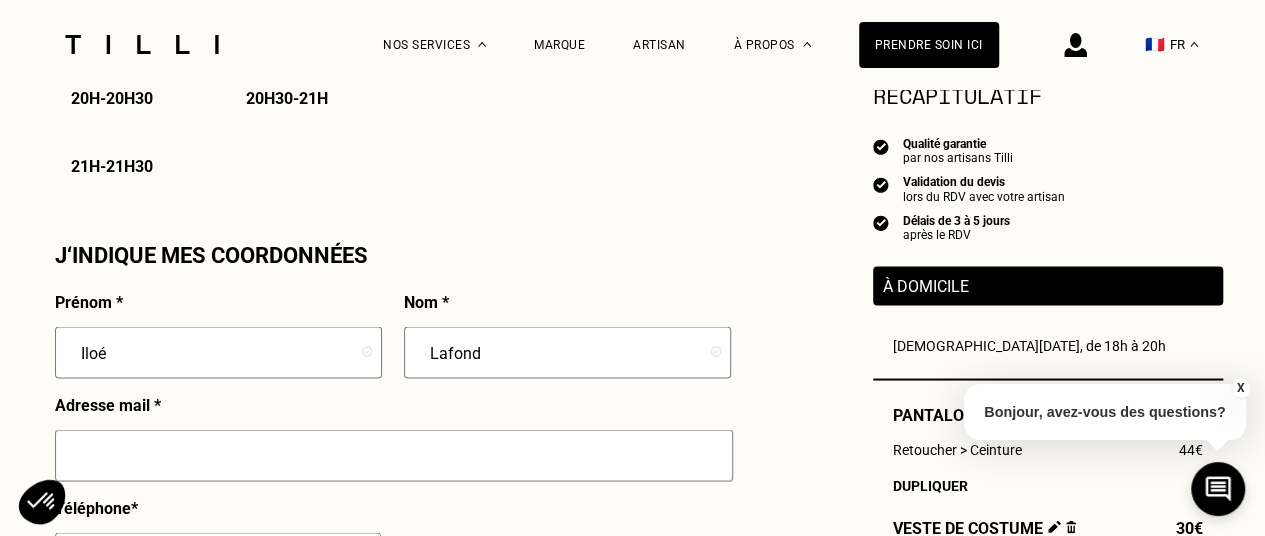 type on "[EMAIL_ADDRESS][DOMAIN_NAME]" 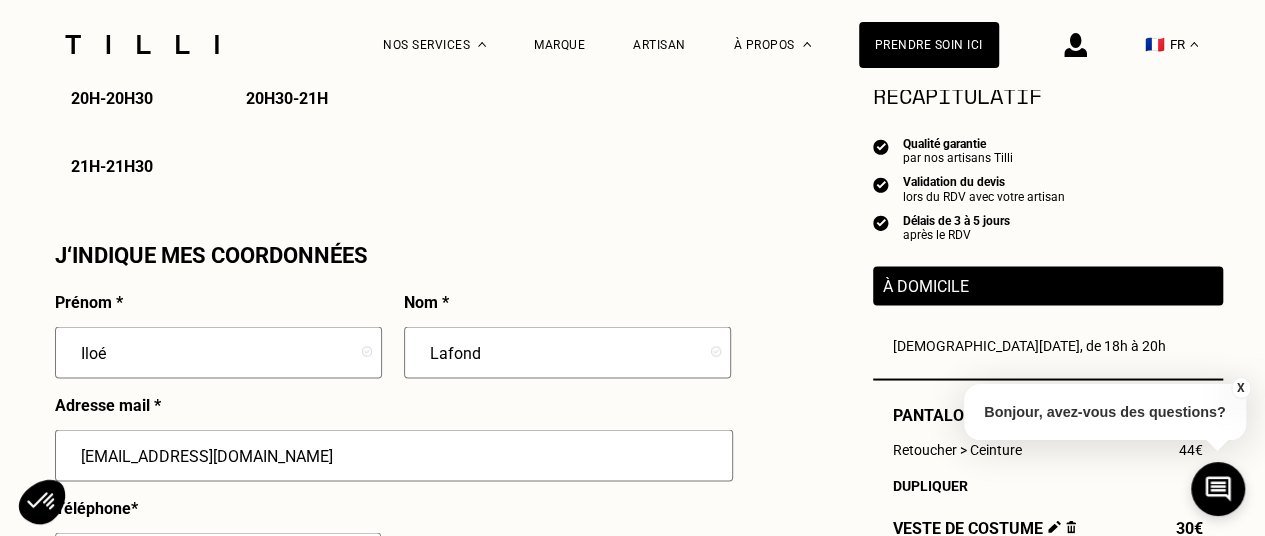 type on "06 58 00 35 58" 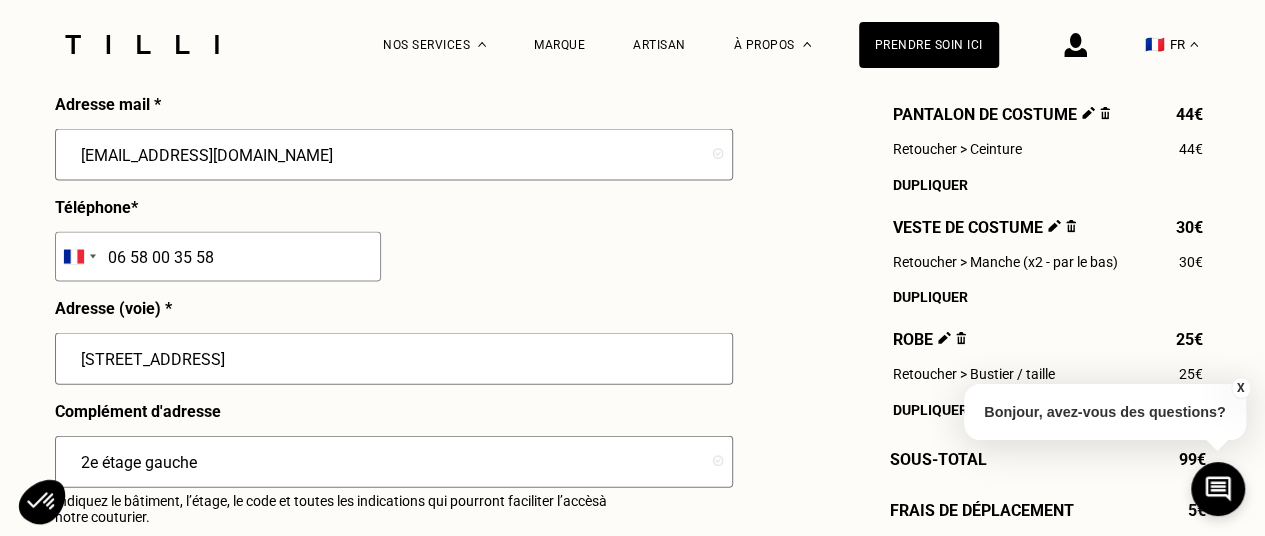 drag, startPoint x: 247, startPoint y: 368, endPoint x: 18, endPoint y: 371, distance: 229.01965 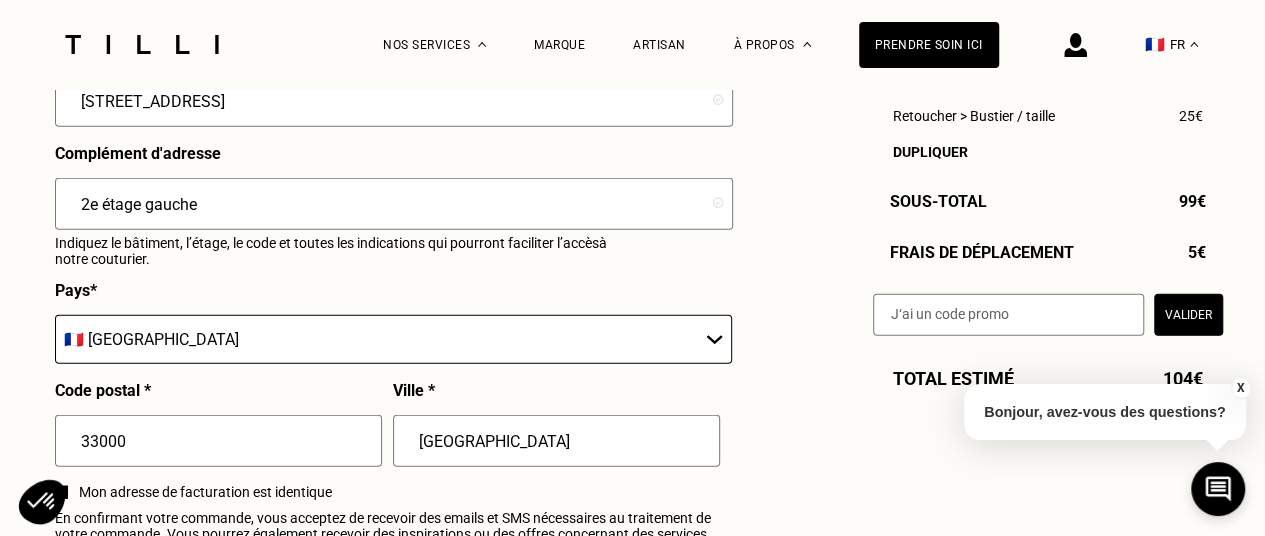 scroll, scrollTop: 2300, scrollLeft: 0, axis: vertical 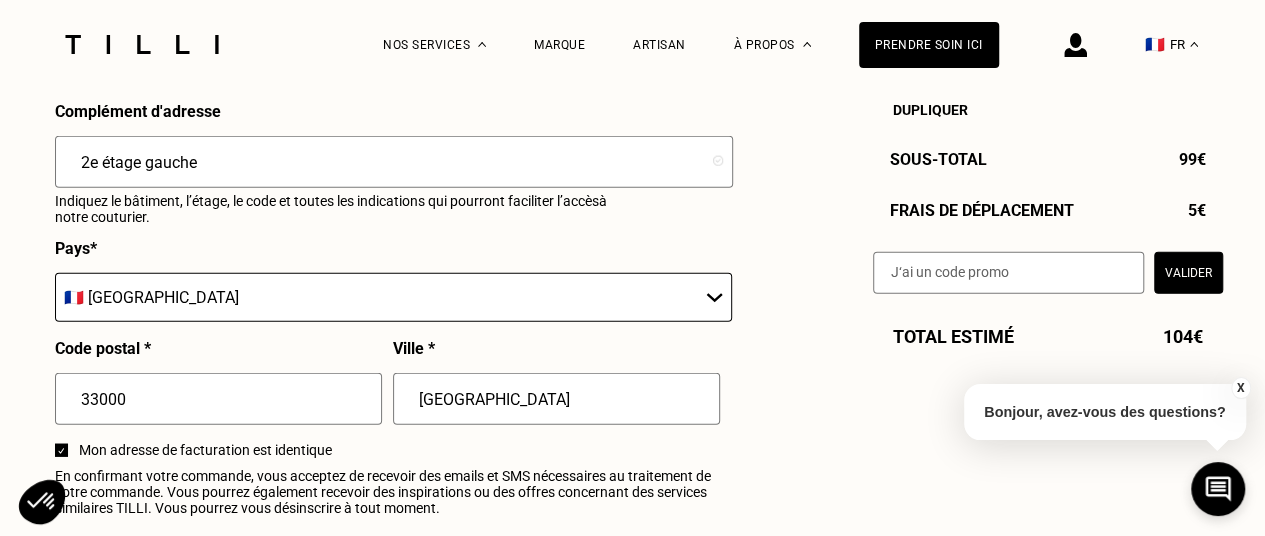 drag, startPoint x: 194, startPoint y: 411, endPoint x: 164, endPoint y: 407, distance: 30.265491 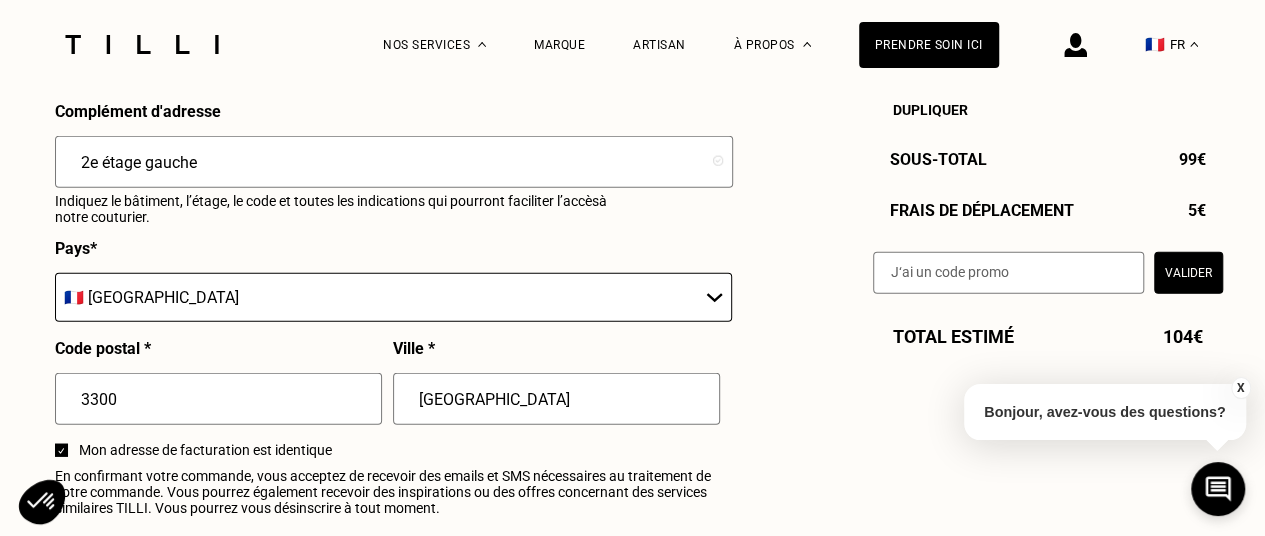 type on "330" 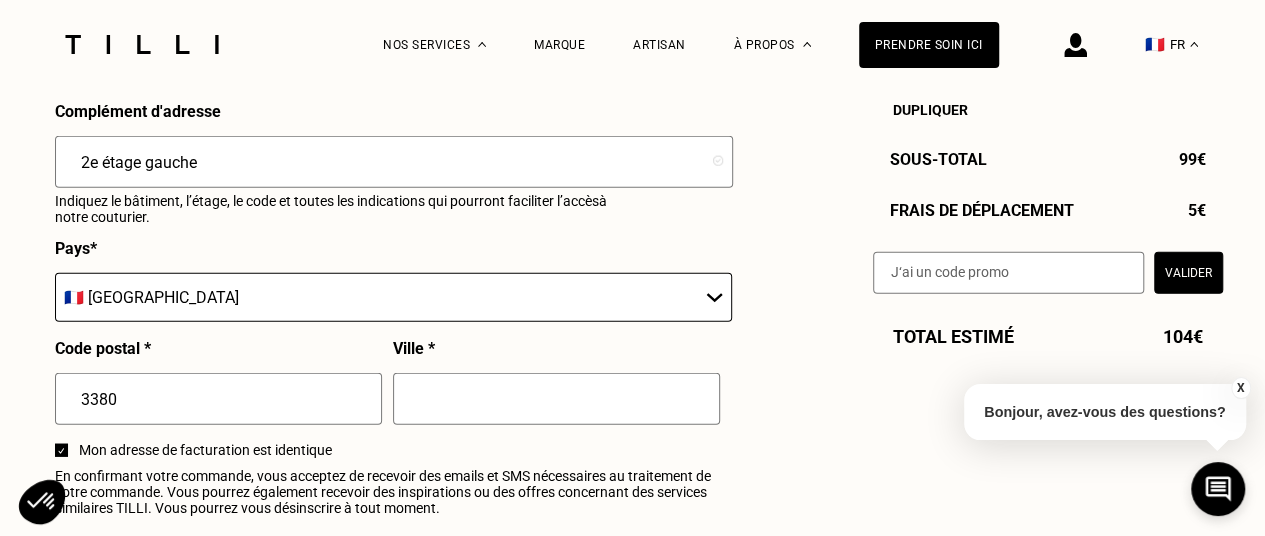 type on "33800" 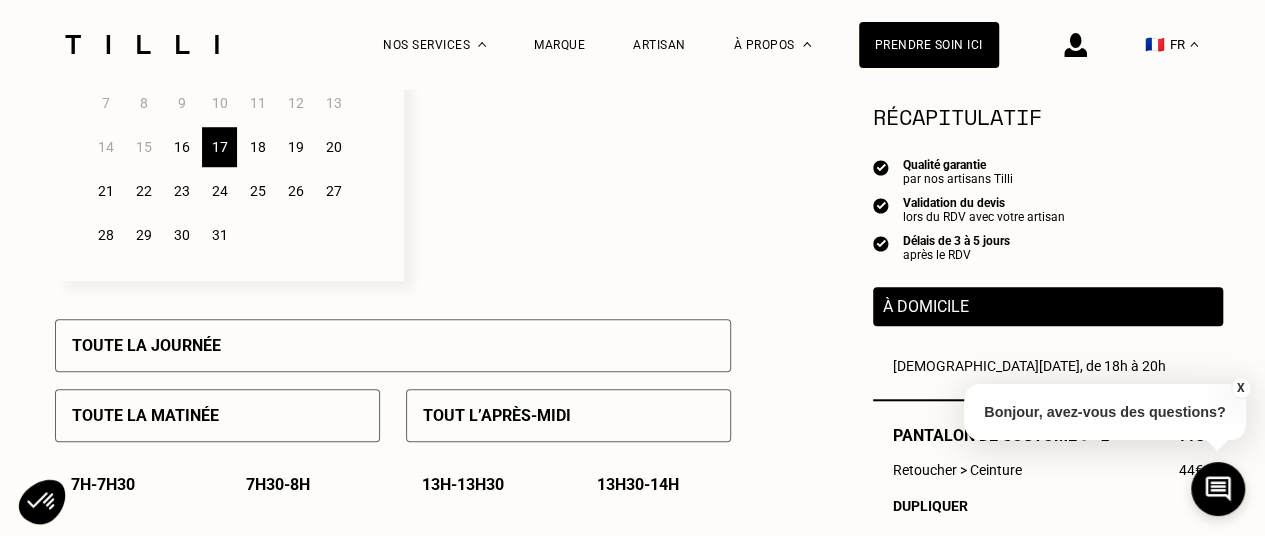 scroll, scrollTop: 600, scrollLeft: 0, axis: vertical 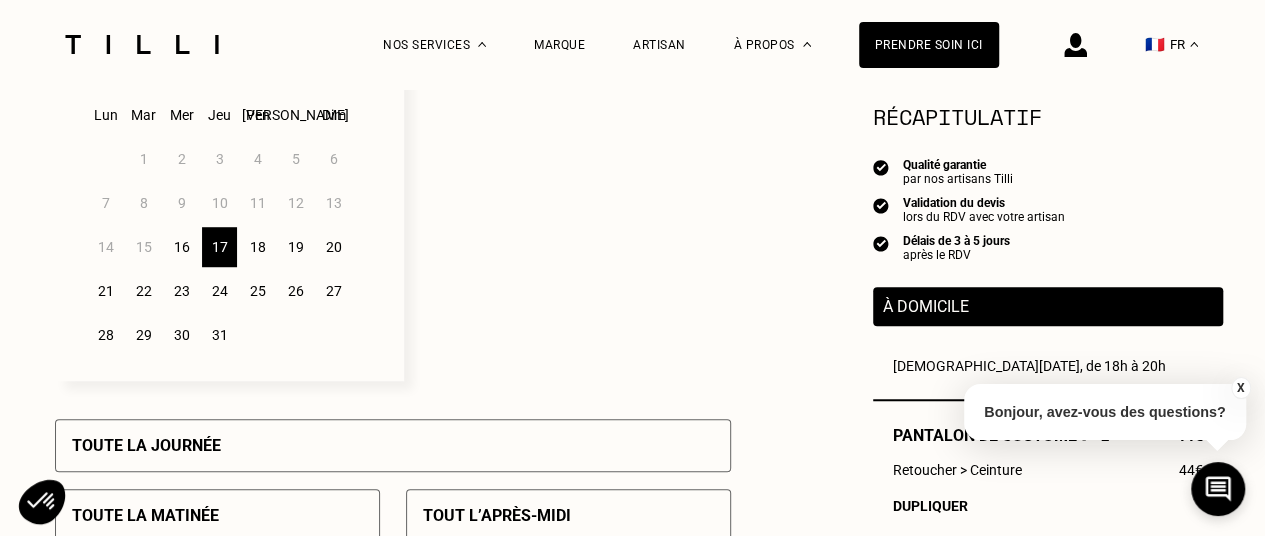 type on "33800" 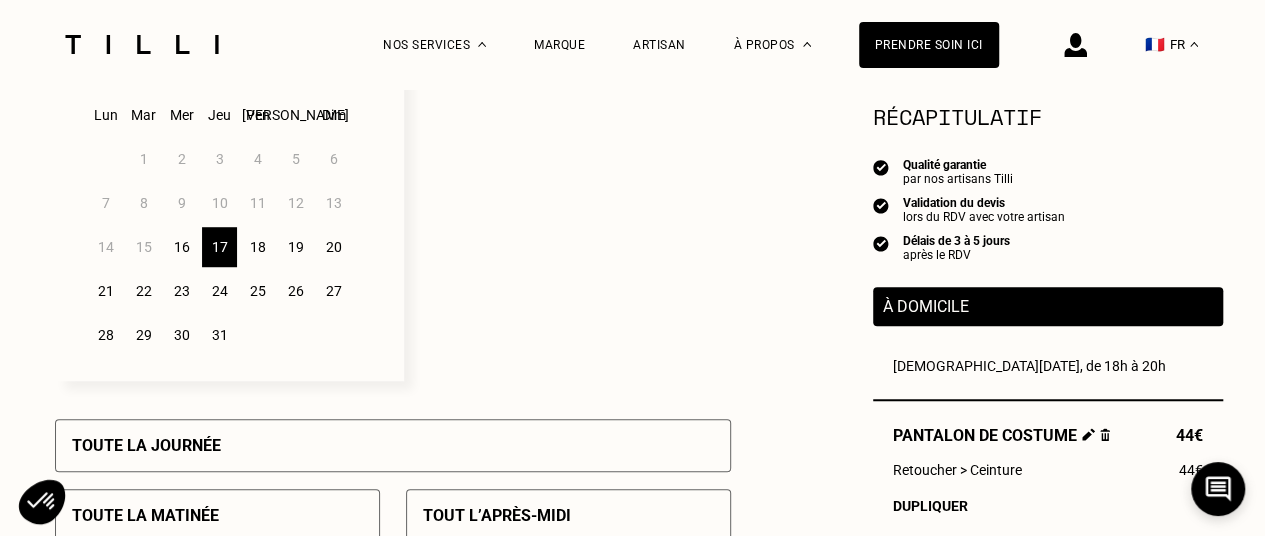 click on "20" at bounding box center (333, 247) 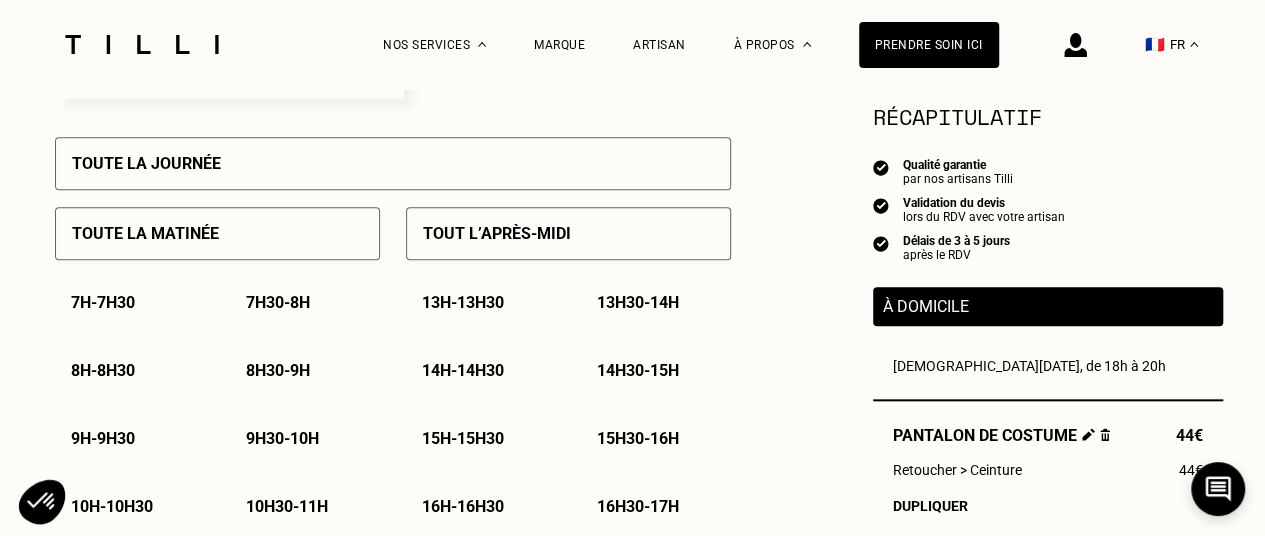 scroll, scrollTop: 900, scrollLeft: 0, axis: vertical 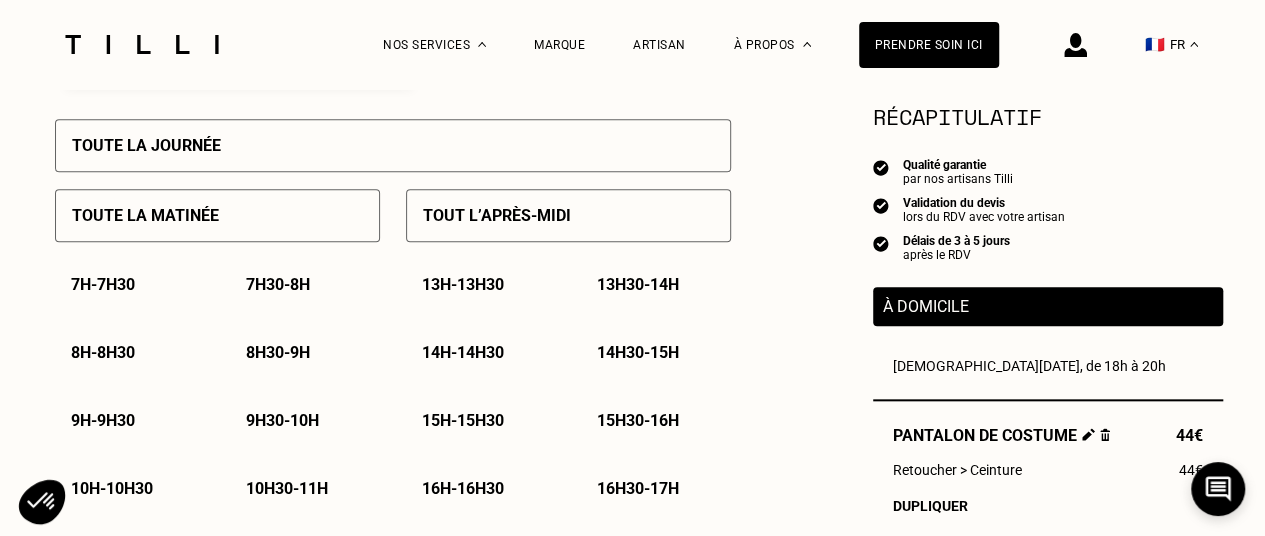 click on "Toute la journée" at bounding box center [393, 145] 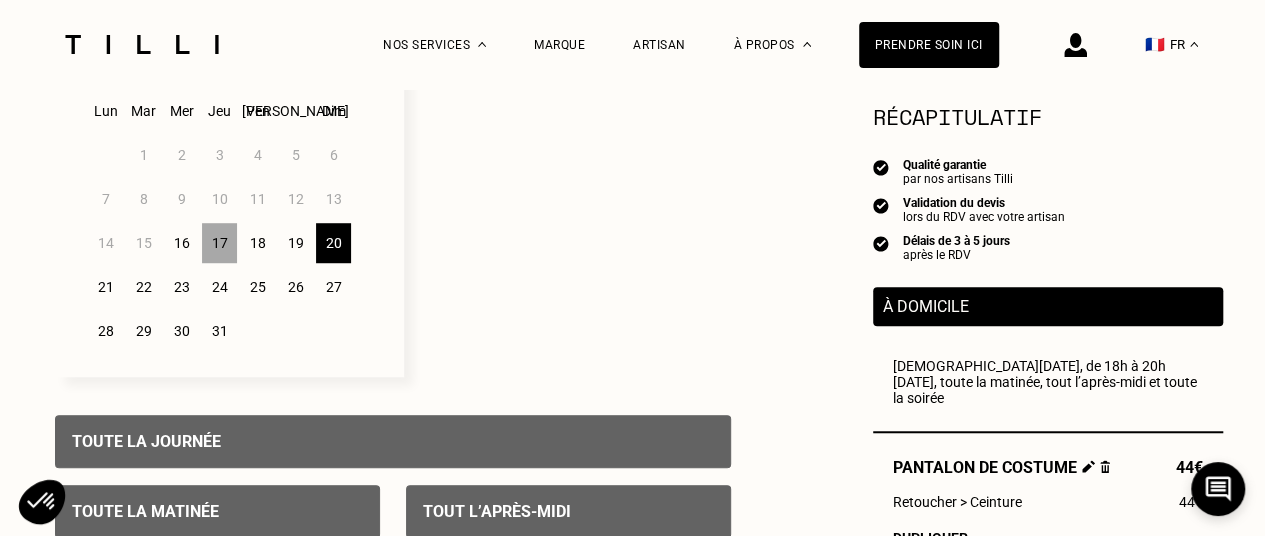 scroll, scrollTop: 600, scrollLeft: 0, axis: vertical 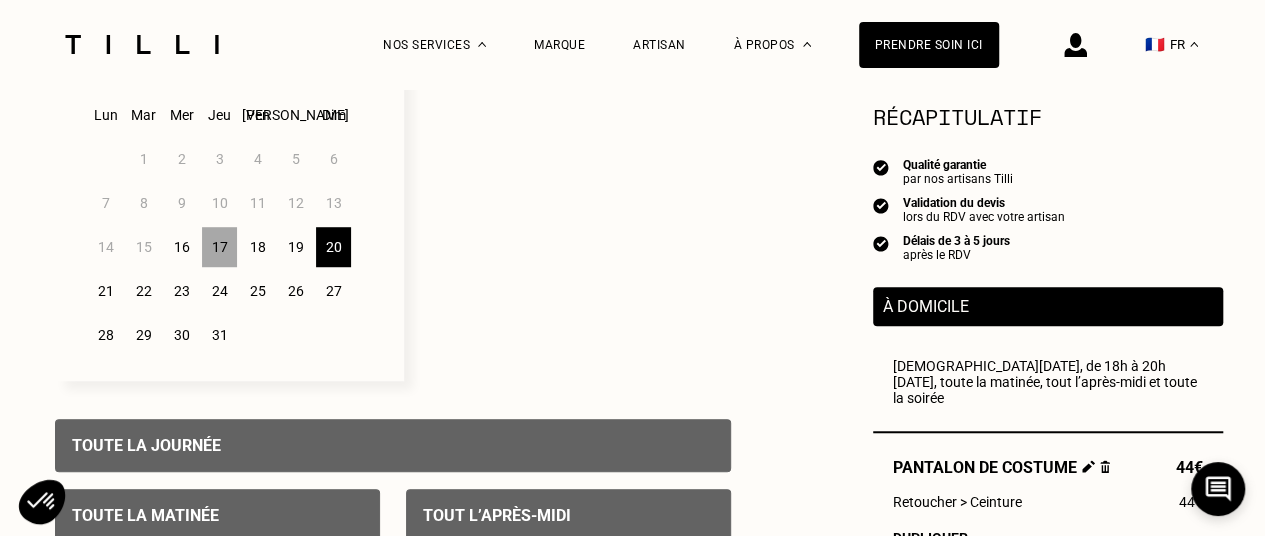 click on "21" at bounding box center [105, 291] 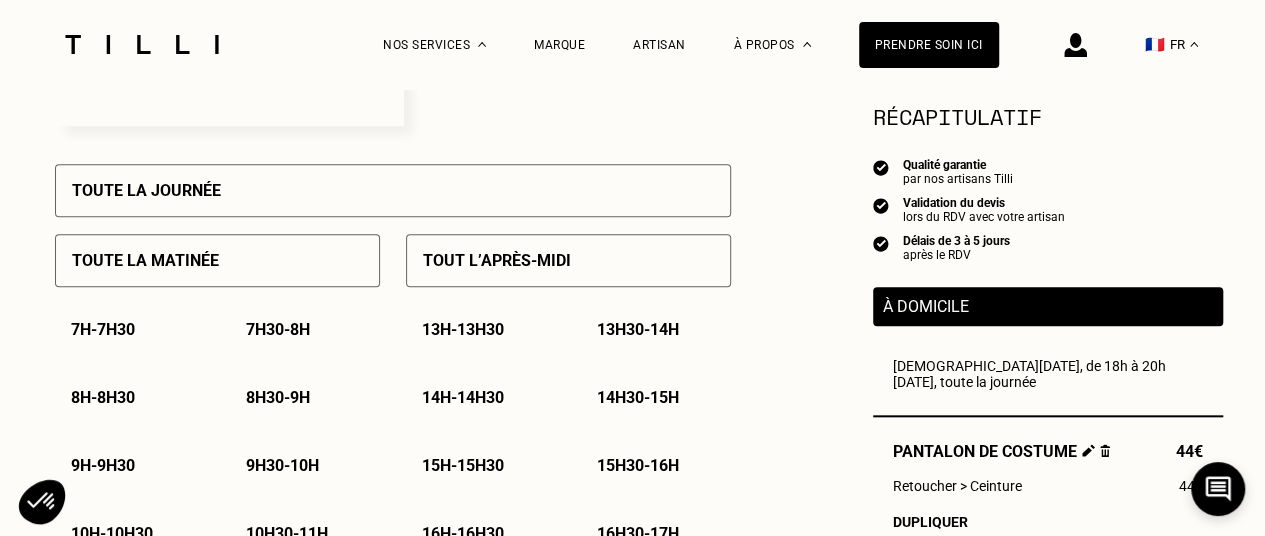 scroll, scrollTop: 900, scrollLeft: 0, axis: vertical 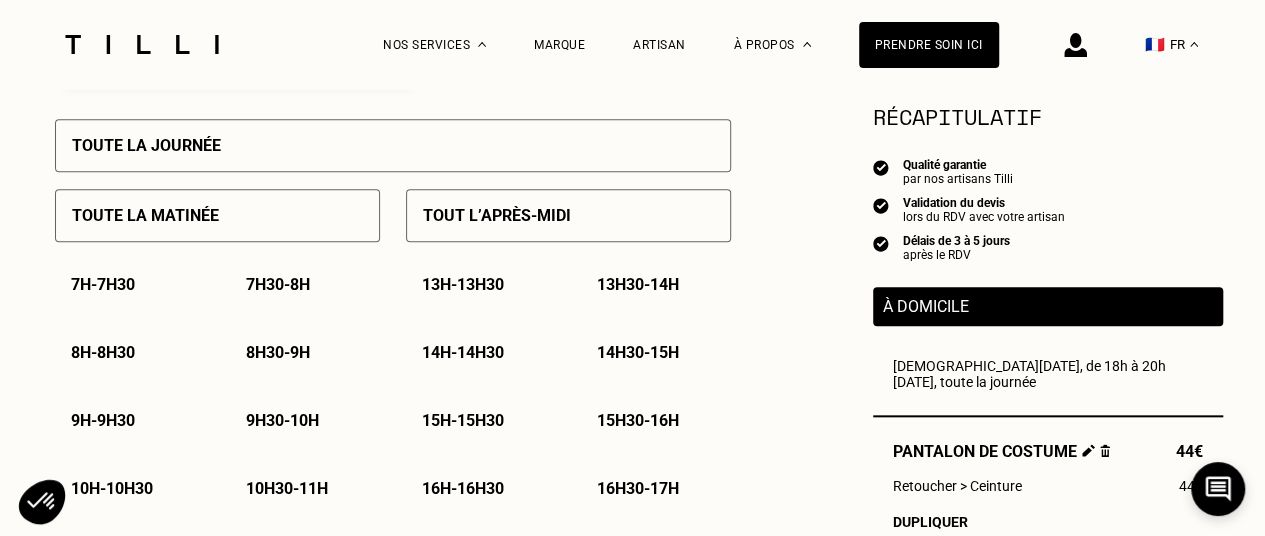 click on "Toute la matinée" at bounding box center [217, 215] 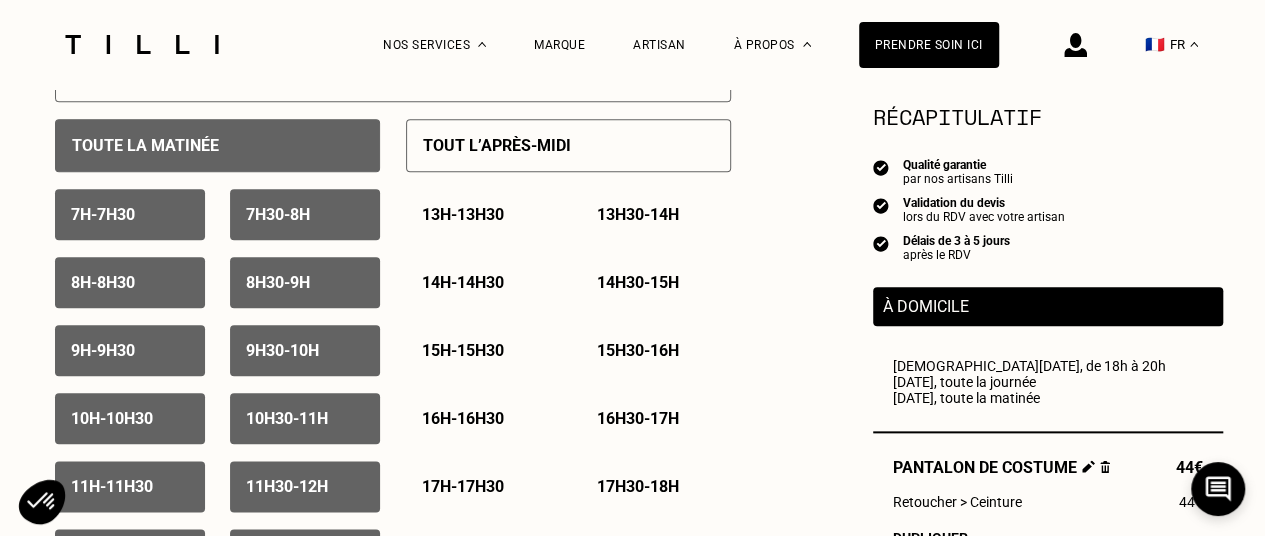 scroll, scrollTop: 1000, scrollLeft: 0, axis: vertical 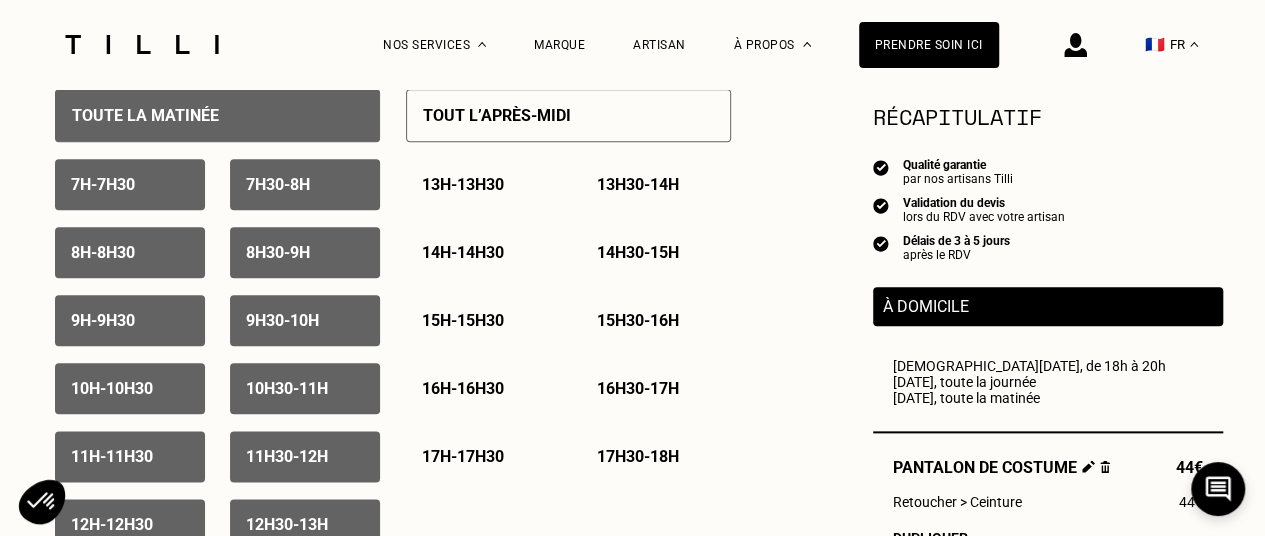 click on "13h  -  13h30" at bounding box center [481, 184] 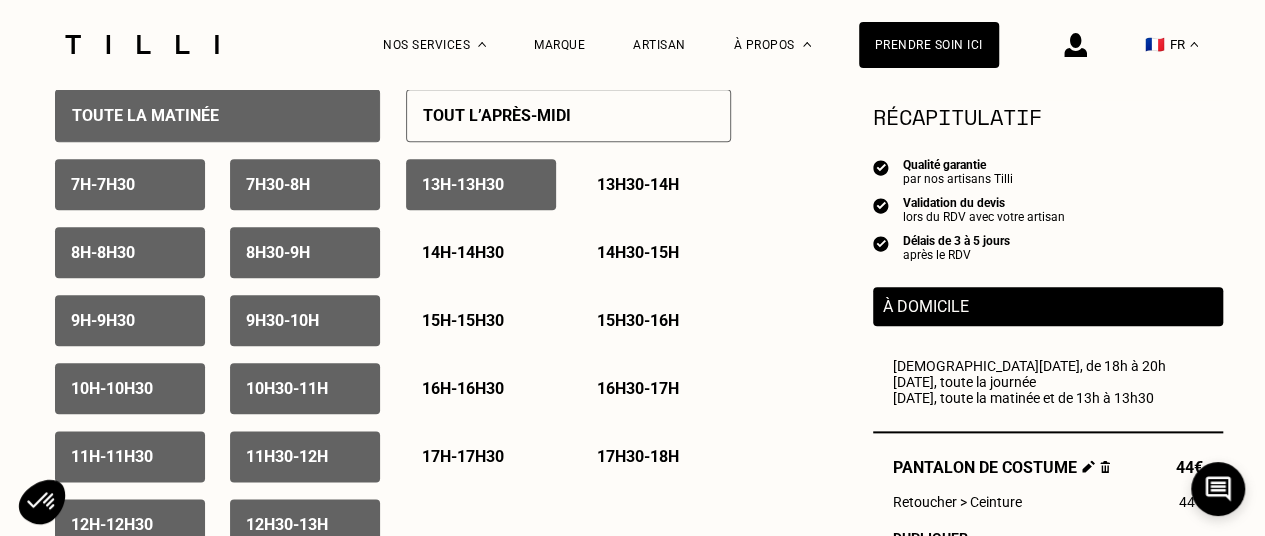 click on "13h30  -  14h" at bounding box center [638, 184] 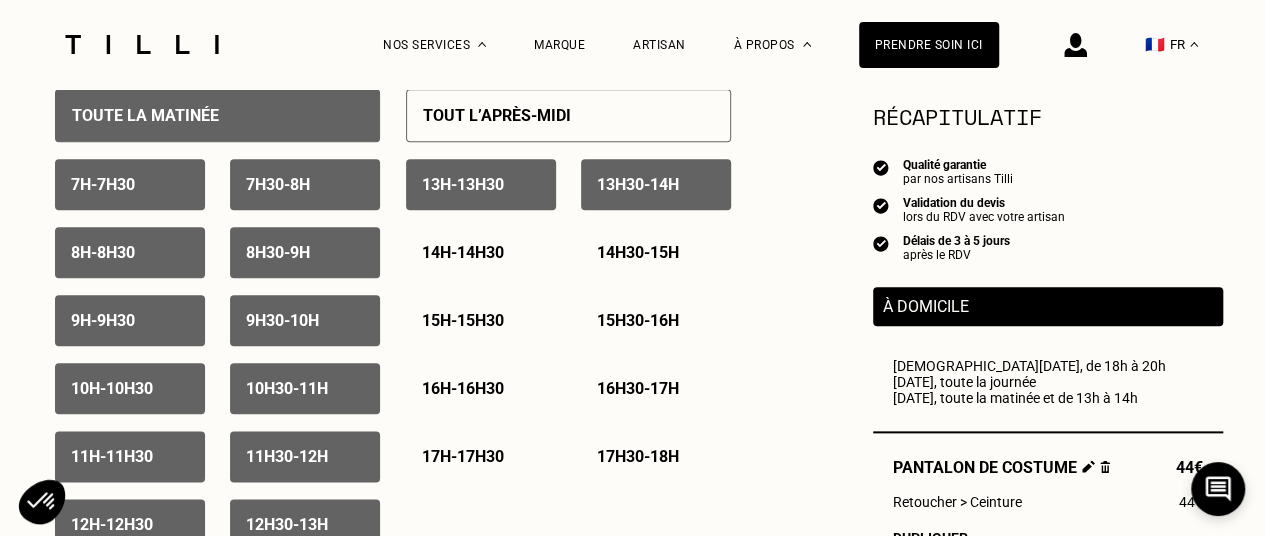click on "14h  -  14h30" at bounding box center (481, 252) 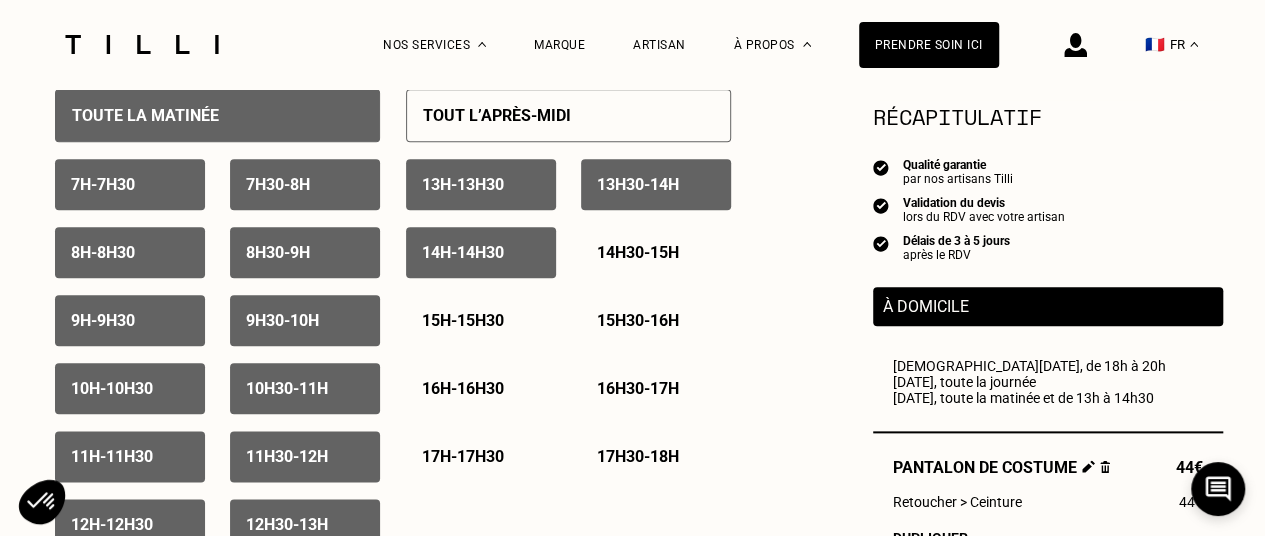 click on "14h30  -  15h" at bounding box center (638, 252) 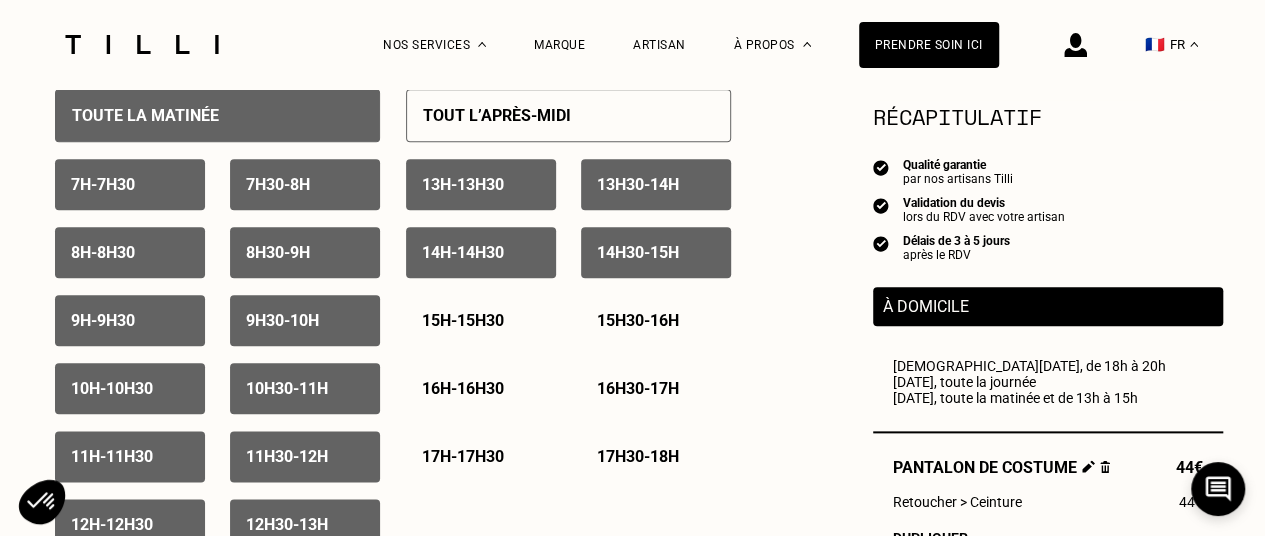 click on "15h  -  15h30" at bounding box center [463, 320] 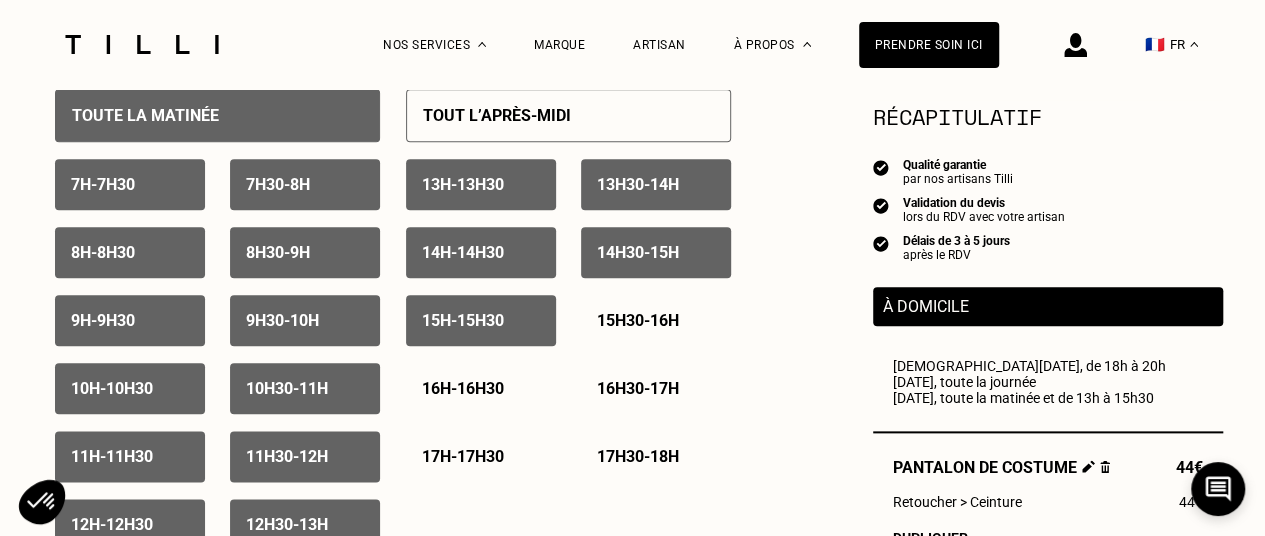 click on "15h30  -  16h" at bounding box center [638, 320] 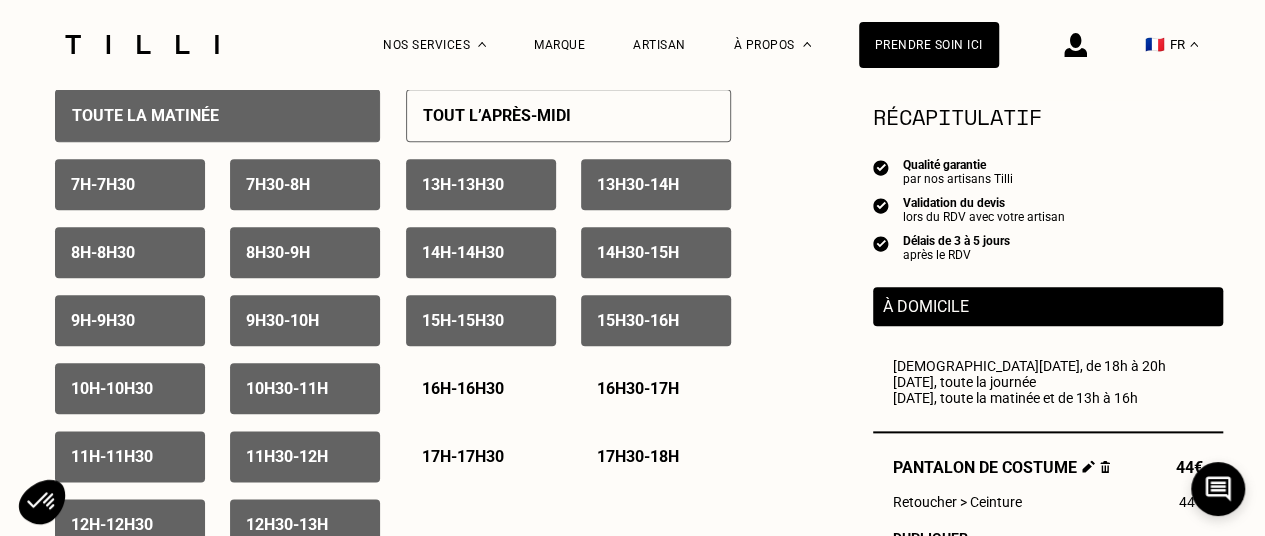 click on "16h  -  16h30" at bounding box center (463, 388) 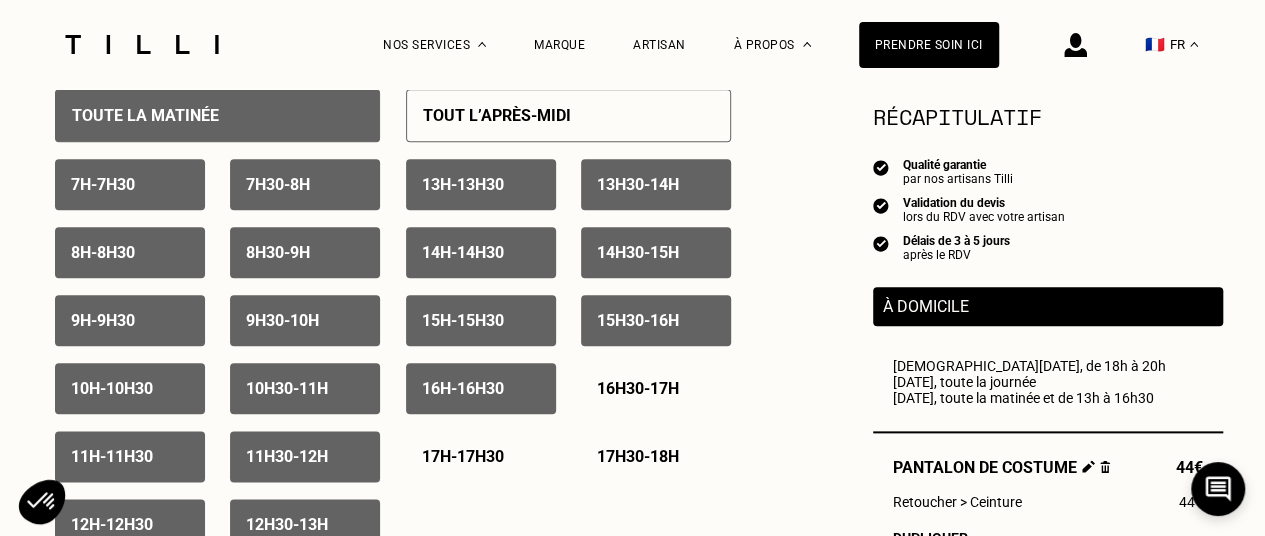 click on "16h30  -  17h" at bounding box center [638, 388] 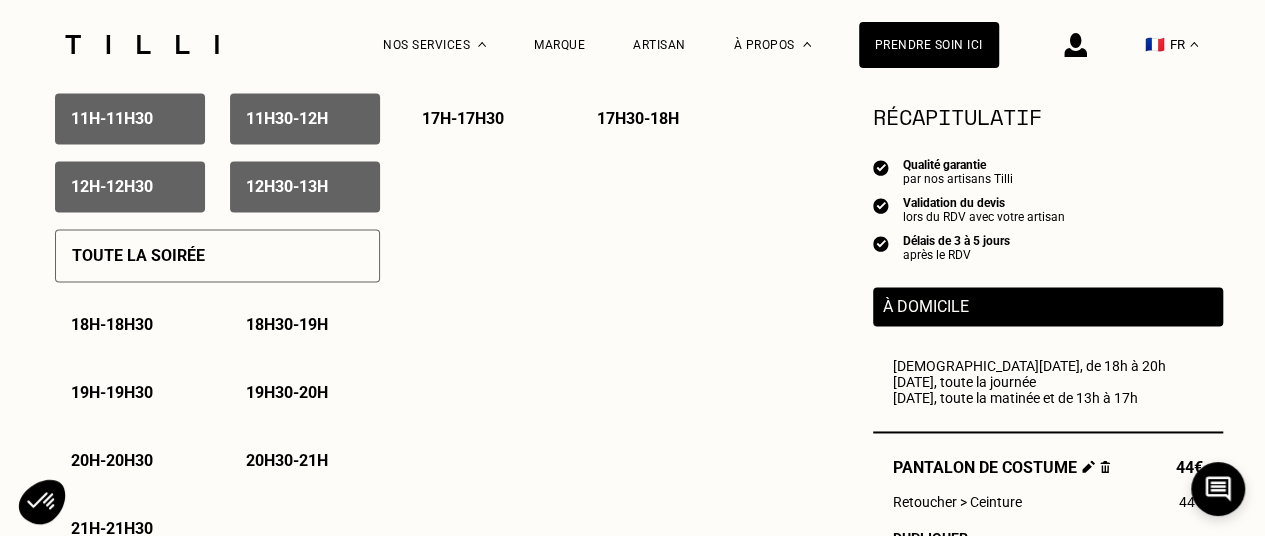 scroll, scrollTop: 1400, scrollLeft: 0, axis: vertical 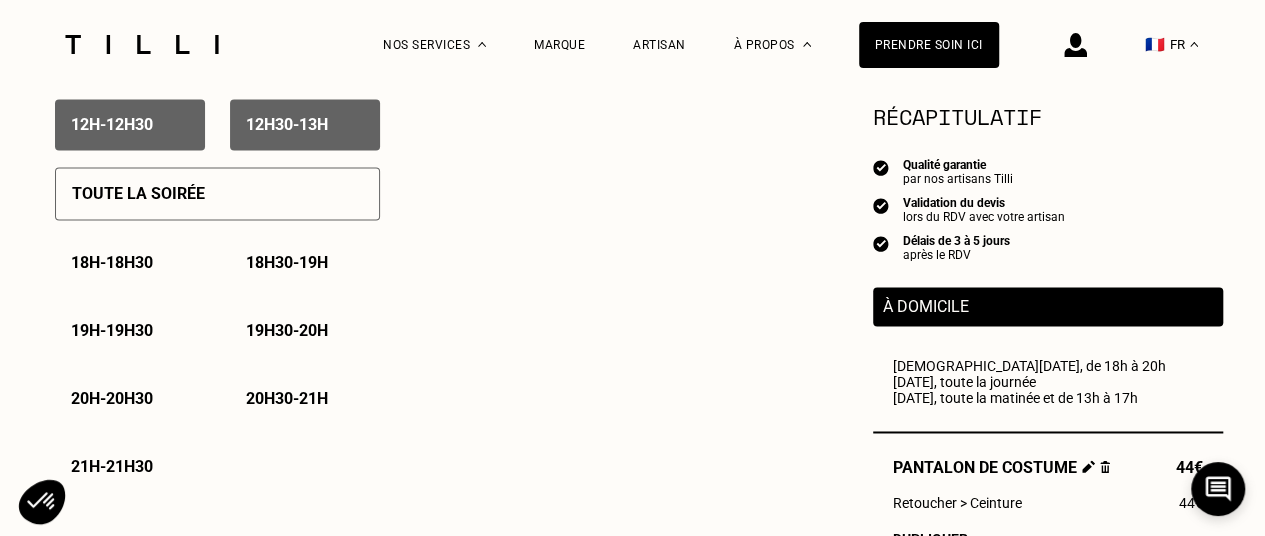 click on "19h30  -  20h" at bounding box center [287, 330] 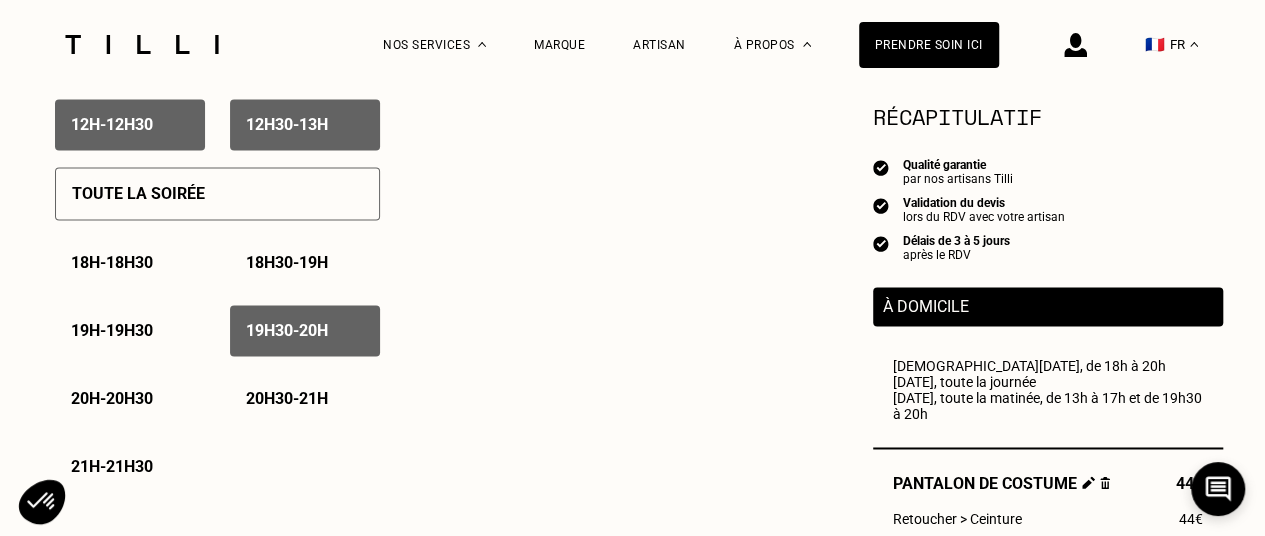 click on "20h  -  20h30" at bounding box center [130, 398] 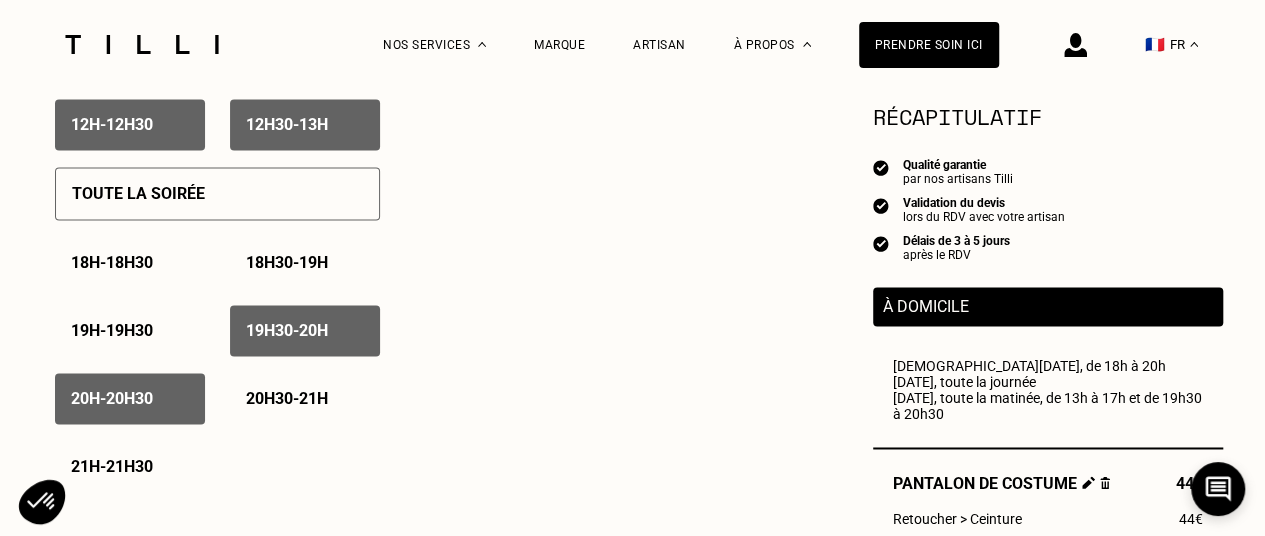 click on "20h30  -  21h" at bounding box center (287, 398) 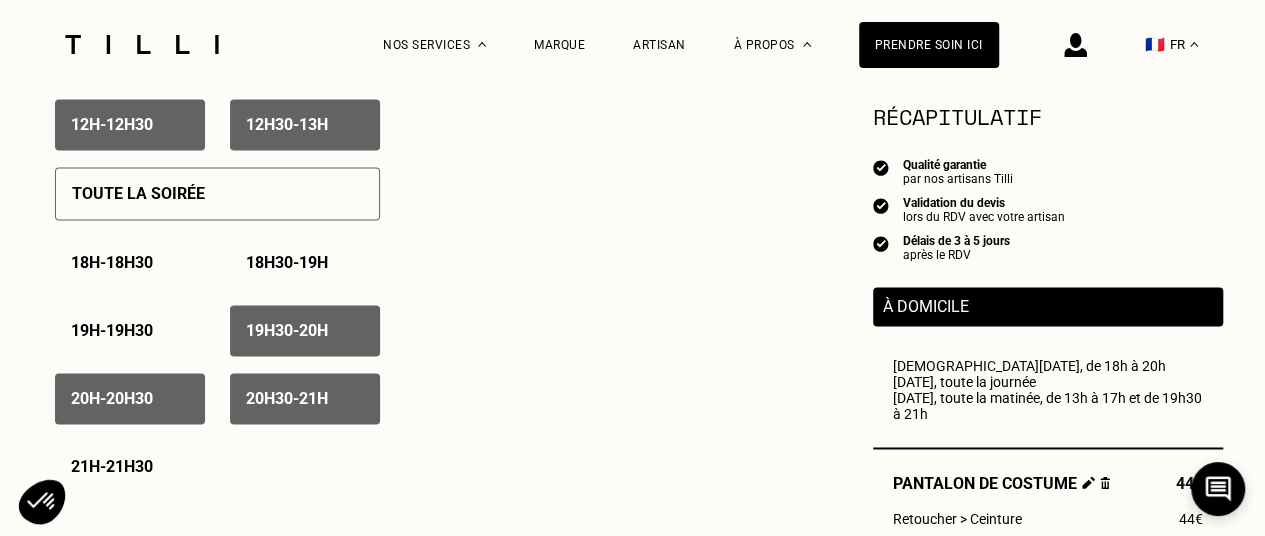 click on "21h  -  21h30" at bounding box center [112, 466] 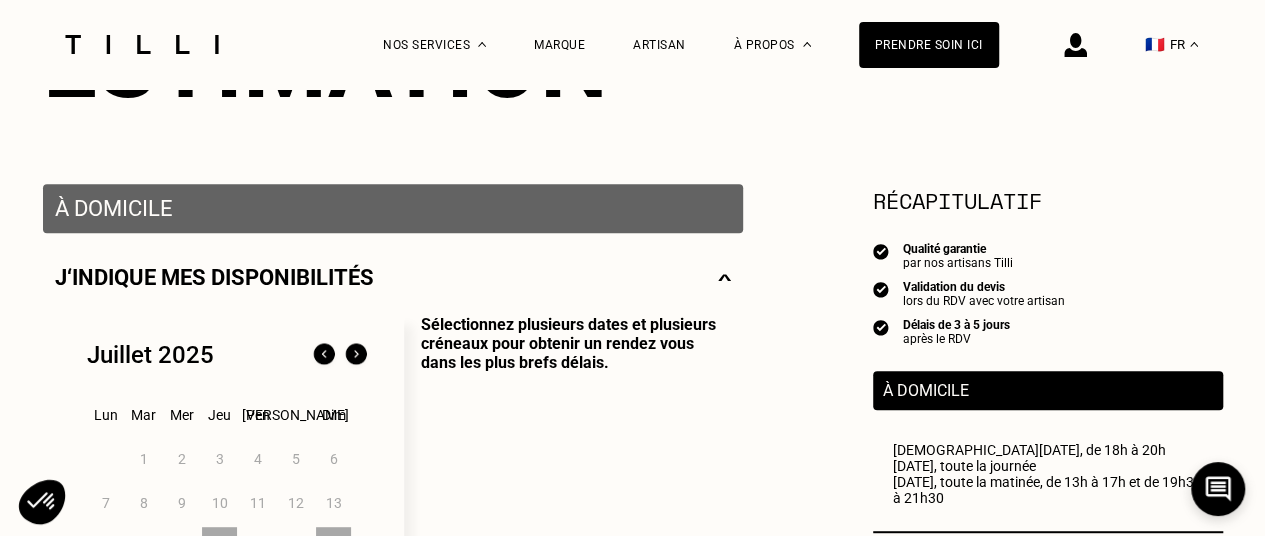 scroll, scrollTop: 500, scrollLeft: 0, axis: vertical 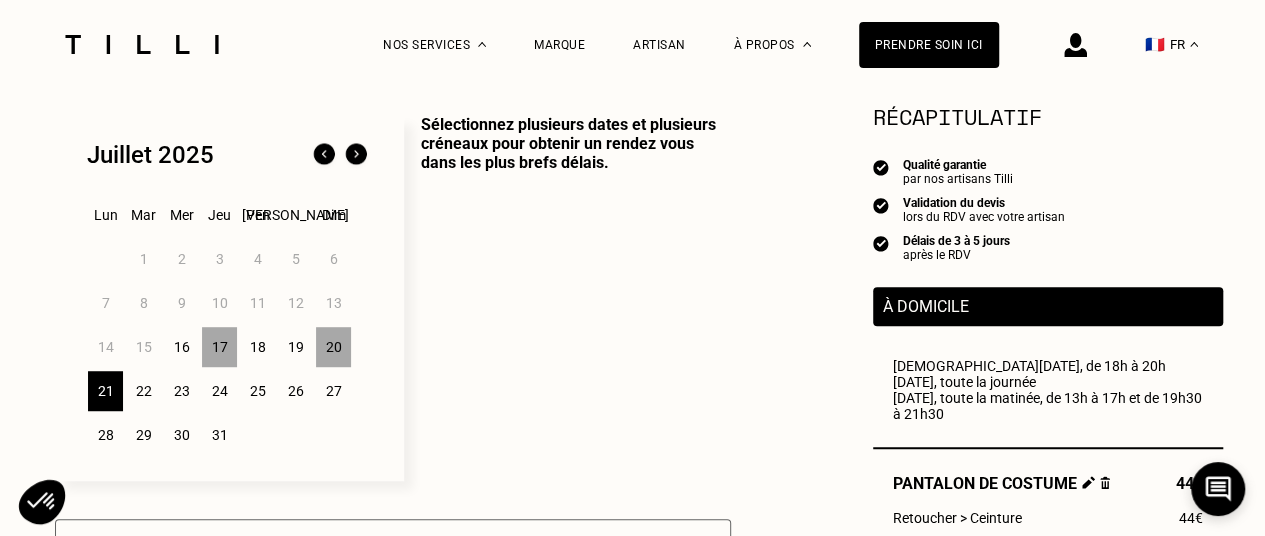 click on "22" at bounding box center (143, 391) 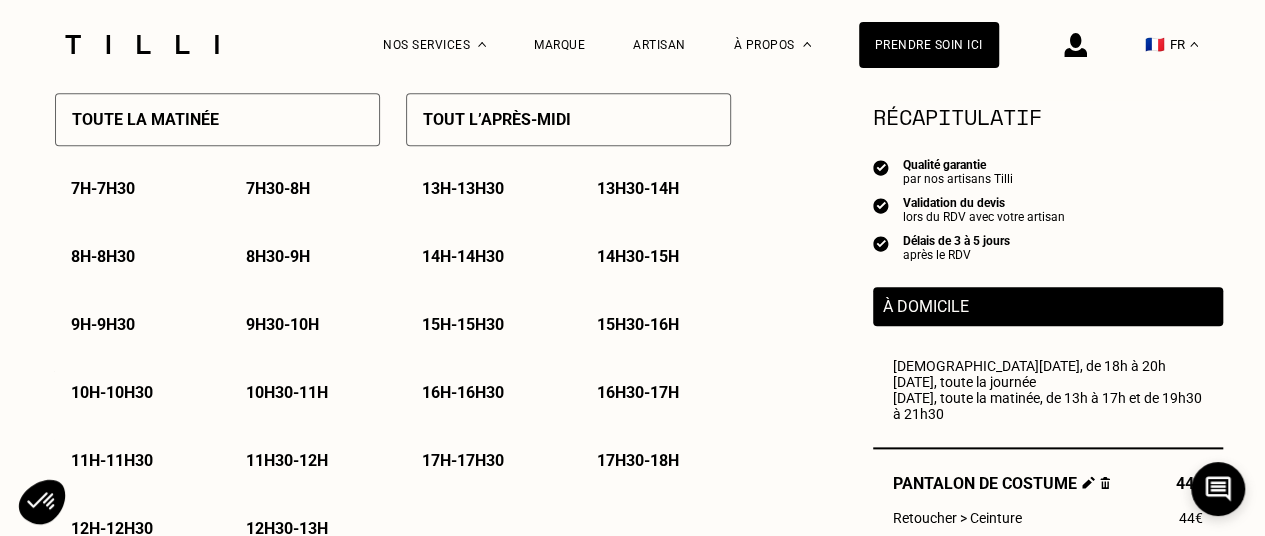 scroll, scrollTop: 1000, scrollLeft: 0, axis: vertical 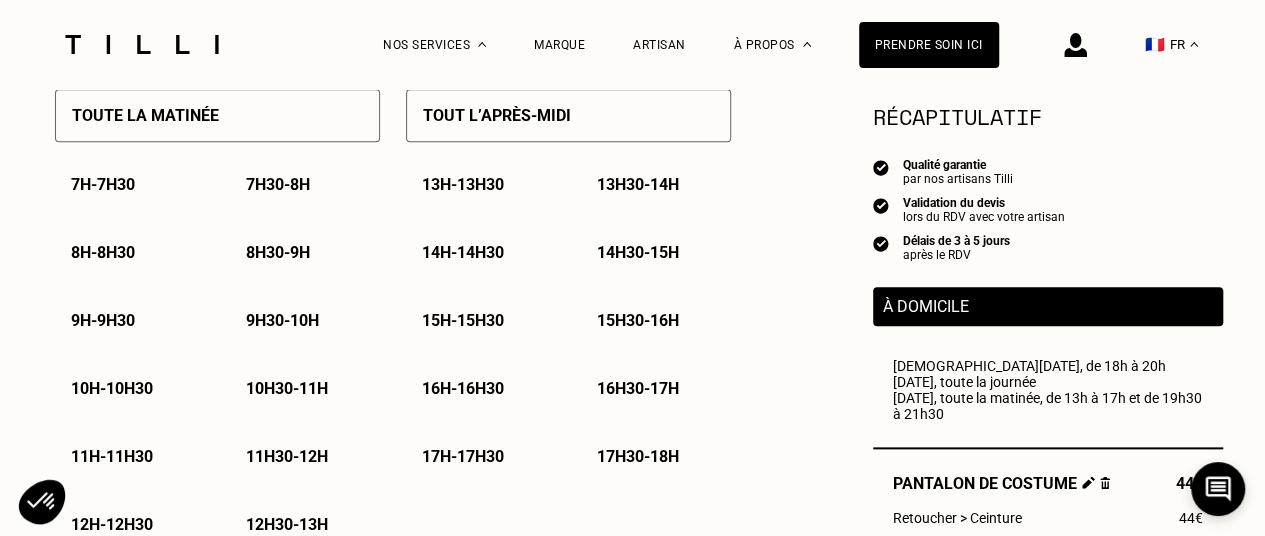 drag, startPoint x: 108, startPoint y: 174, endPoint x: 220, endPoint y: 199, distance: 114.75626 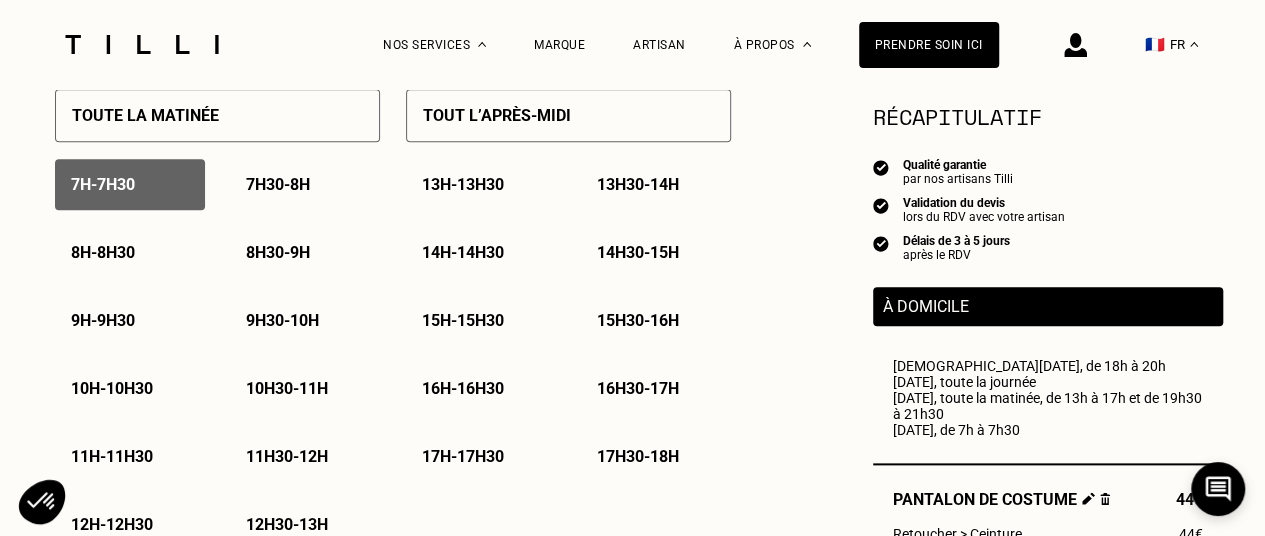 click on "7h30  -  8h" at bounding box center [278, 184] 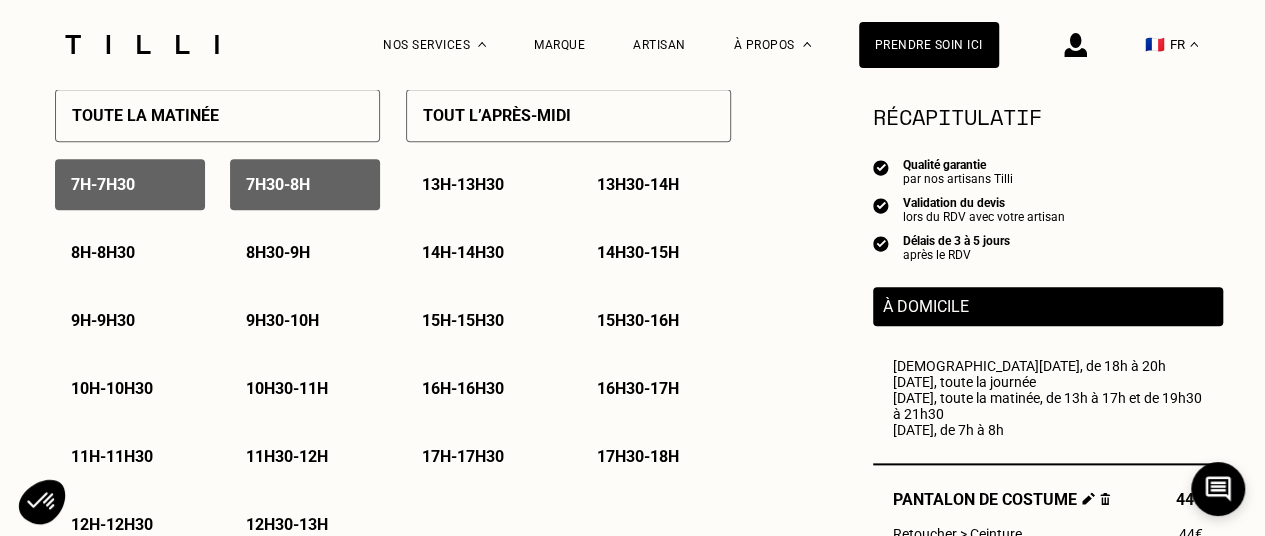 click on "8h  -  8h30" at bounding box center [103, 252] 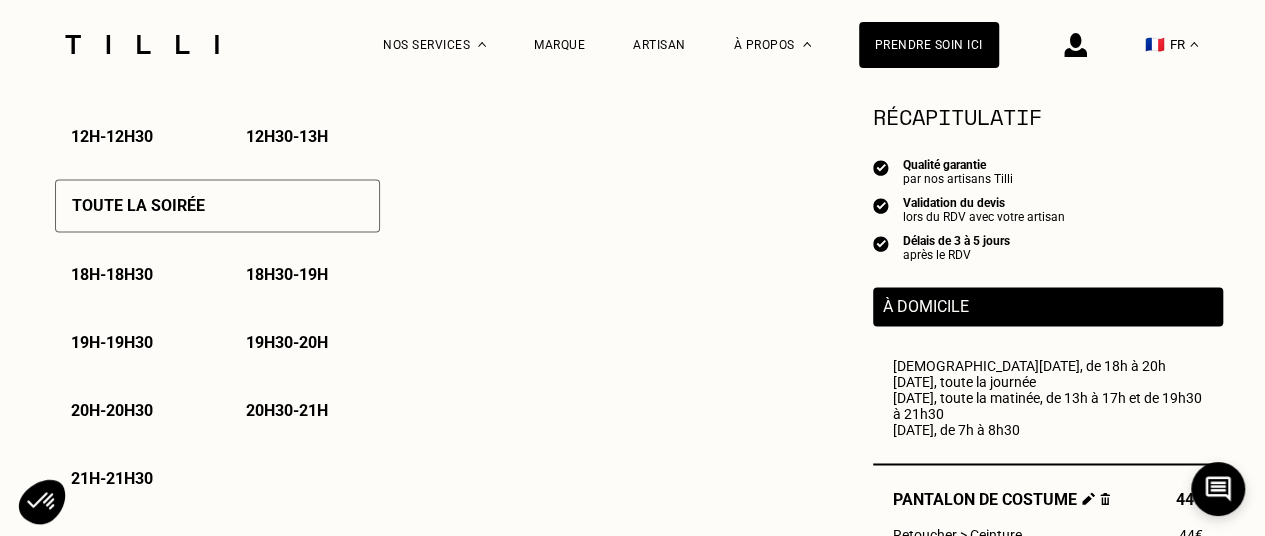 scroll, scrollTop: 1500, scrollLeft: 0, axis: vertical 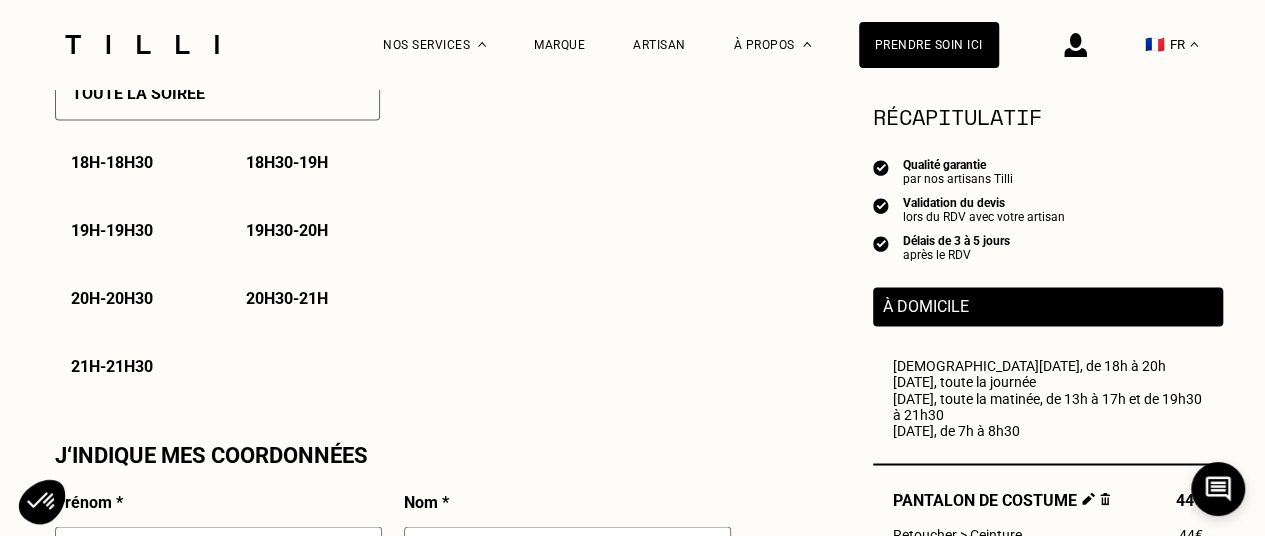 click on "20h  -  20h30" at bounding box center (112, 298) 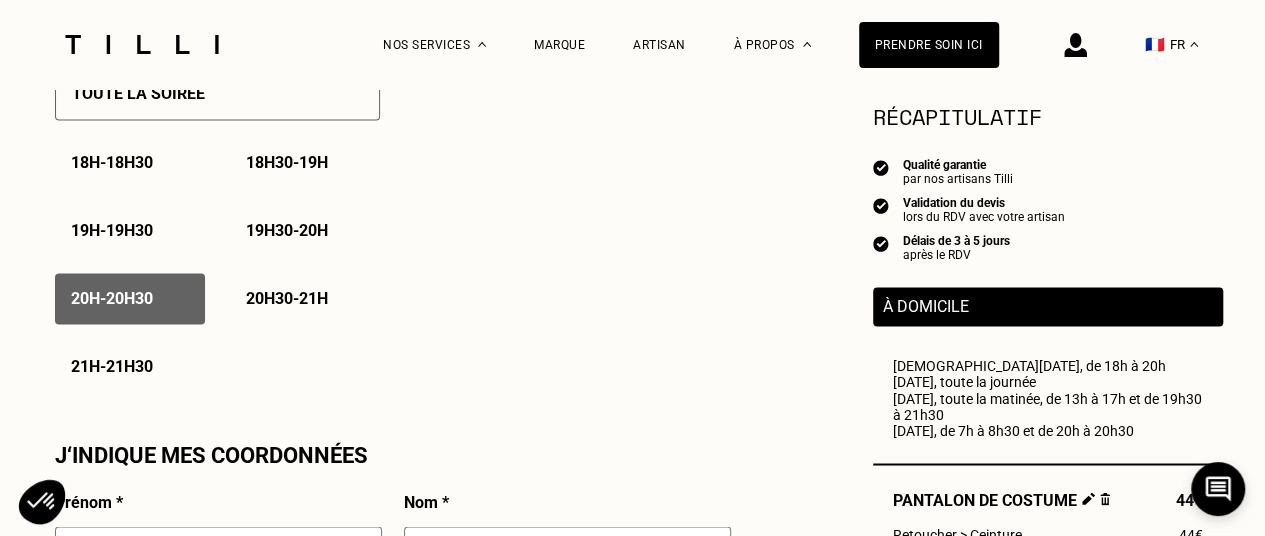 click on "20h30  -  21h" at bounding box center [287, 298] 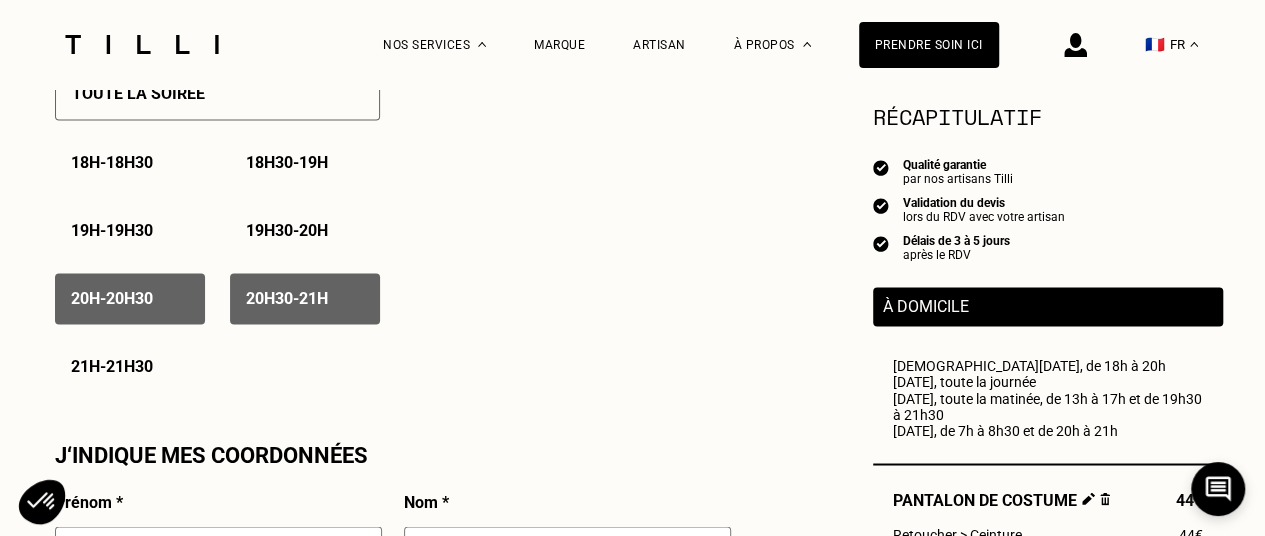 click on "21h  -  21h30" at bounding box center [112, 366] 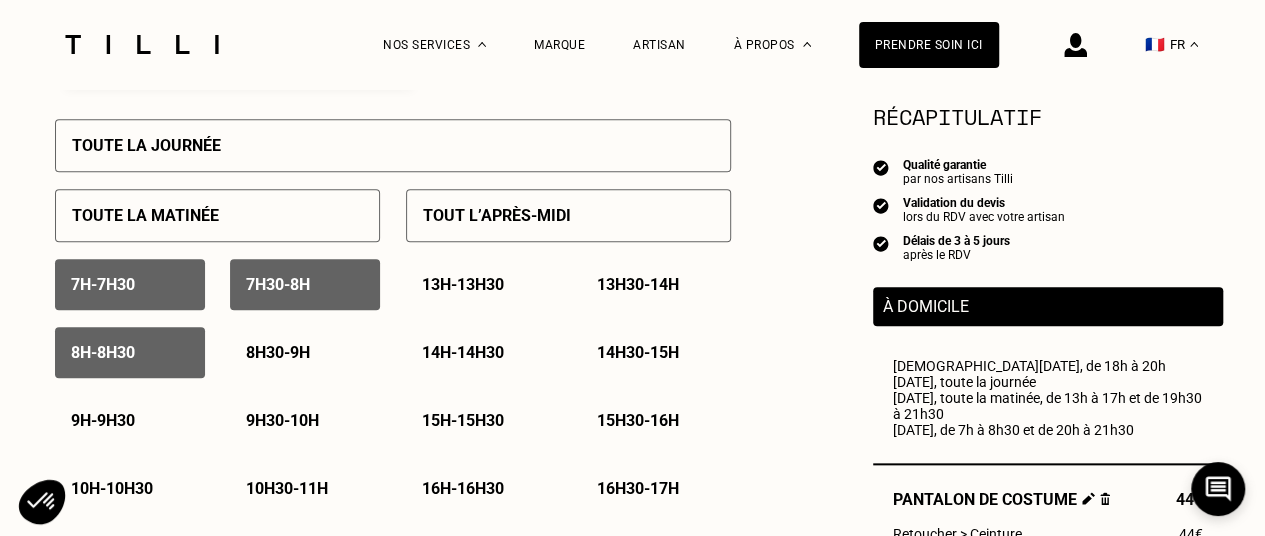 scroll, scrollTop: 600, scrollLeft: 0, axis: vertical 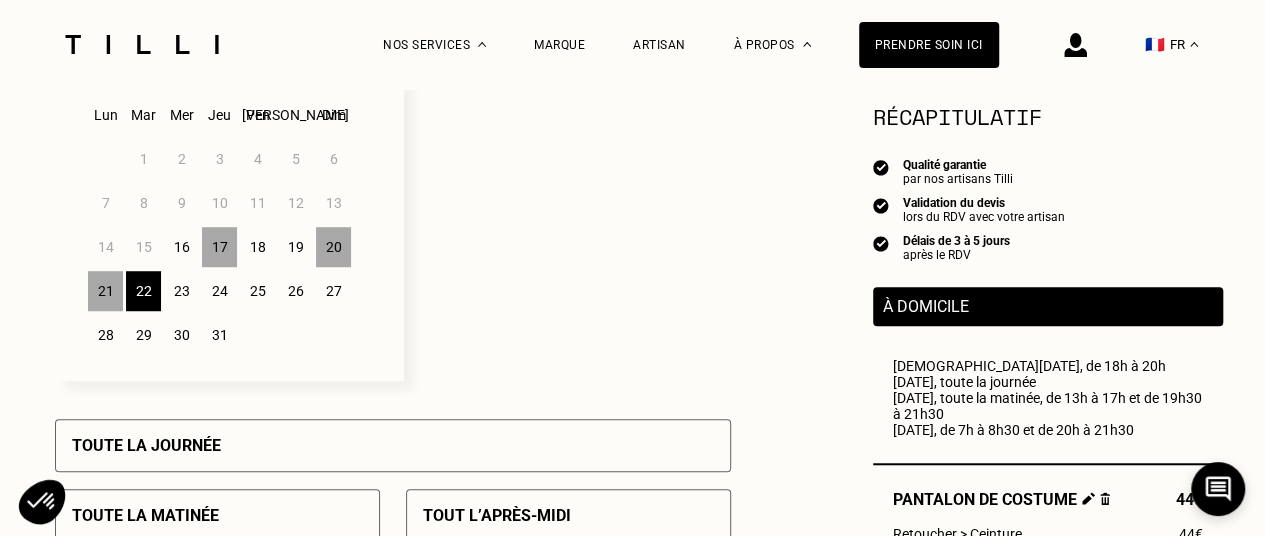 click on "23" at bounding box center (181, 291) 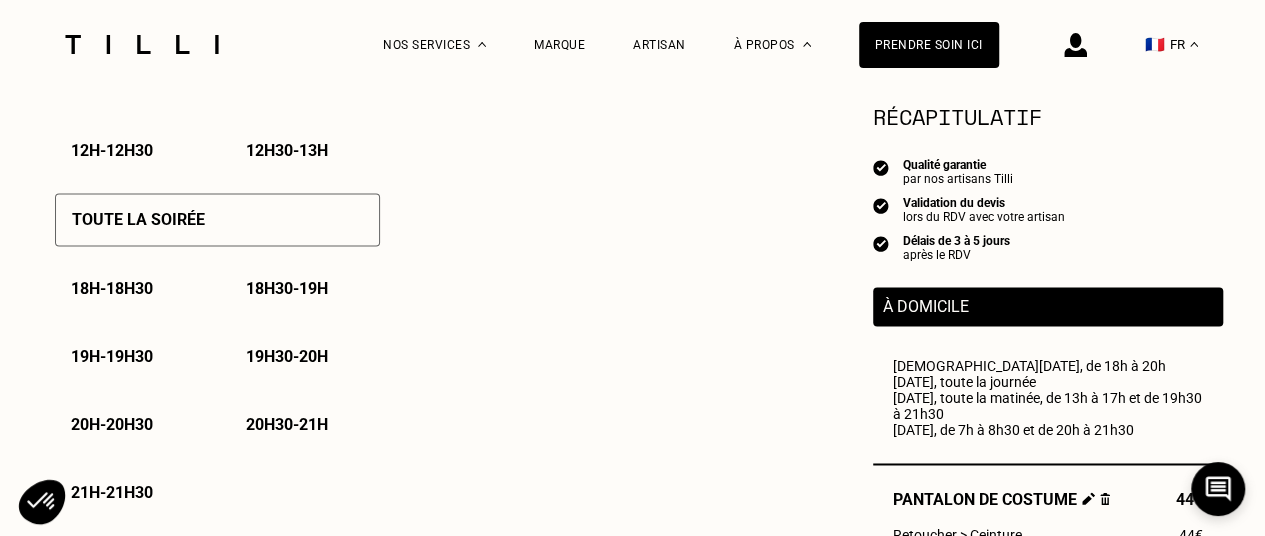 scroll, scrollTop: 1400, scrollLeft: 0, axis: vertical 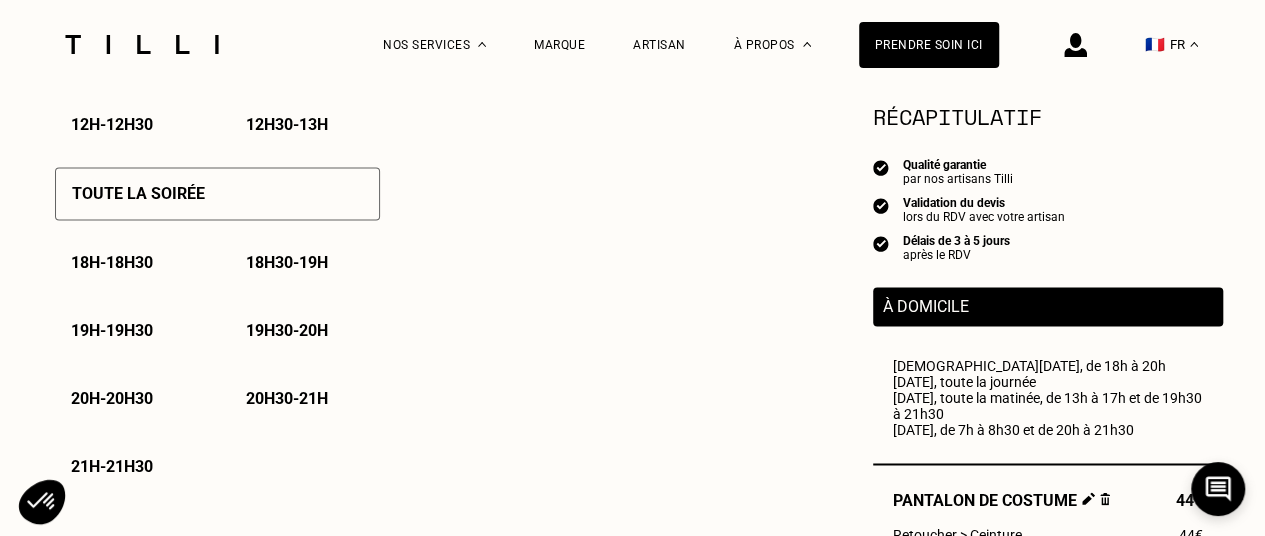 click on "18h  -  18h30" at bounding box center (112, 262) 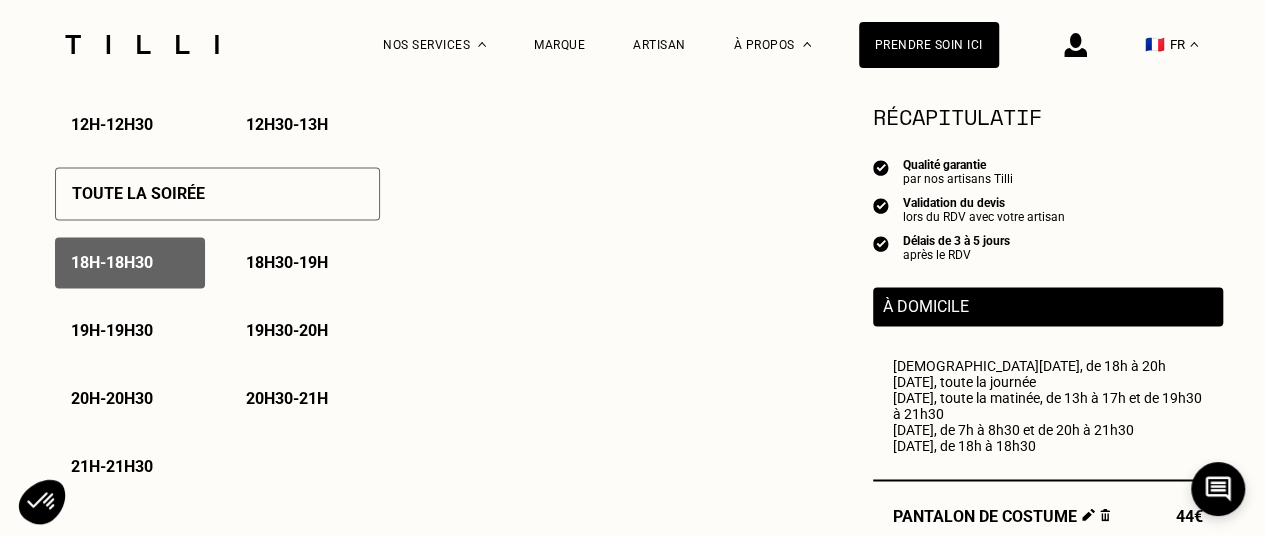 click on "Toute la soirée" at bounding box center (138, 193) 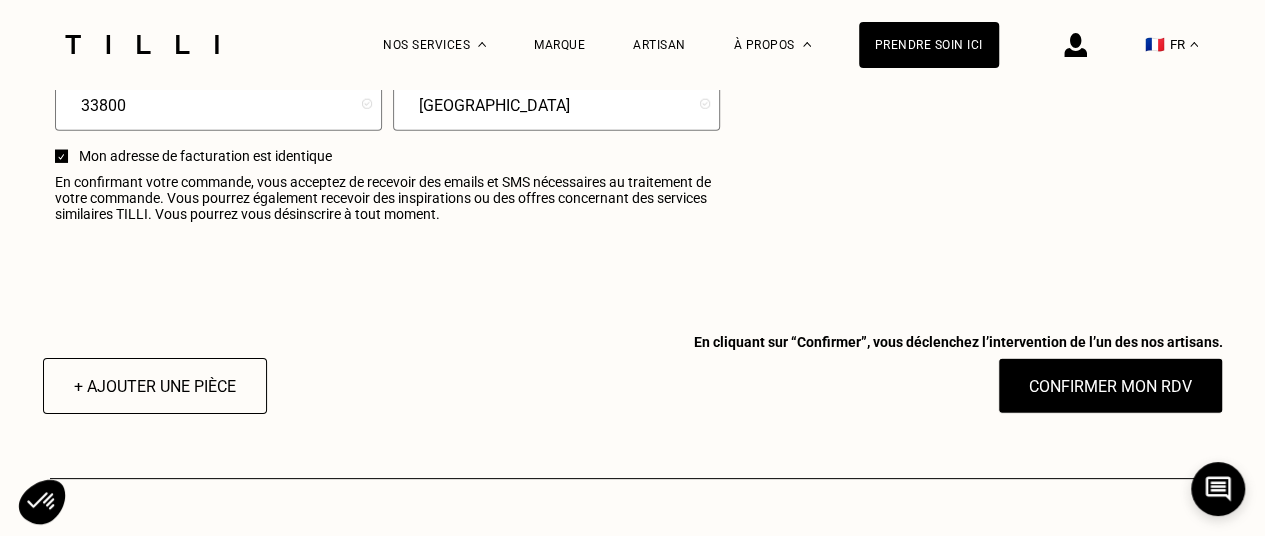 scroll, scrollTop: 2600, scrollLeft: 0, axis: vertical 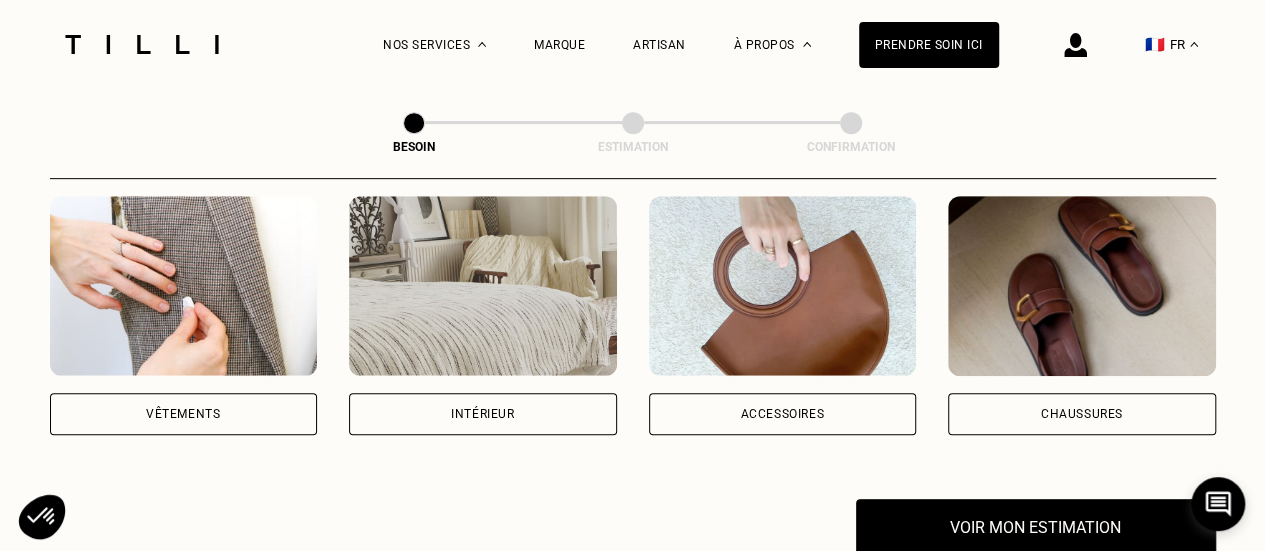 click on "Vêtements" at bounding box center [183, 414] 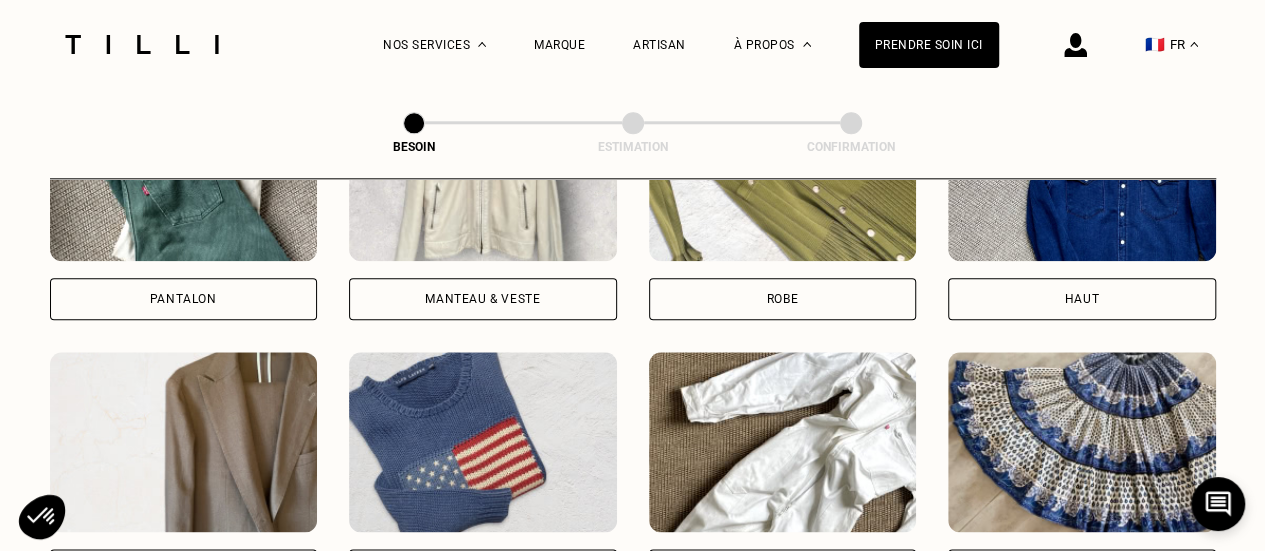 scroll, scrollTop: 1354, scrollLeft: 0, axis: vertical 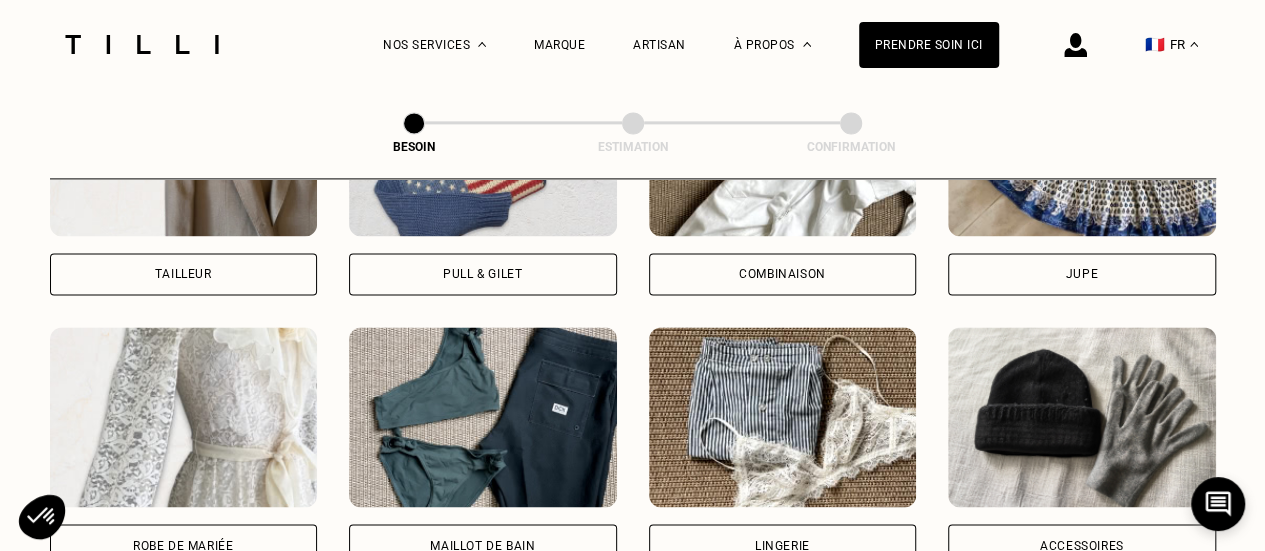 click on "Tailleur" at bounding box center (184, 274) 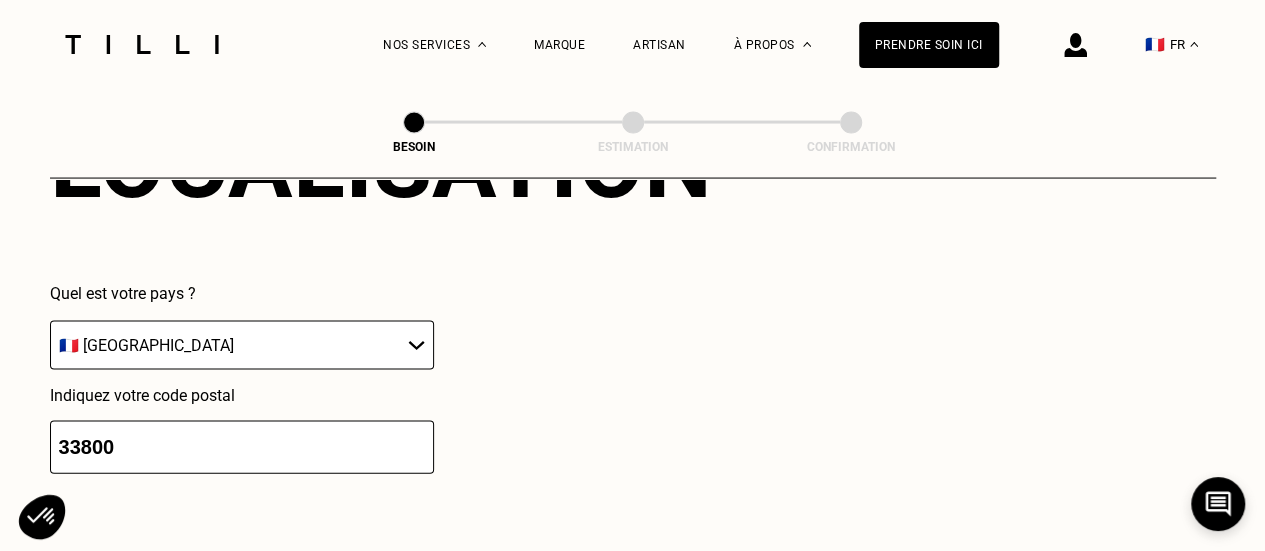 scroll, scrollTop: 2440, scrollLeft: 0, axis: vertical 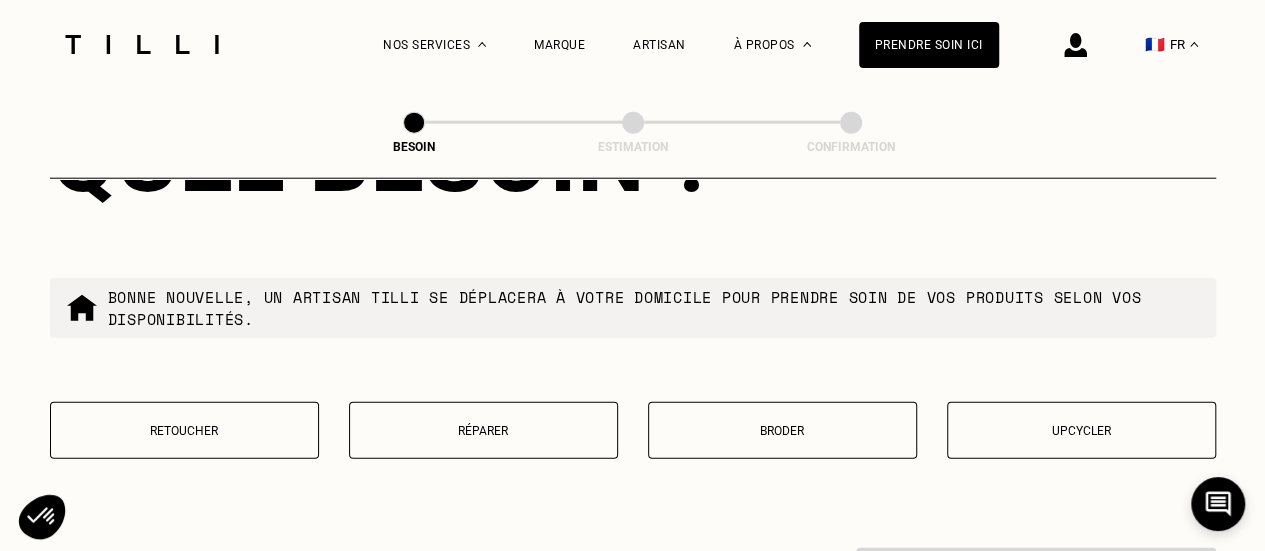 click on "Retoucher" at bounding box center (184, 430) 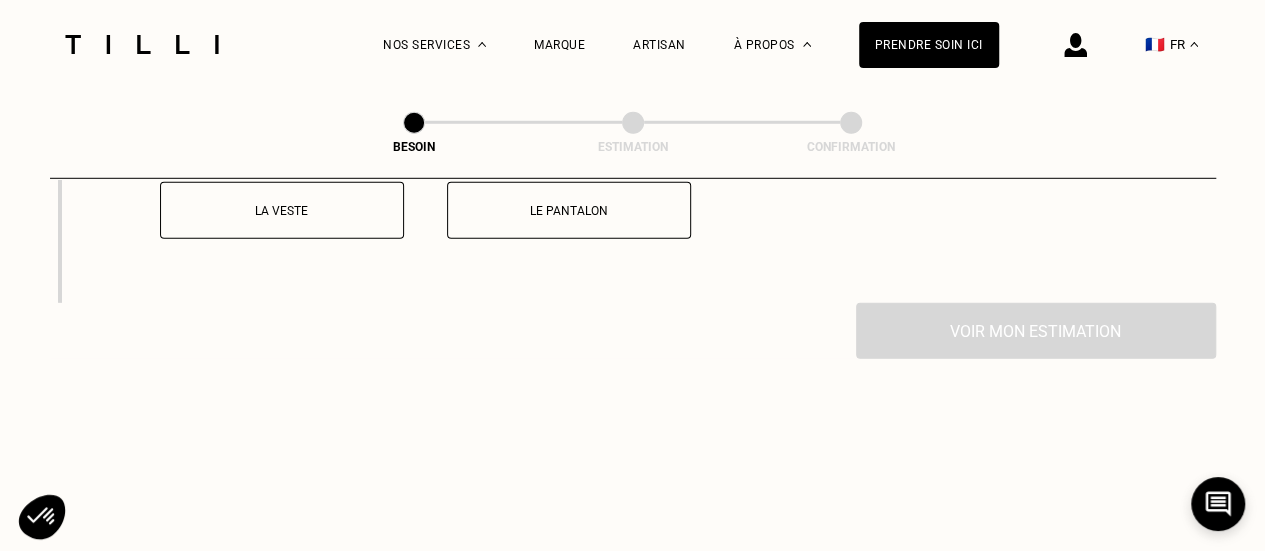 scroll, scrollTop: 2650, scrollLeft: 0, axis: vertical 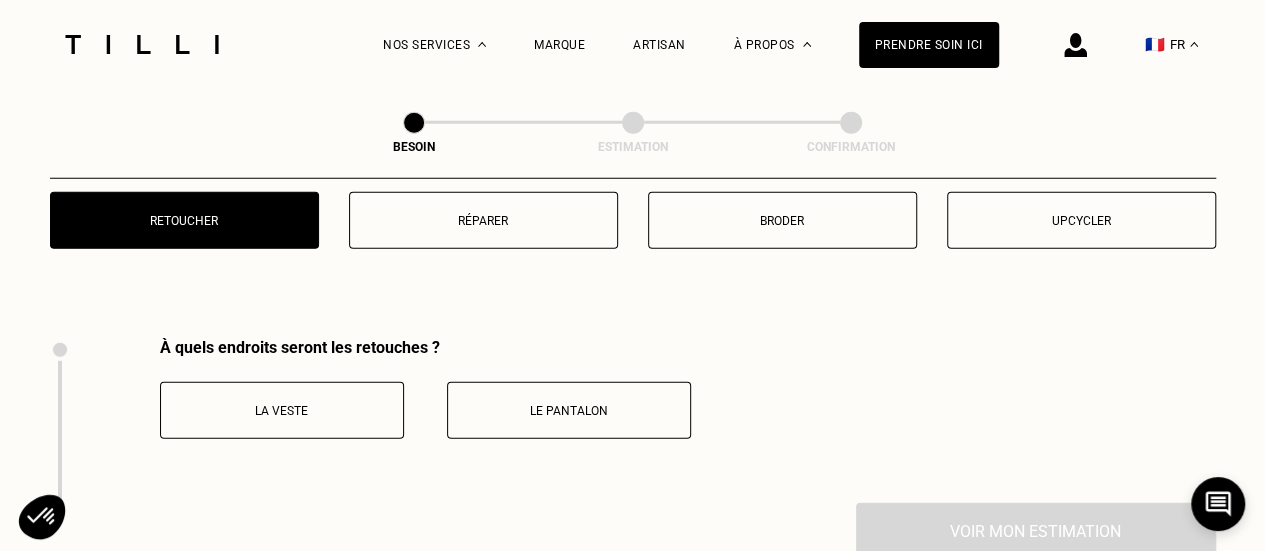 click on "Le pantalon" at bounding box center (569, 410) 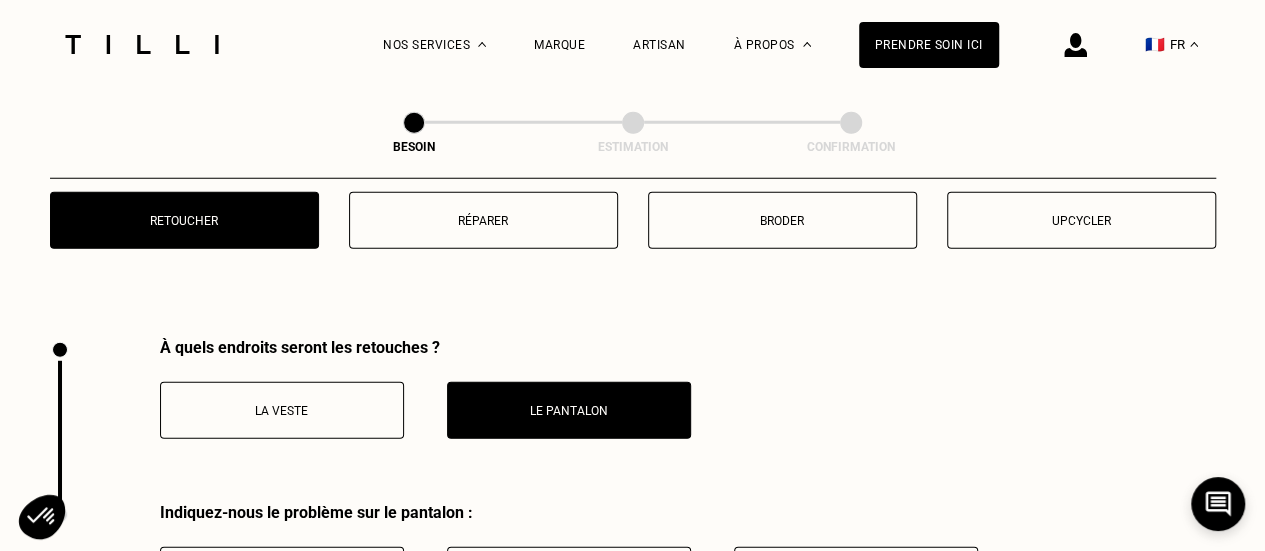 click on "À quels endroits seront les retouches ? La veste Le pantalon" at bounding box center [370, 420] 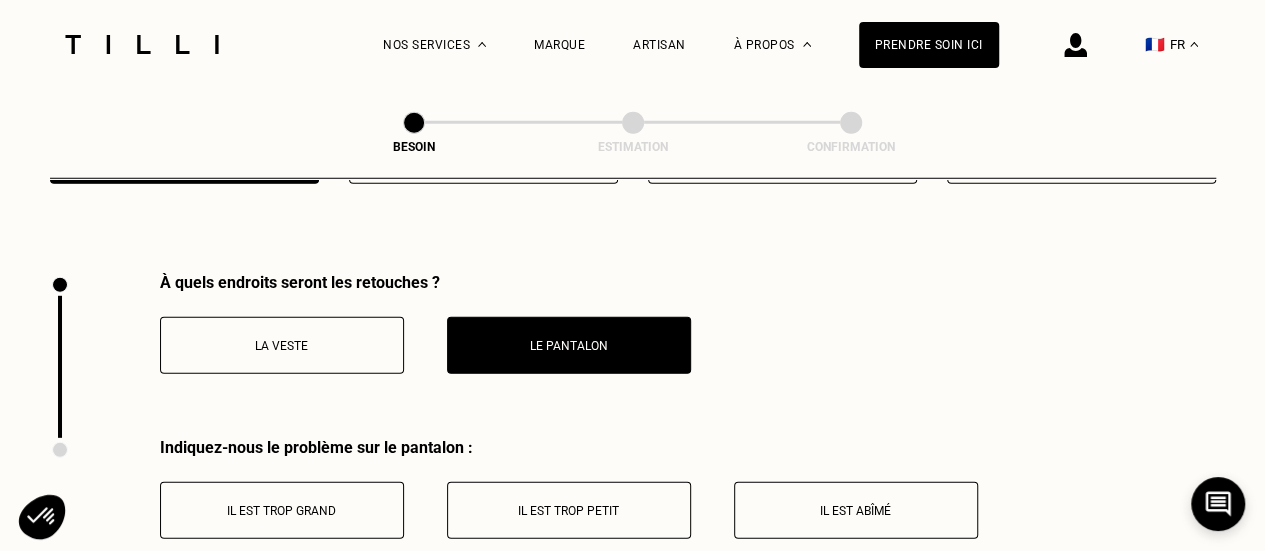 click on "La veste" at bounding box center [282, 346] 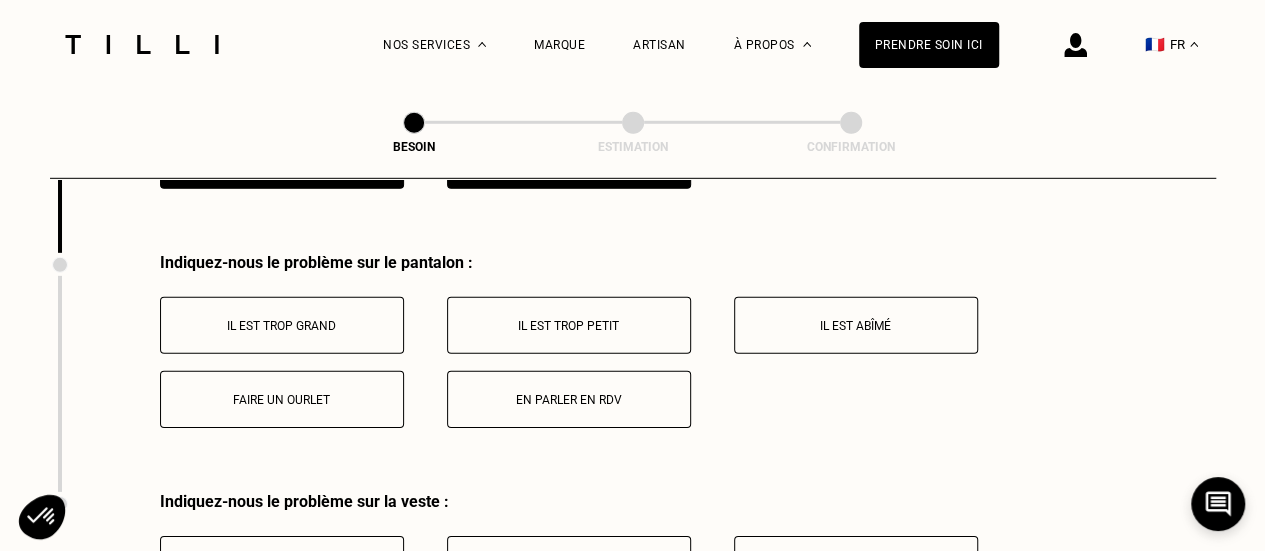 scroll, scrollTop: 2915, scrollLeft: 0, axis: vertical 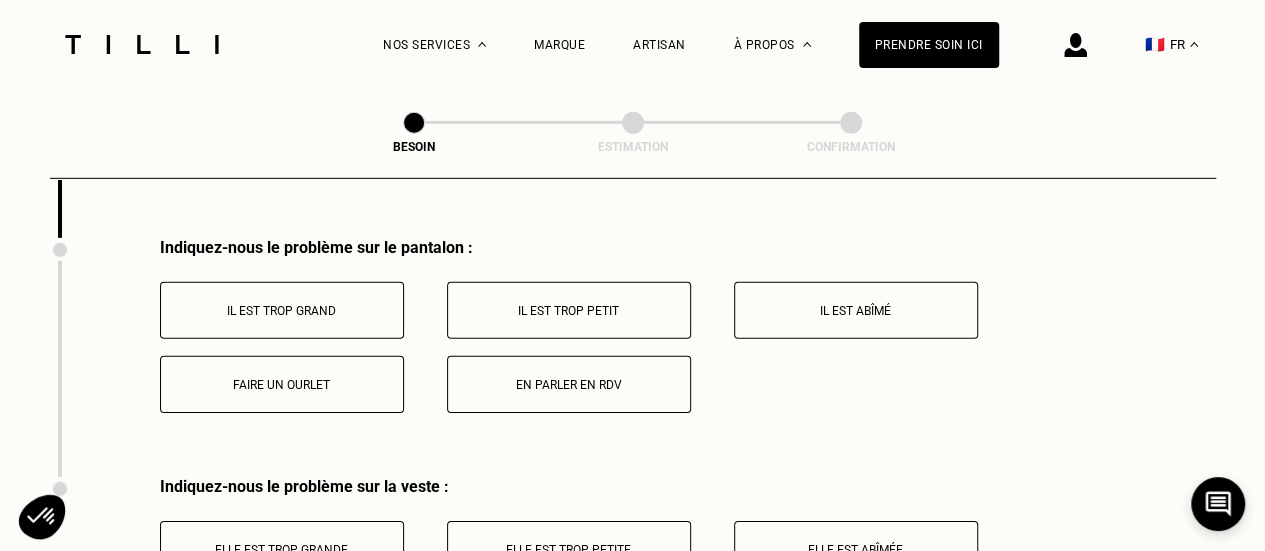 click on "Il est trop grand" at bounding box center (282, 311) 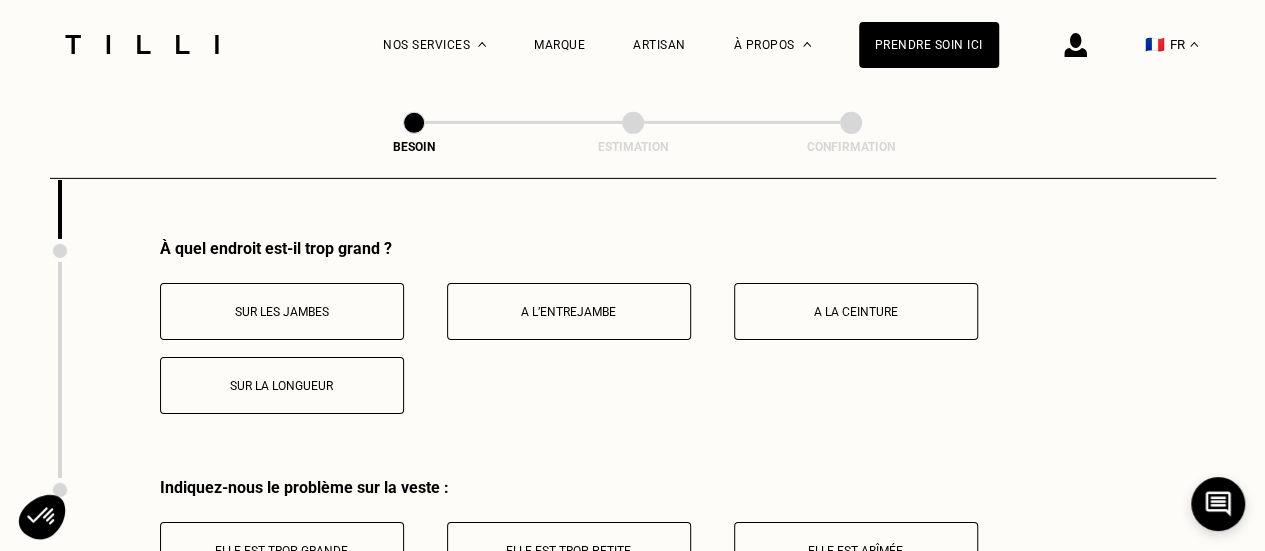 scroll, scrollTop: 3154, scrollLeft: 0, axis: vertical 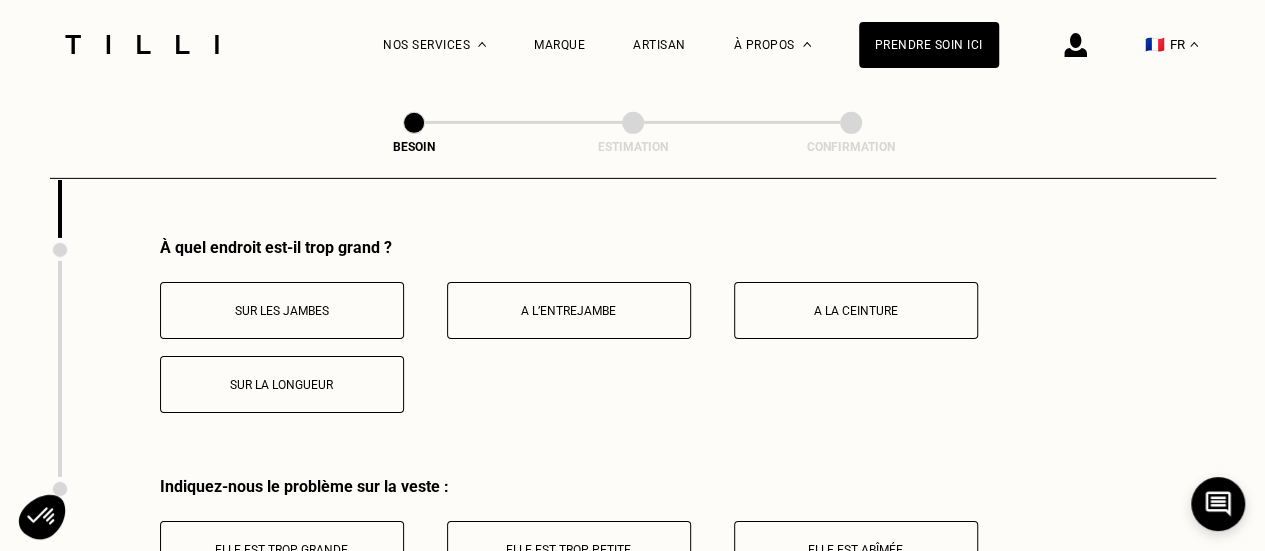 click on "A la ceinture" at bounding box center (856, 311) 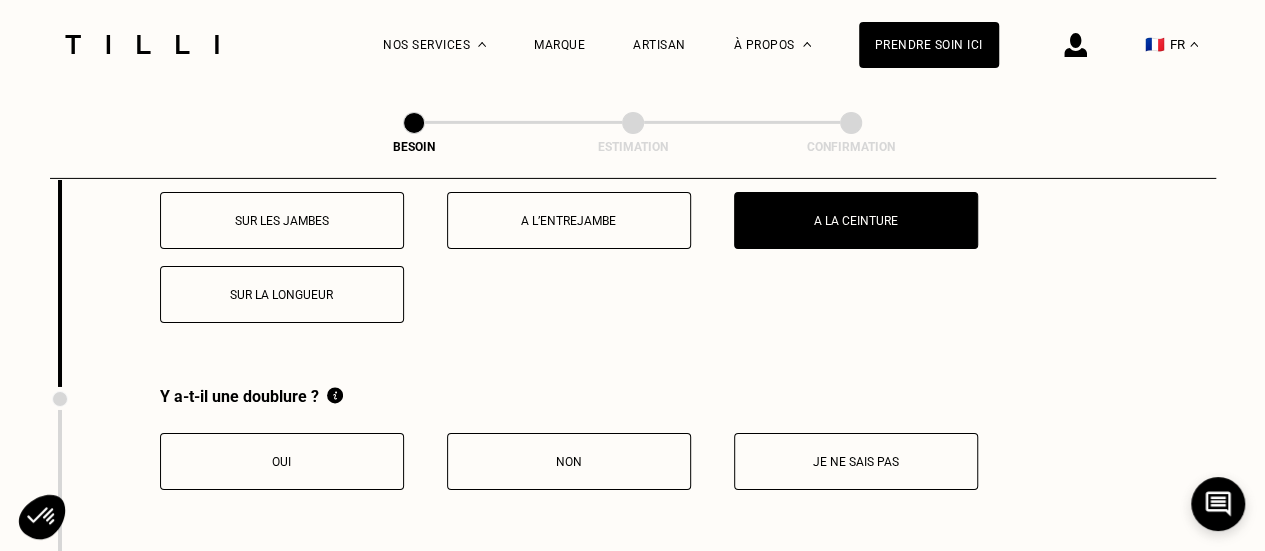 scroll, scrollTop: 3354, scrollLeft: 0, axis: vertical 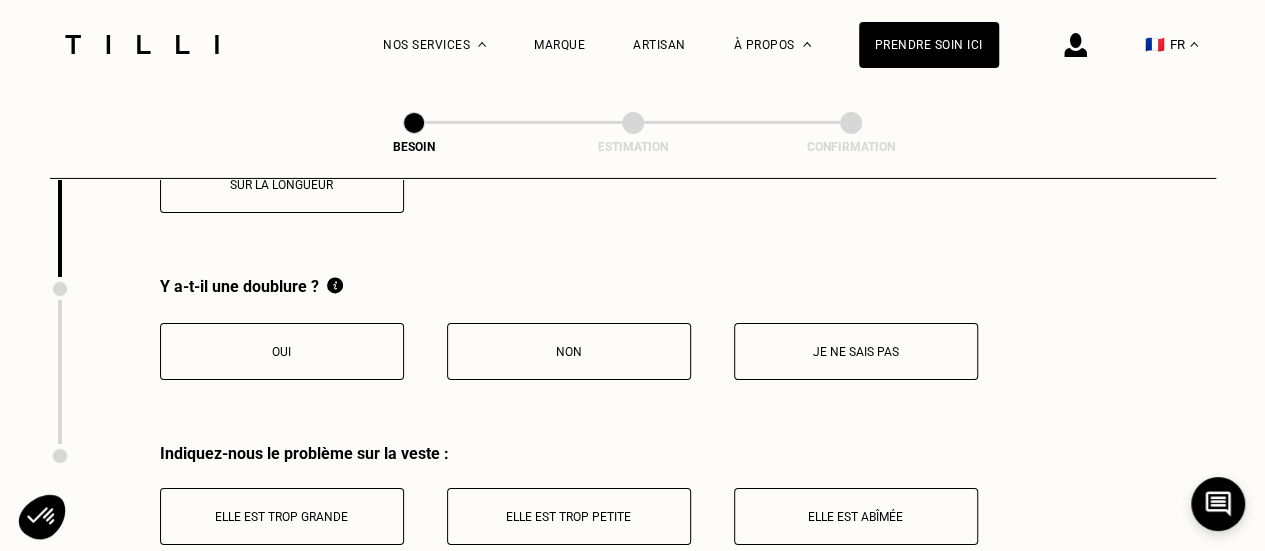 click on "Je ne sais pas" at bounding box center [856, 351] 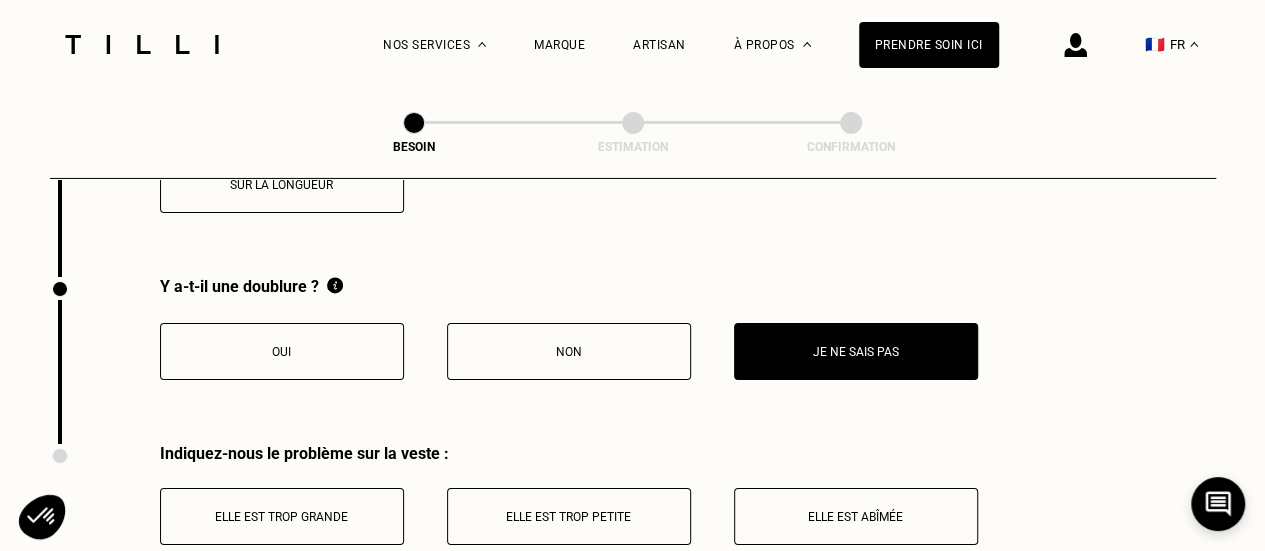 click on "Non" at bounding box center [569, 351] 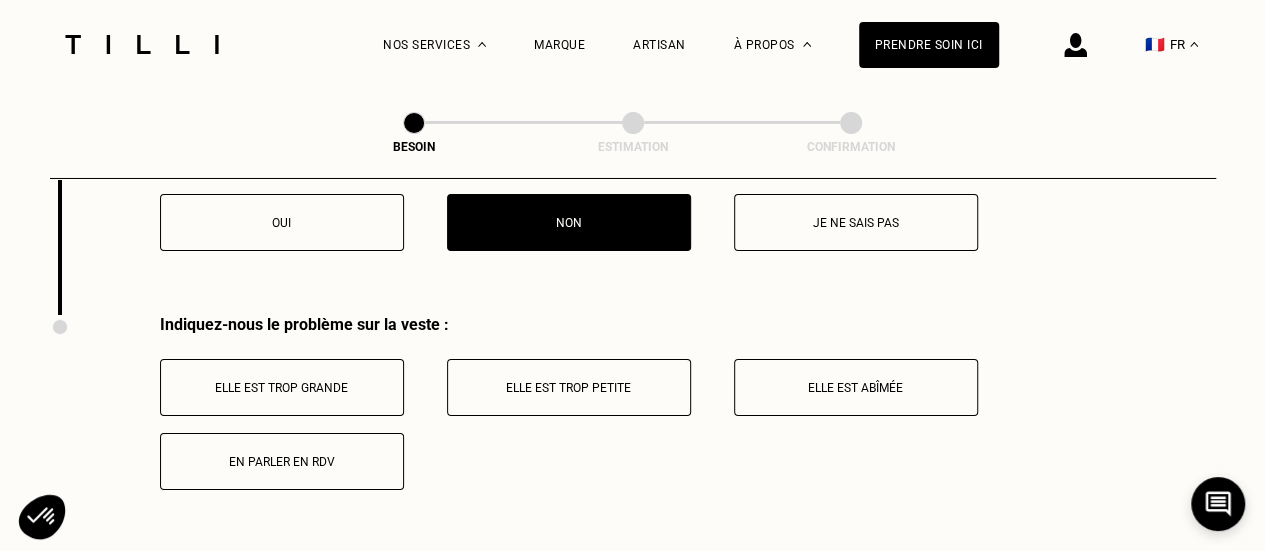 scroll, scrollTop: 3554, scrollLeft: 0, axis: vertical 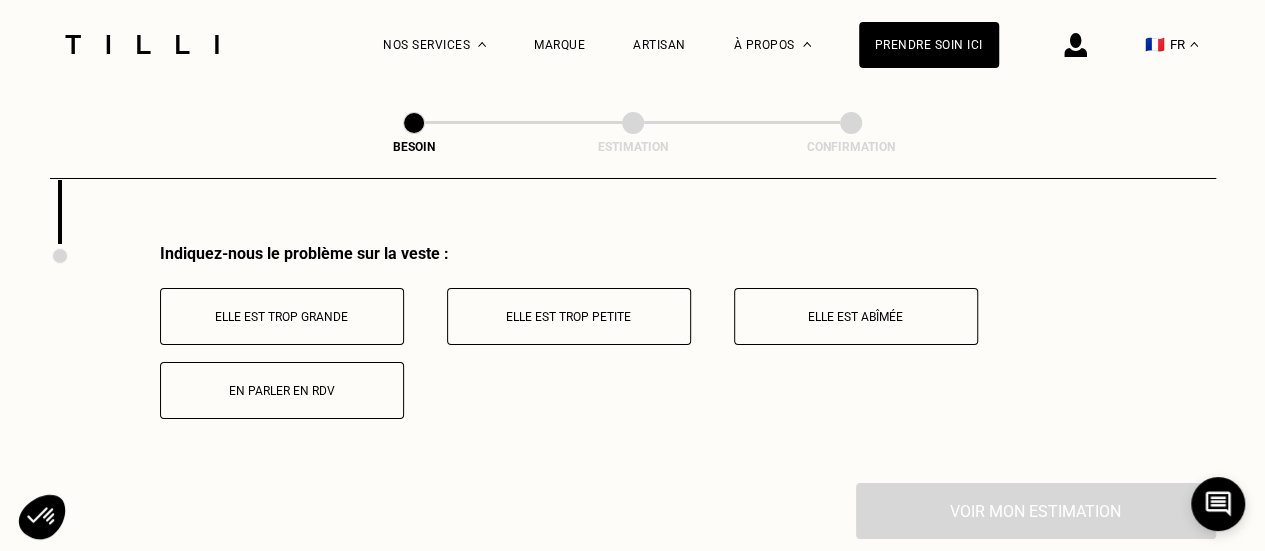 click on "Elle est trop grande" at bounding box center (282, 316) 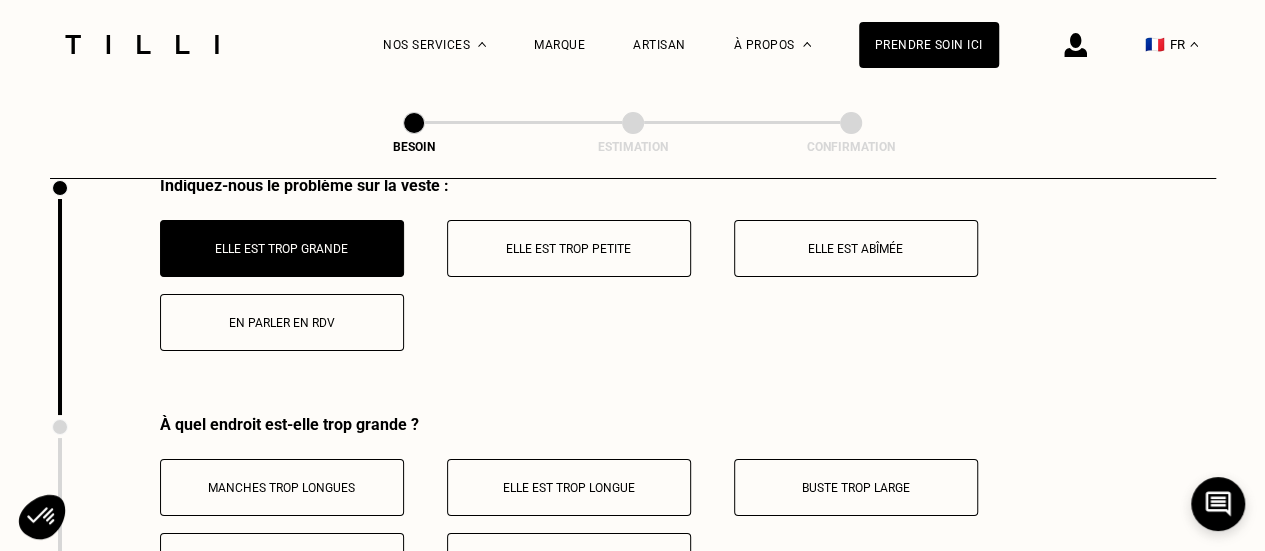 scroll, scrollTop: 3800, scrollLeft: 0, axis: vertical 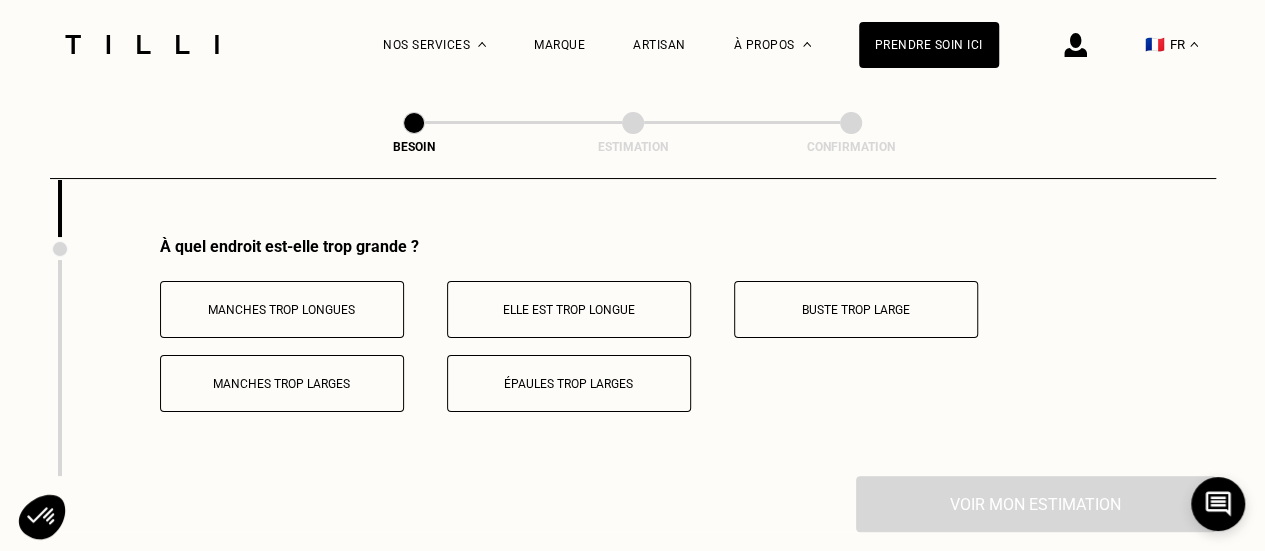 click on "Manches trop longues" at bounding box center (282, 310) 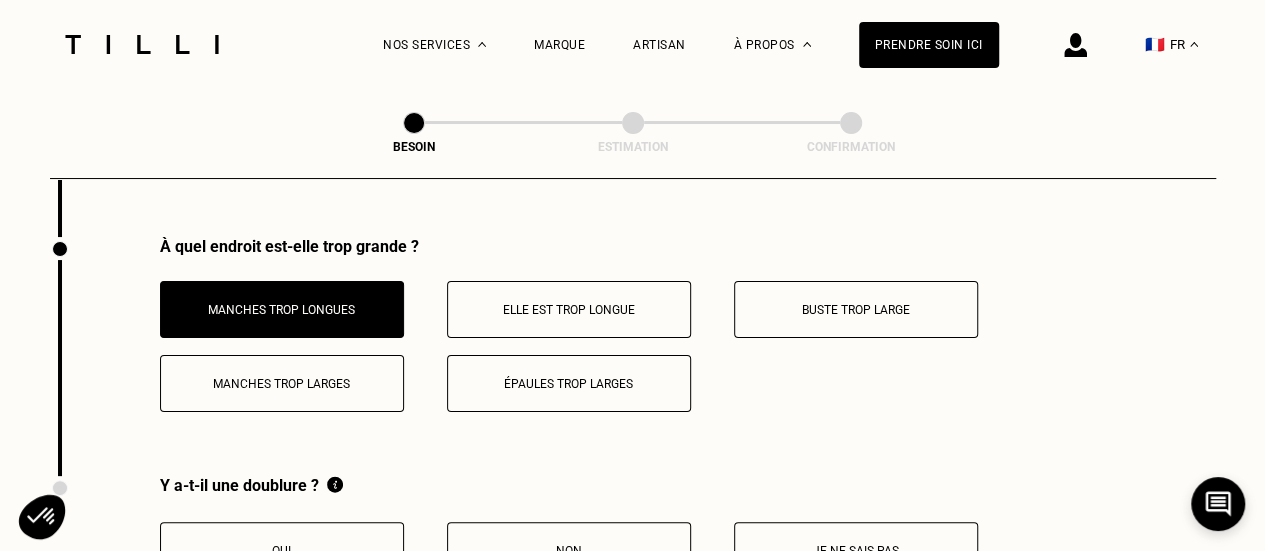 click on "Je ne sais pas" at bounding box center [856, 551] 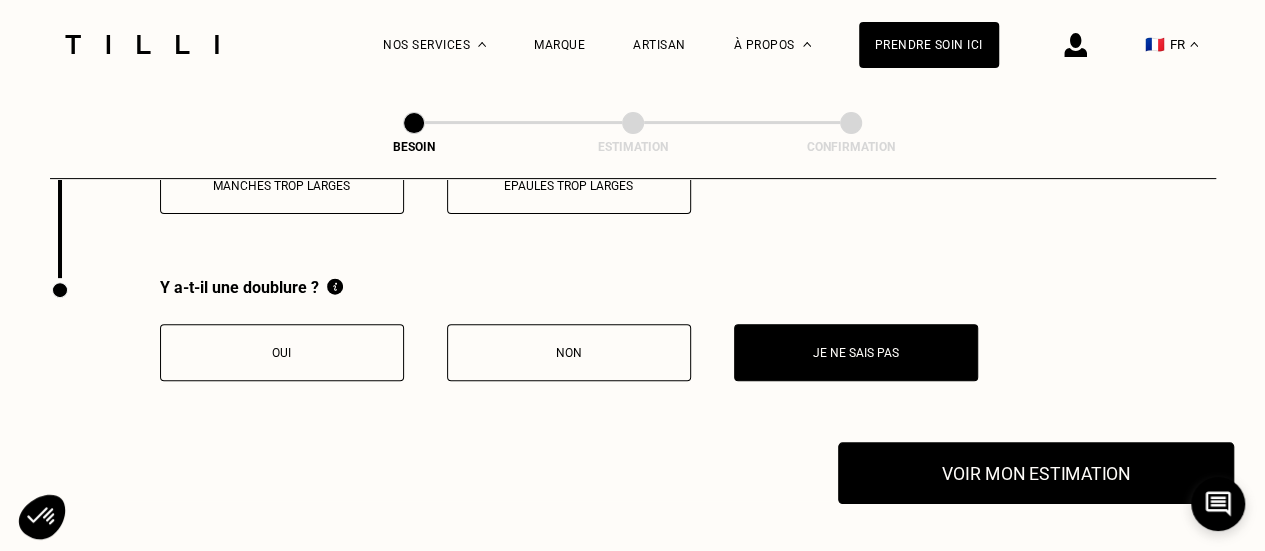 scroll, scrollTop: 4000, scrollLeft: 0, axis: vertical 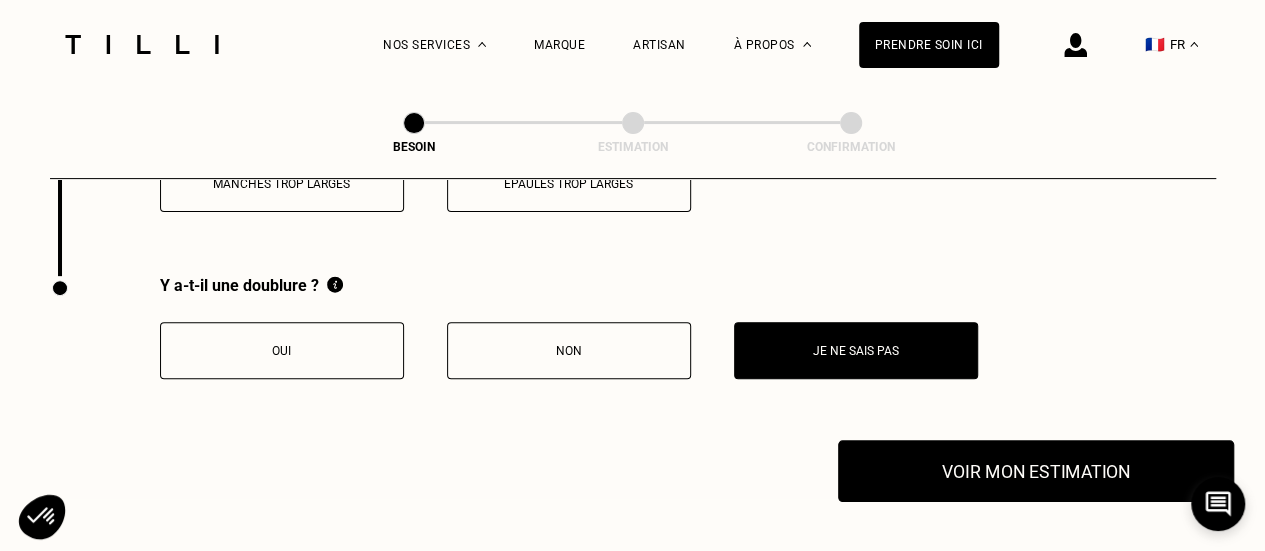 click on "Voir mon estimation" at bounding box center [1036, 471] 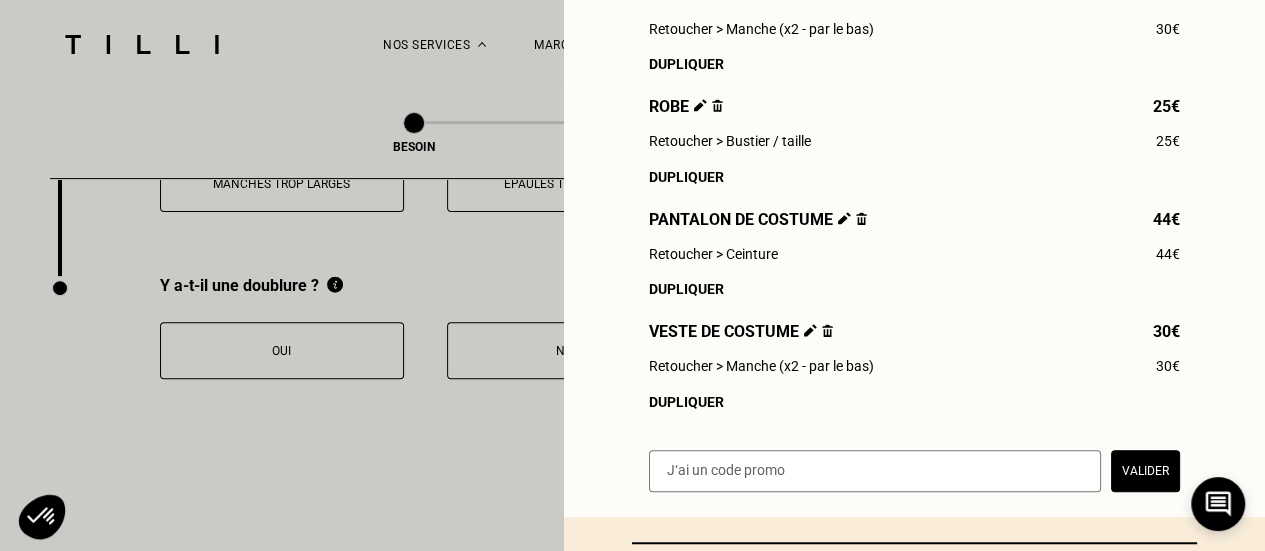 scroll, scrollTop: 500, scrollLeft: 0, axis: vertical 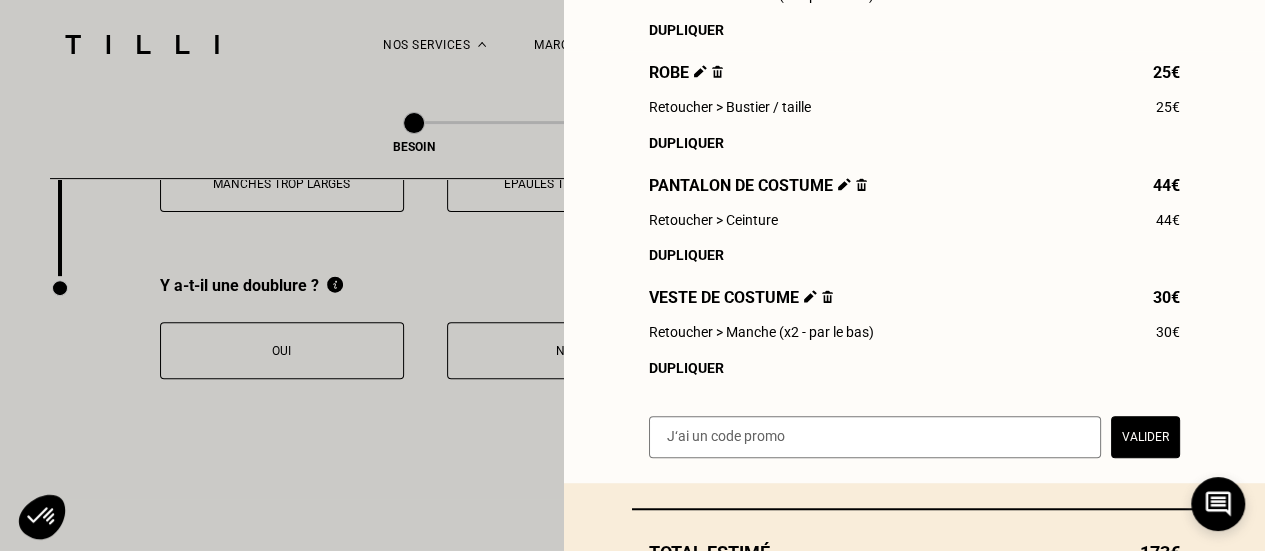 click at bounding box center [861, 184] 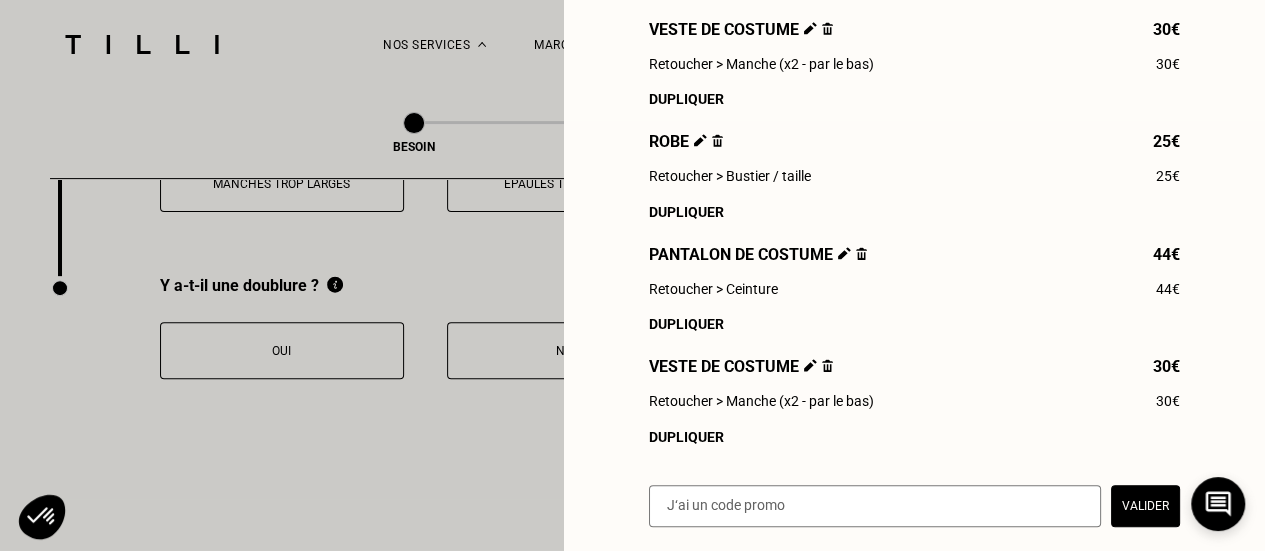 scroll, scrollTop: 562, scrollLeft: 0, axis: vertical 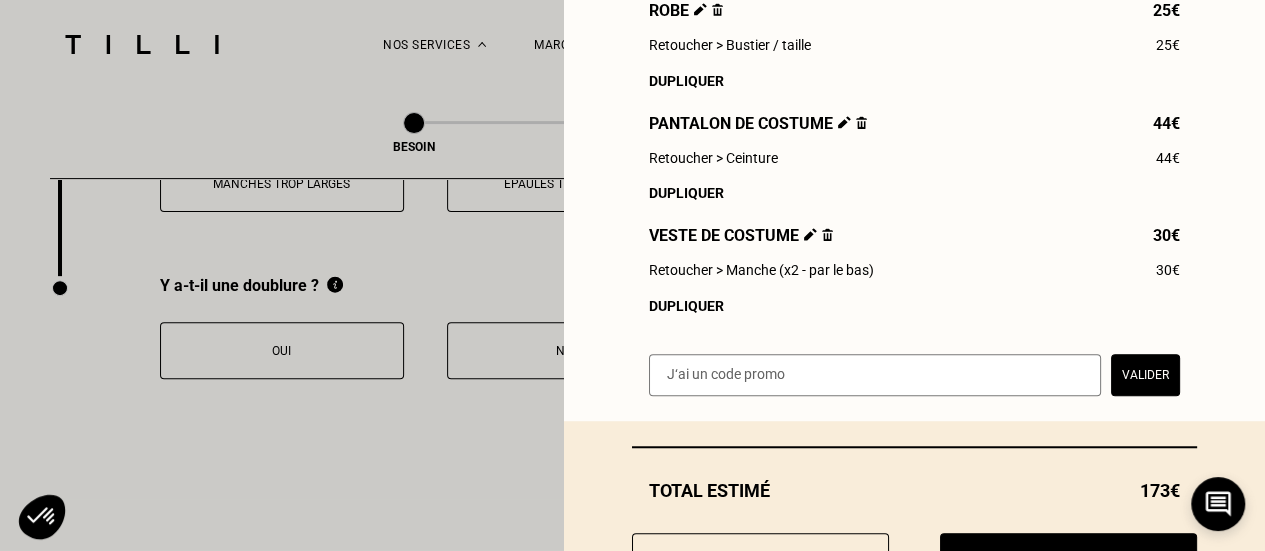 click at bounding box center (827, 234) 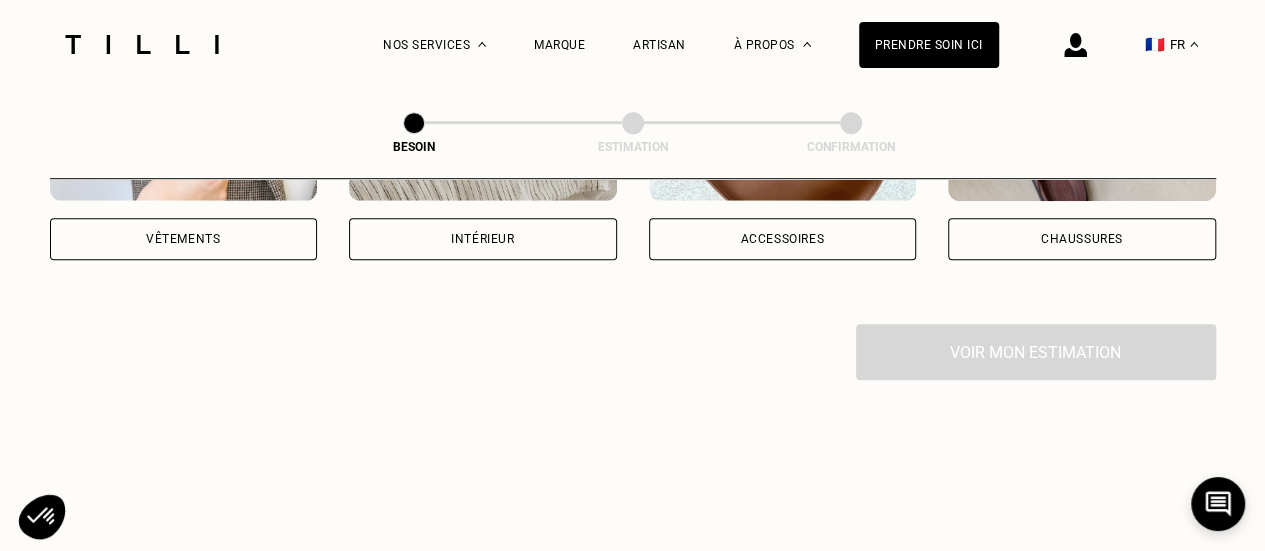 click on "Voir mon estimation" at bounding box center (633, 352) 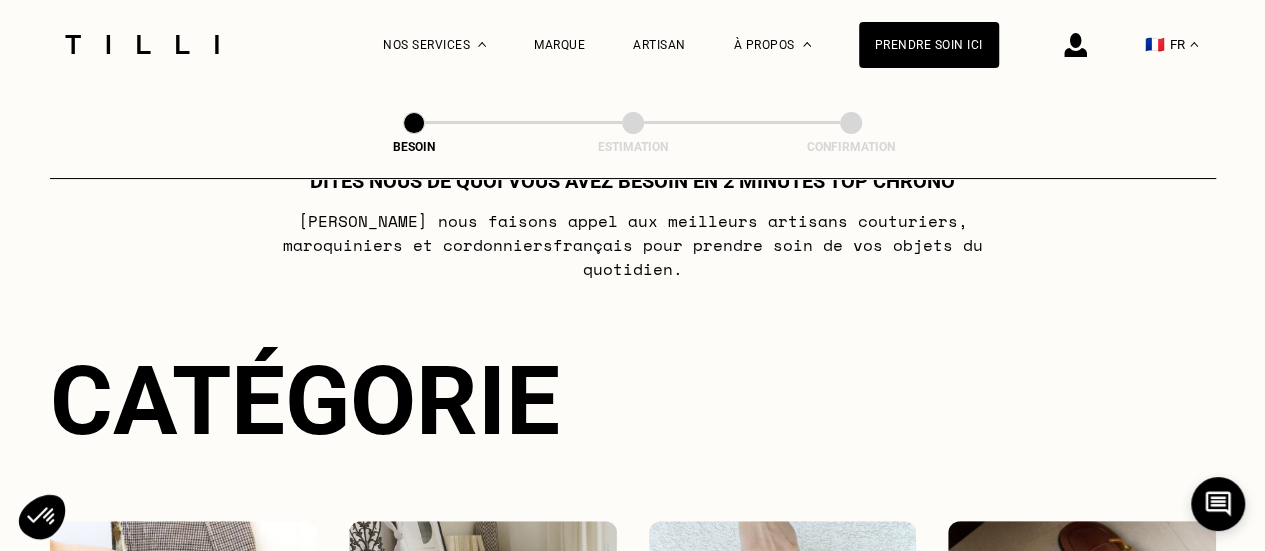 click at bounding box center (1075, 45) 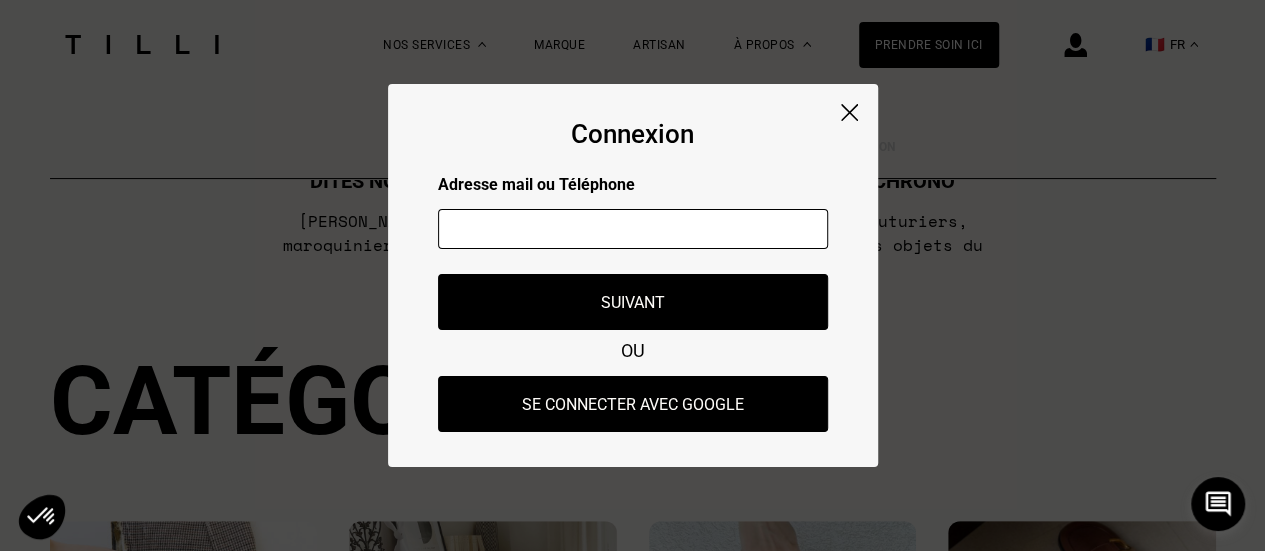 click on "Connexion Adresse mail ou Téléphone Adresse mail ou numéro de téléphone non valide Suivant OU Se connecter avec Google" at bounding box center (633, 275) 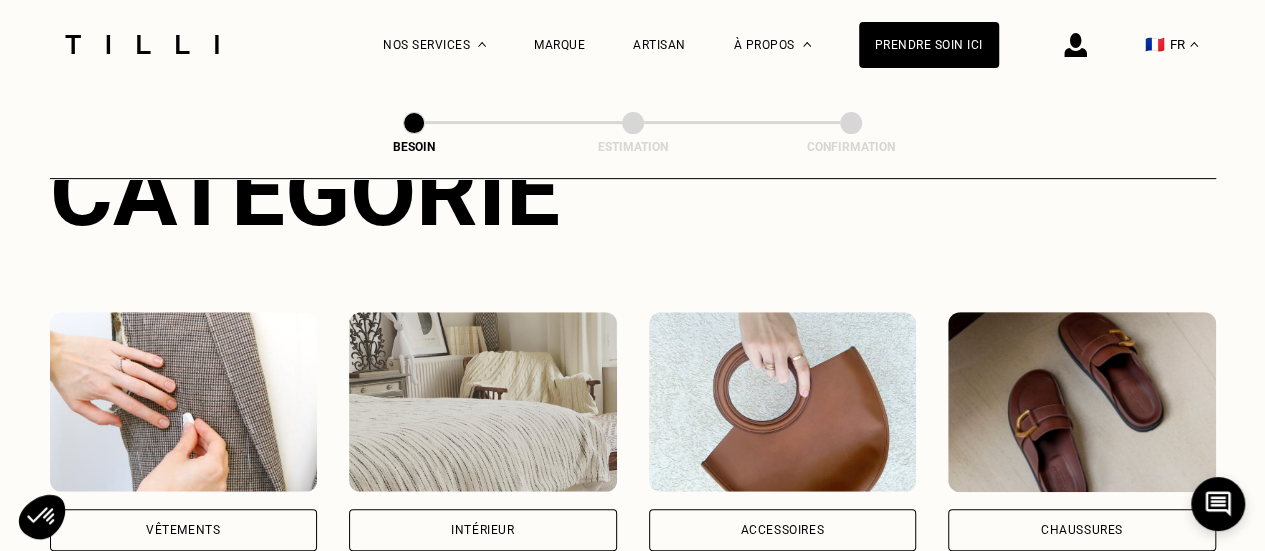scroll, scrollTop: 475, scrollLeft: 0, axis: vertical 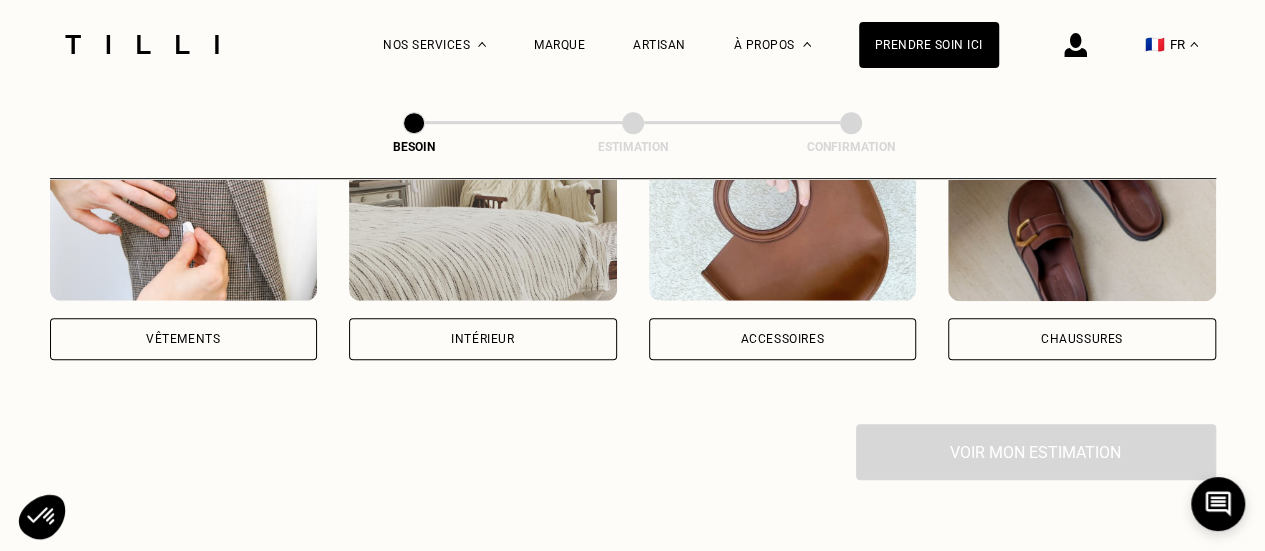 click on "Vêtements" at bounding box center (184, 339) 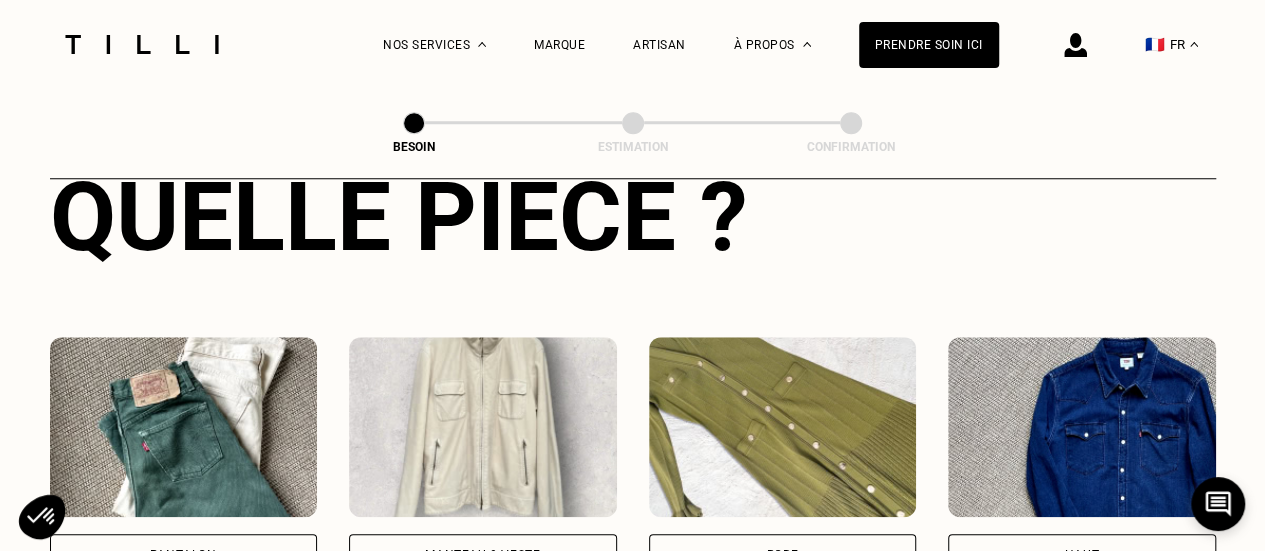scroll, scrollTop: 954, scrollLeft: 0, axis: vertical 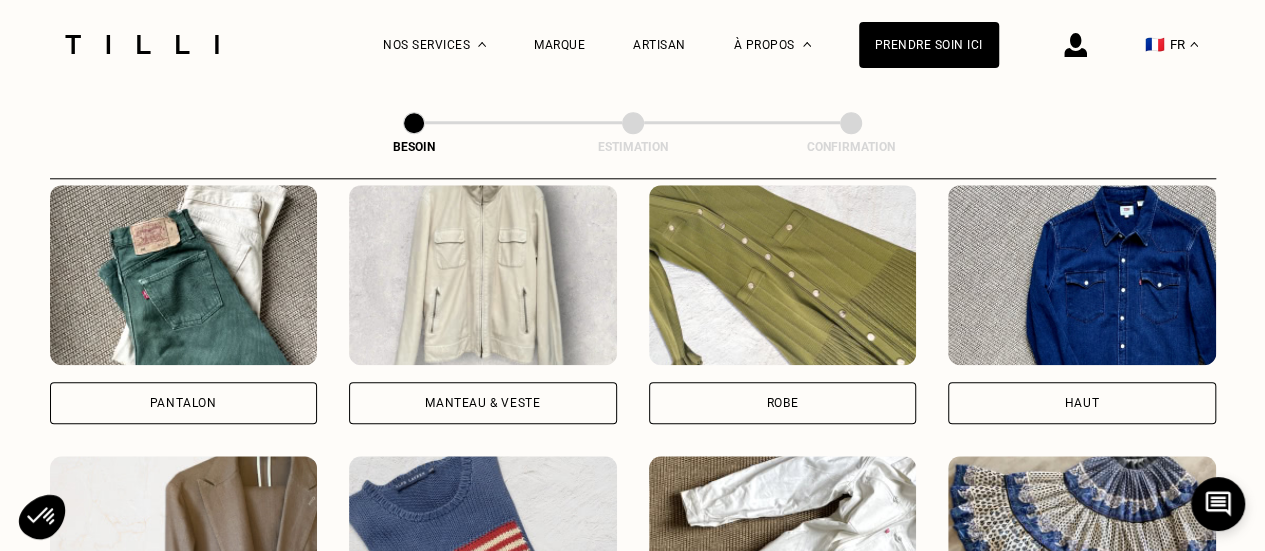 click on "Robe" at bounding box center (783, 403) 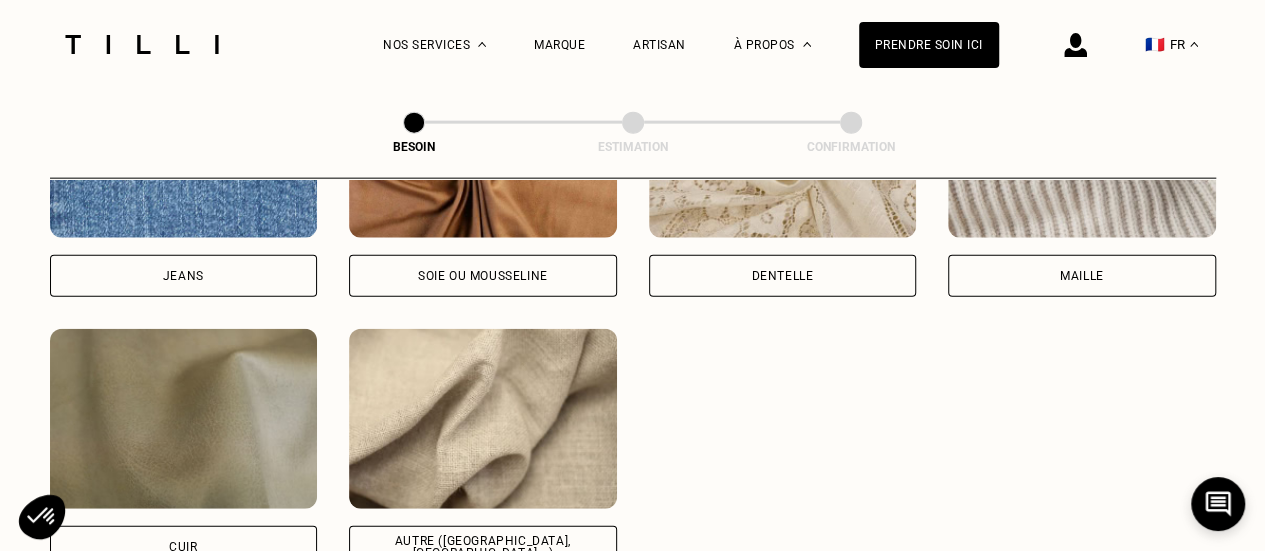 scroll, scrollTop: 2340, scrollLeft: 0, axis: vertical 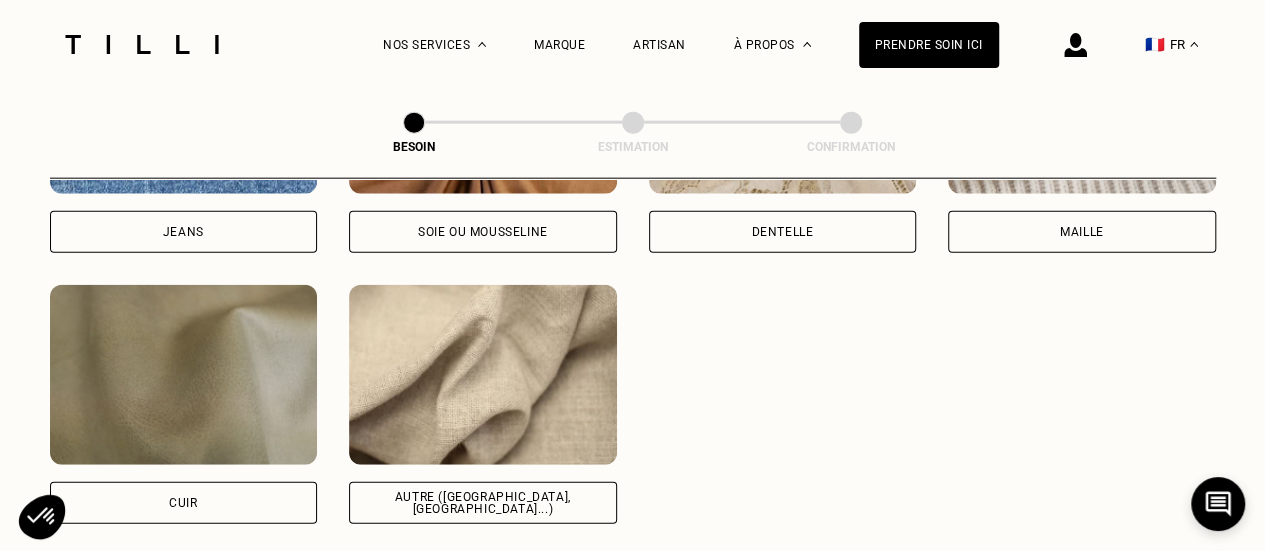 drag, startPoint x: 559, startPoint y: 488, endPoint x: 612, endPoint y: 481, distance: 53.460266 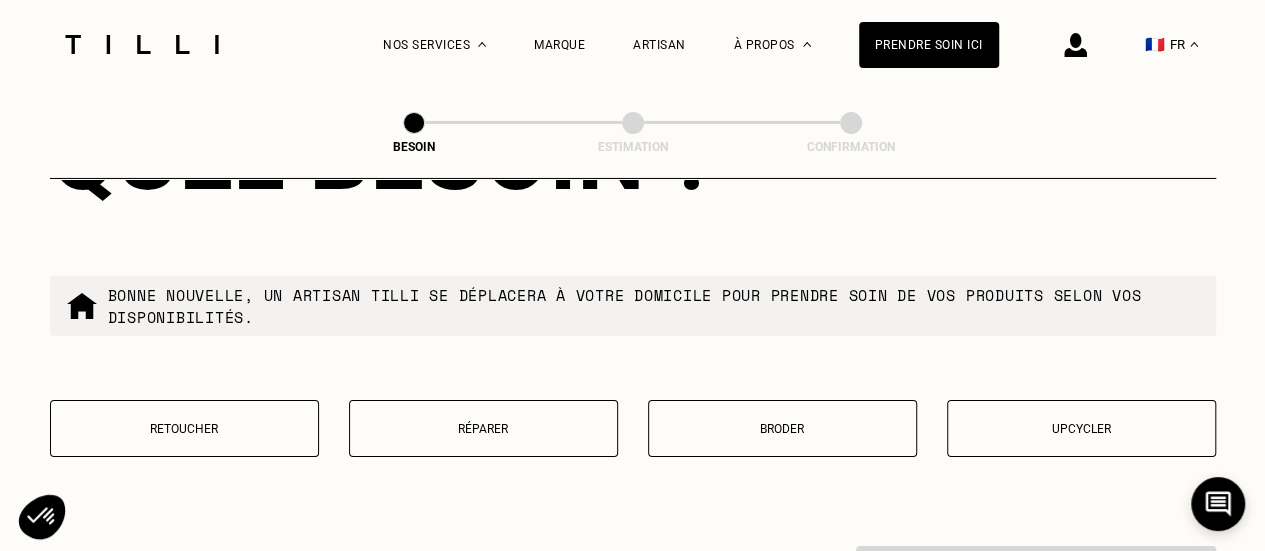 click on "Retoucher" at bounding box center (184, 429) 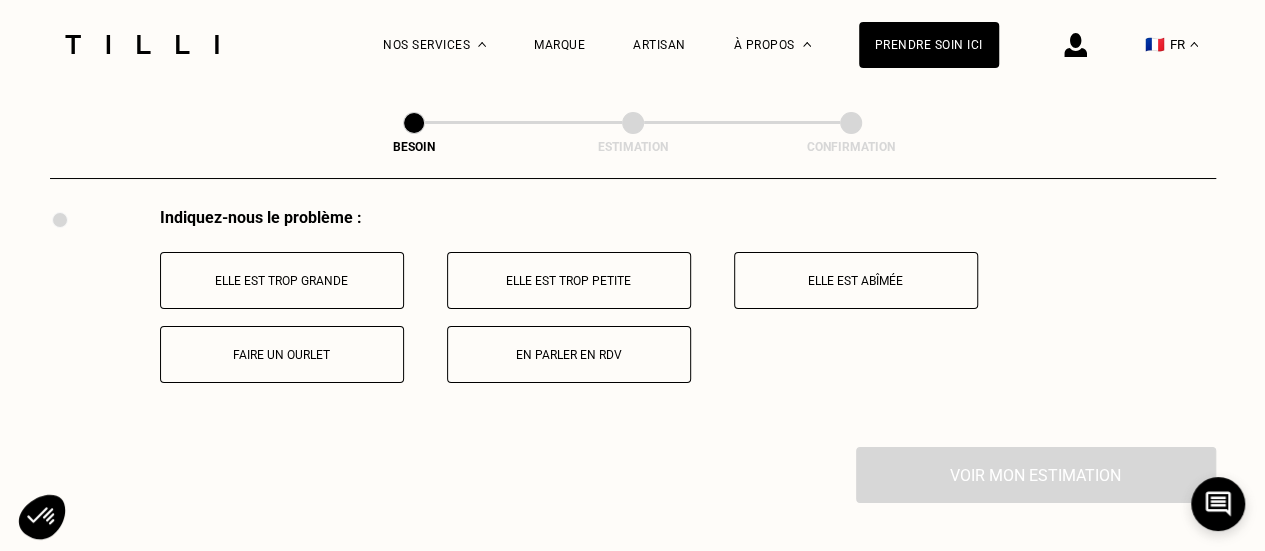 scroll, scrollTop: 3696, scrollLeft: 0, axis: vertical 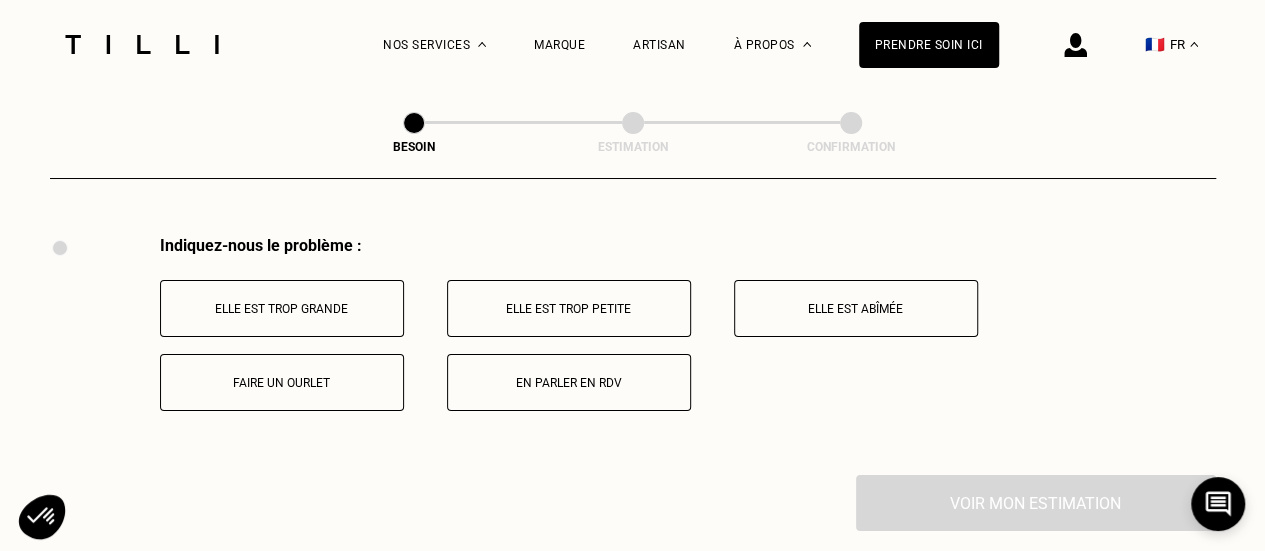 click on "Elle est trop grande" at bounding box center (282, 309) 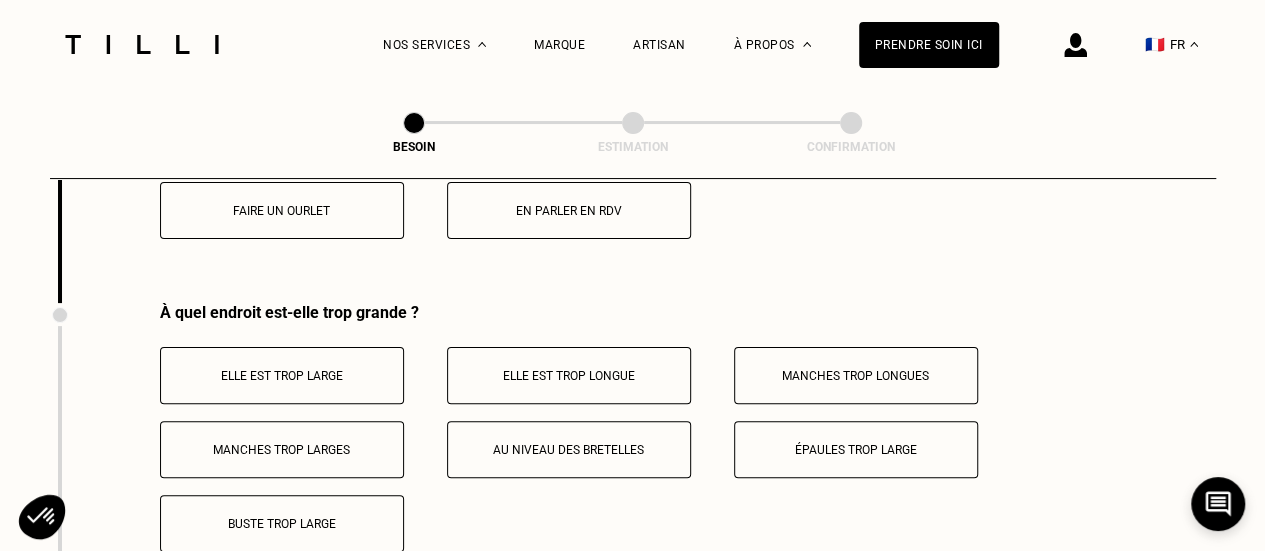 scroll, scrollTop: 3935, scrollLeft: 0, axis: vertical 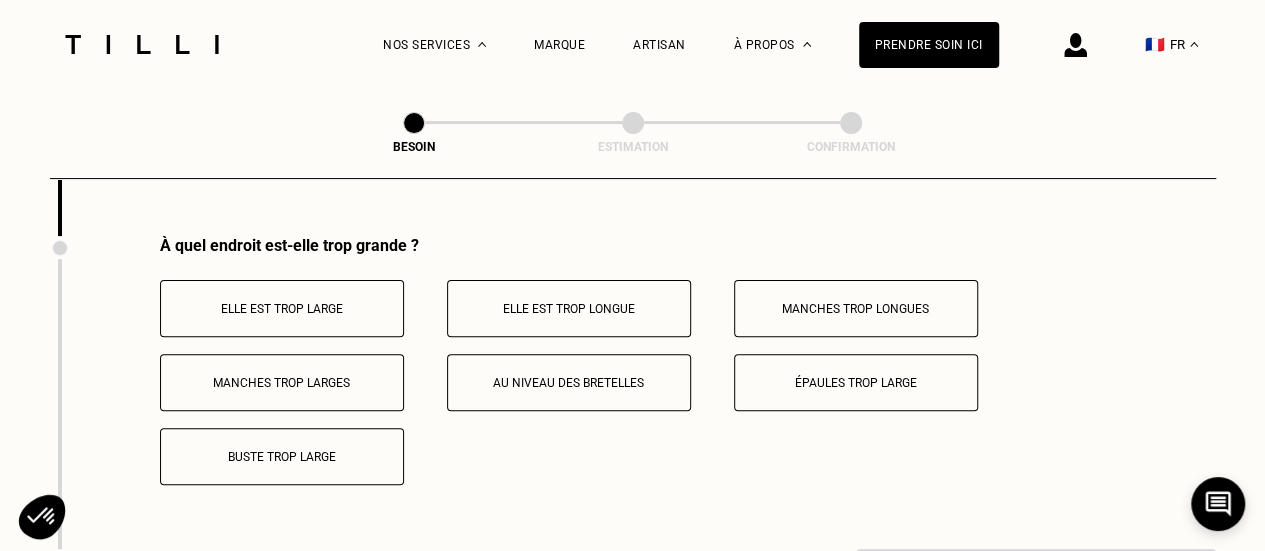 click on "Buste trop large" at bounding box center [282, 456] 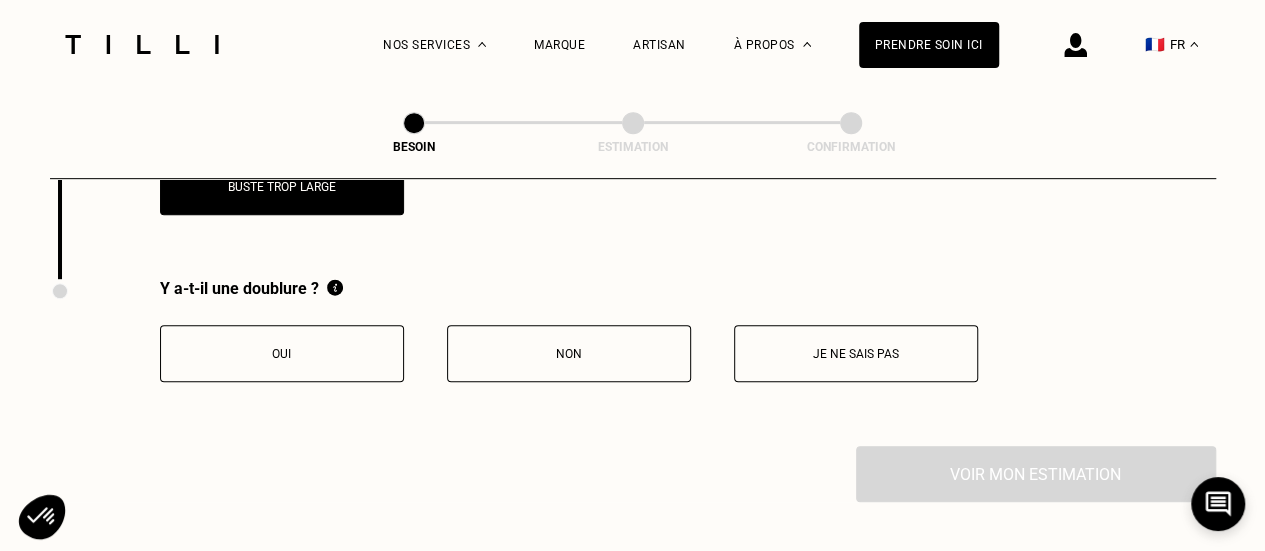 scroll, scrollTop: 4235, scrollLeft: 0, axis: vertical 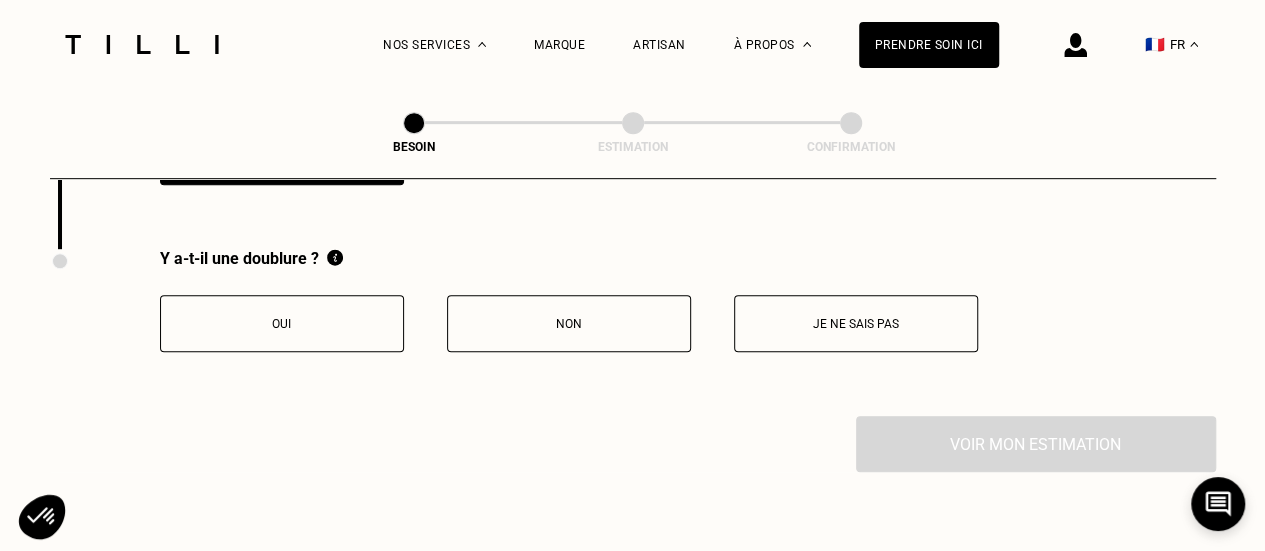 click on "Non" at bounding box center [569, 323] 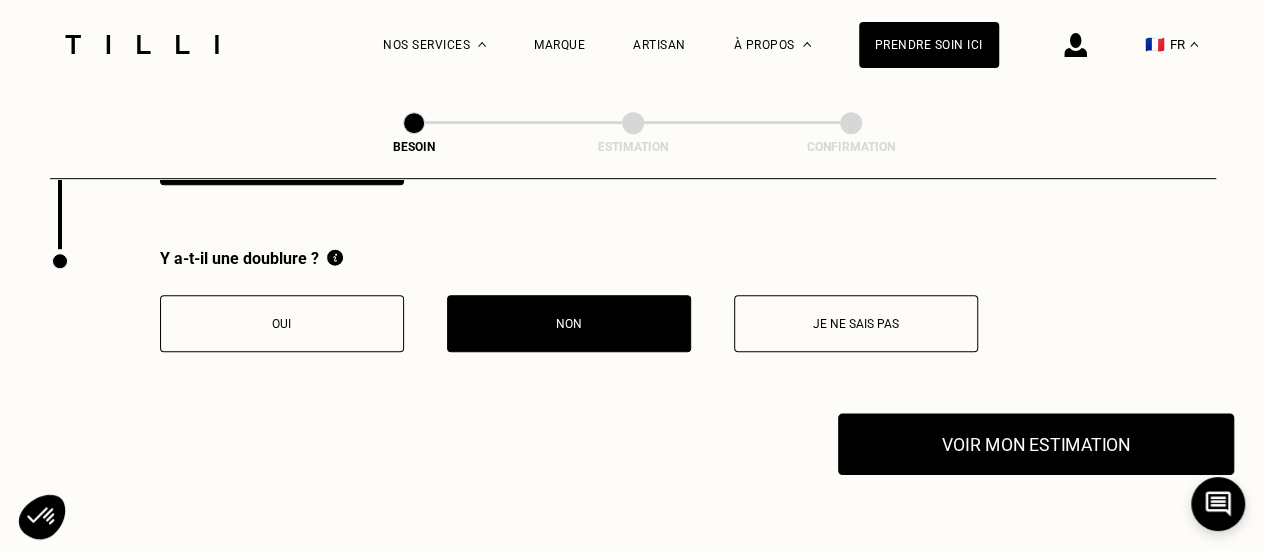 click on "Voir mon estimation" at bounding box center [1036, 444] 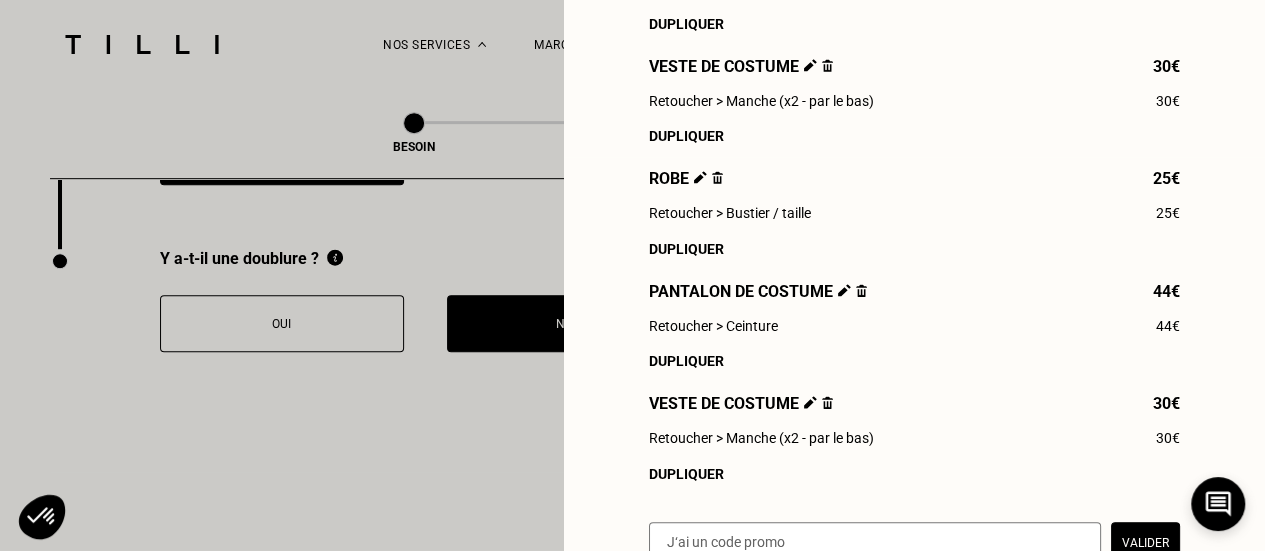 scroll, scrollTop: 400, scrollLeft: 0, axis: vertical 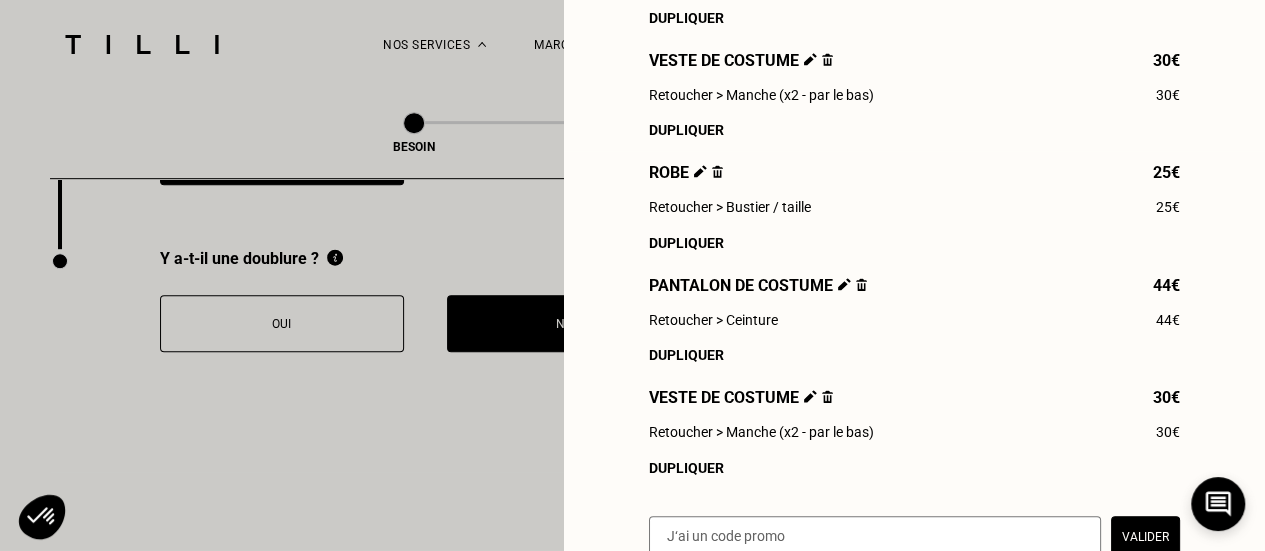 click at bounding box center [827, 396] 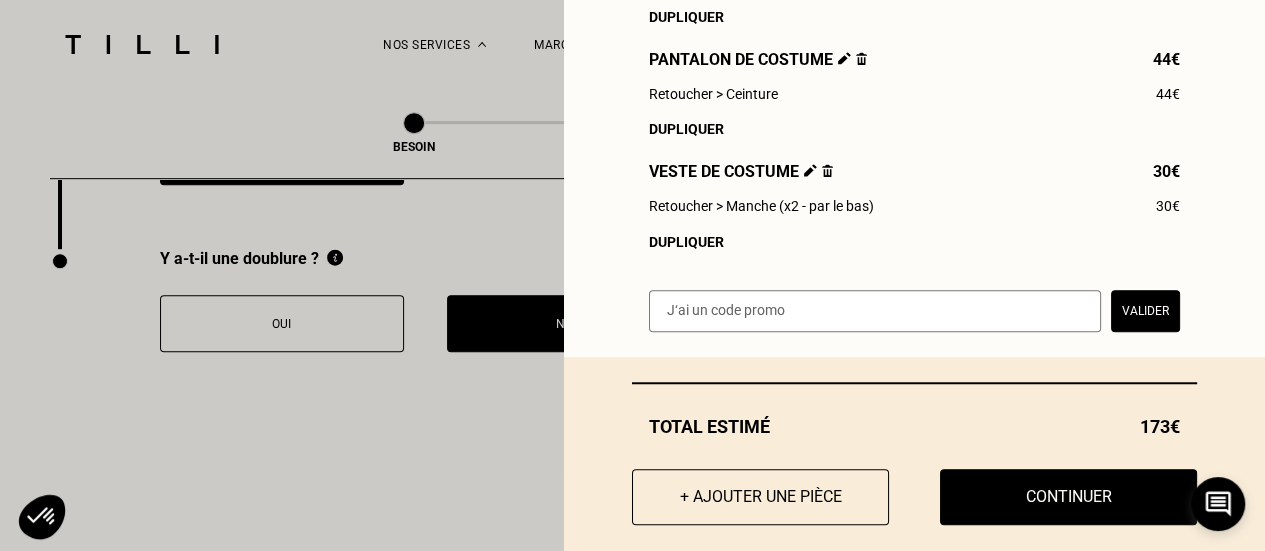 scroll, scrollTop: 662, scrollLeft: 0, axis: vertical 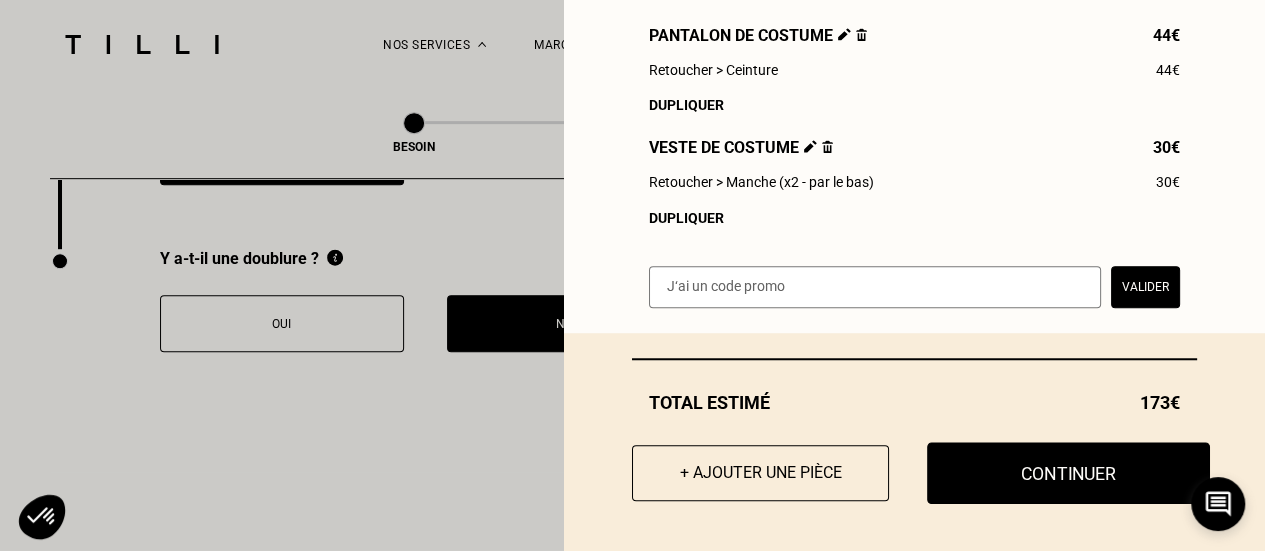 click on "Continuer" at bounding box center (1068, 473) 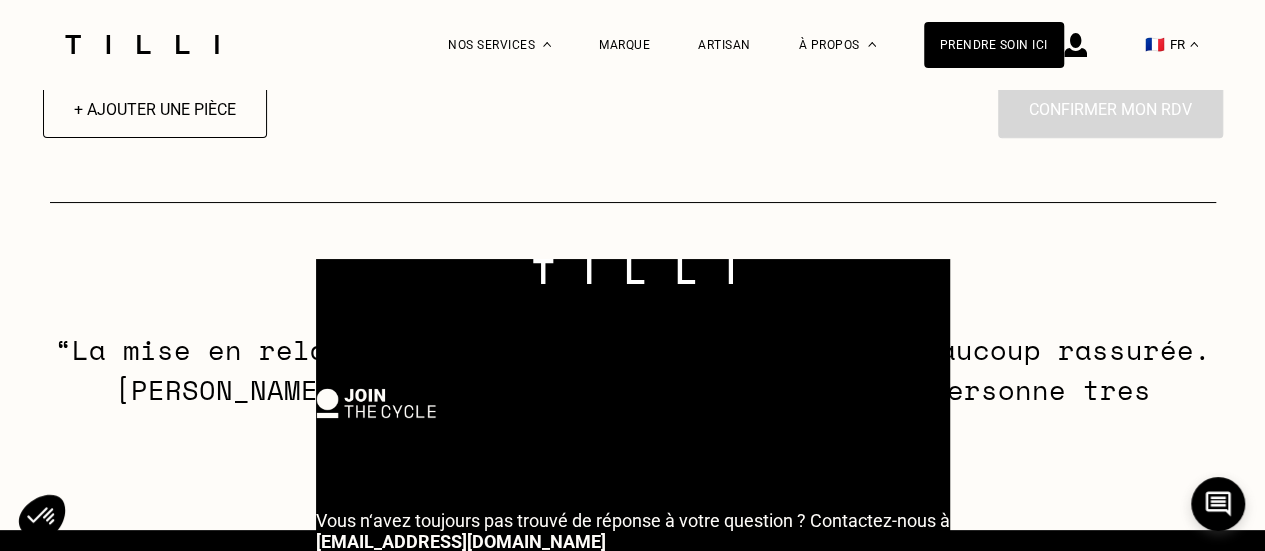 select on "FR" 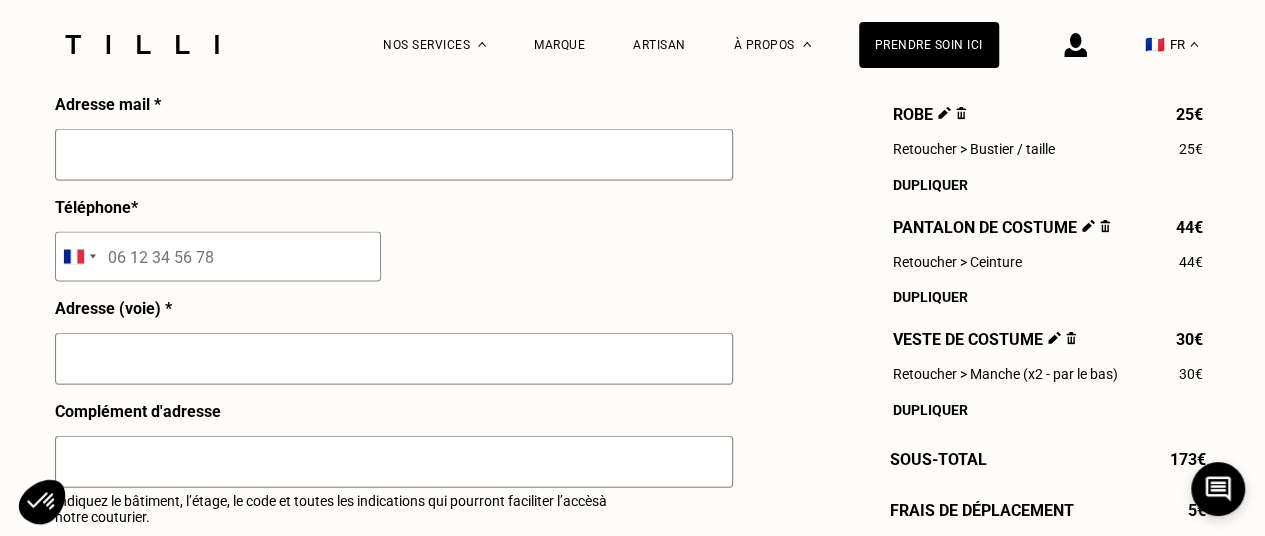 scroll, scrollTop: 2100, scrollLeft: 0, axis: vertical 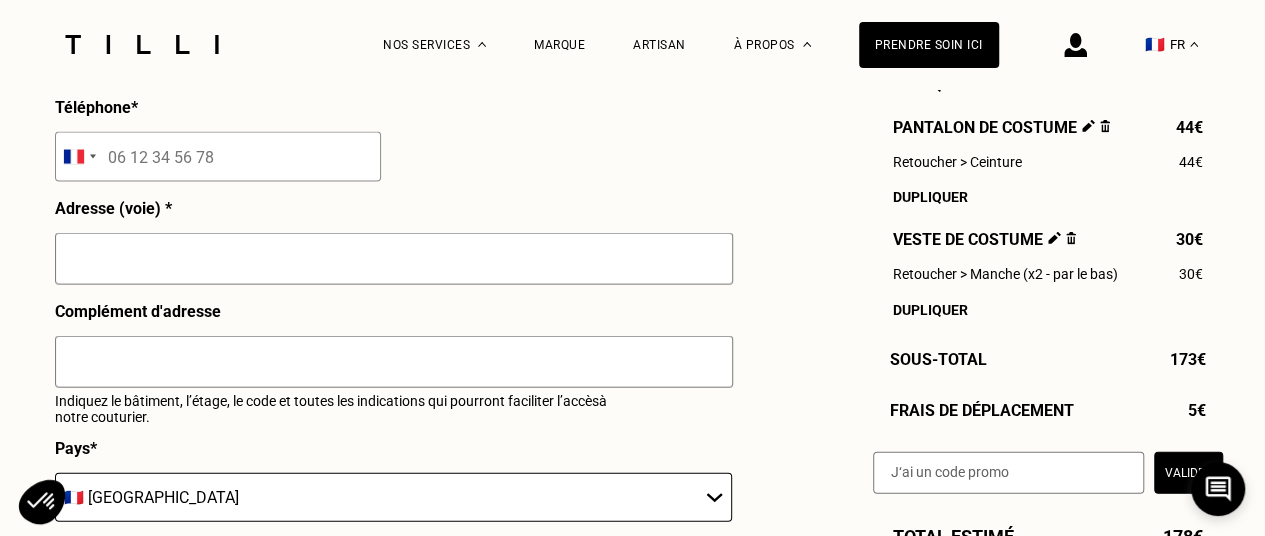 click at bounding box center (1071, 238) 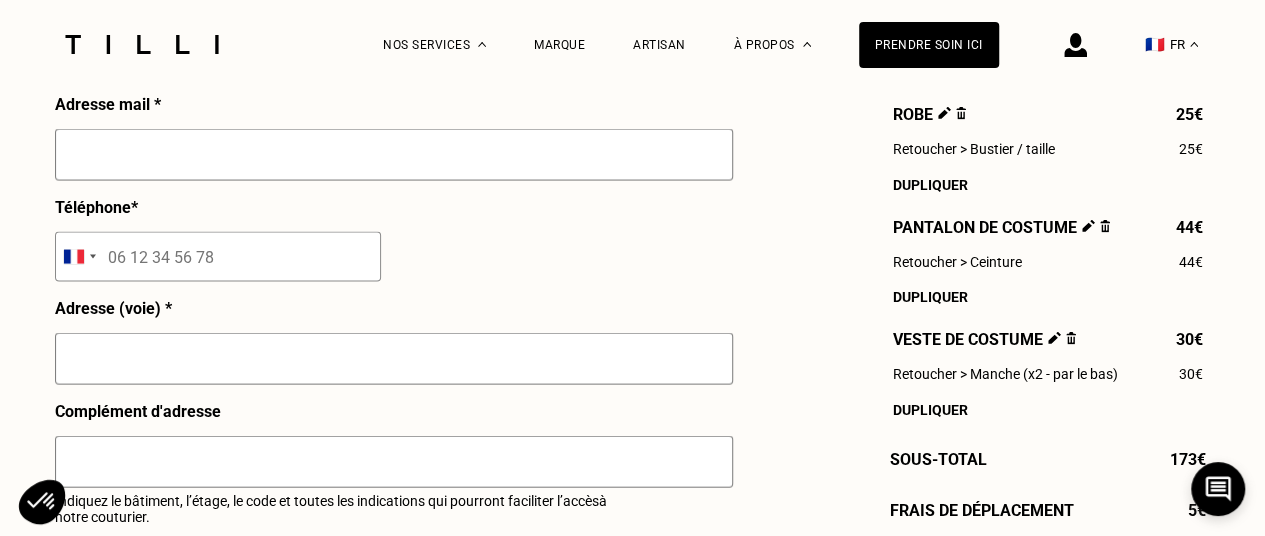 click at bounding box center (1071, 338) 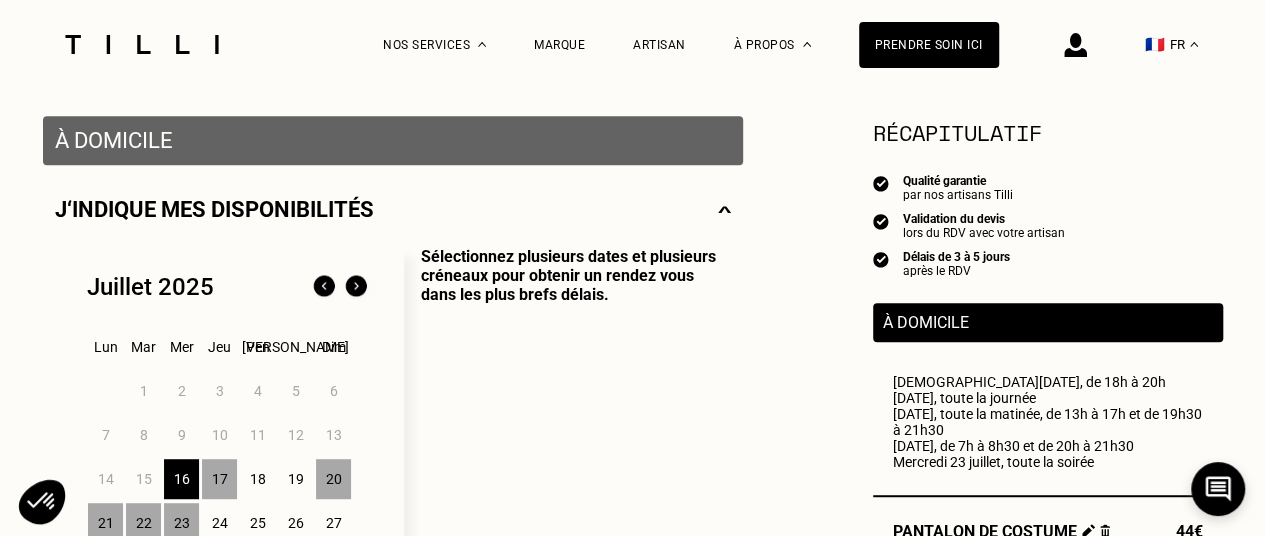 scroll, scrollTop: 100, scrollLeft: 0, axis: vertical 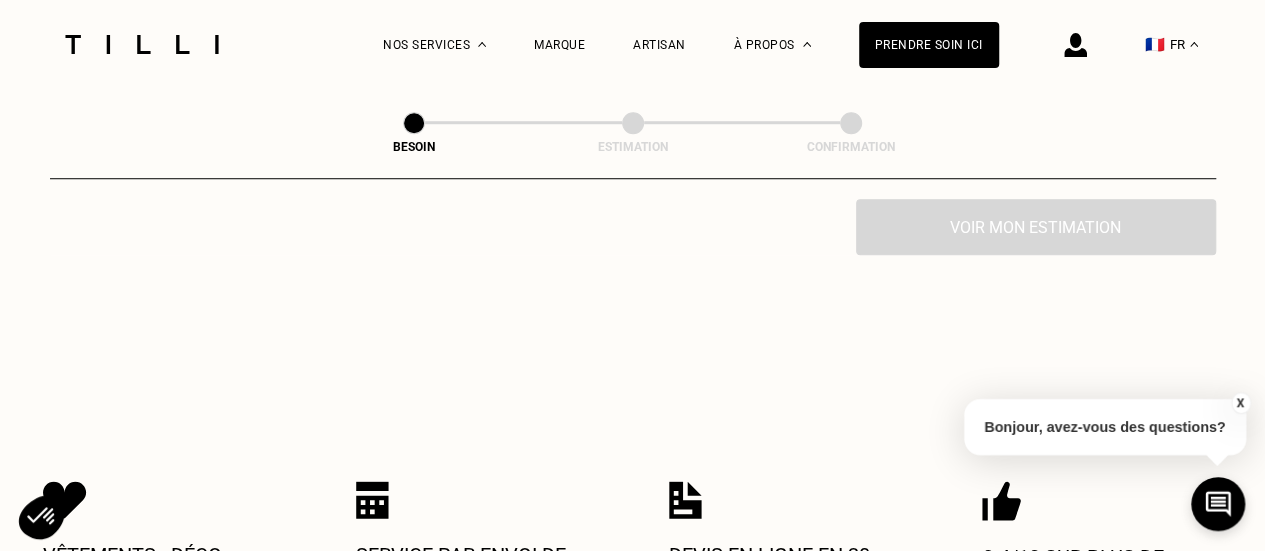 click on "Voir mon estimation" at bounding box center [633, 227] 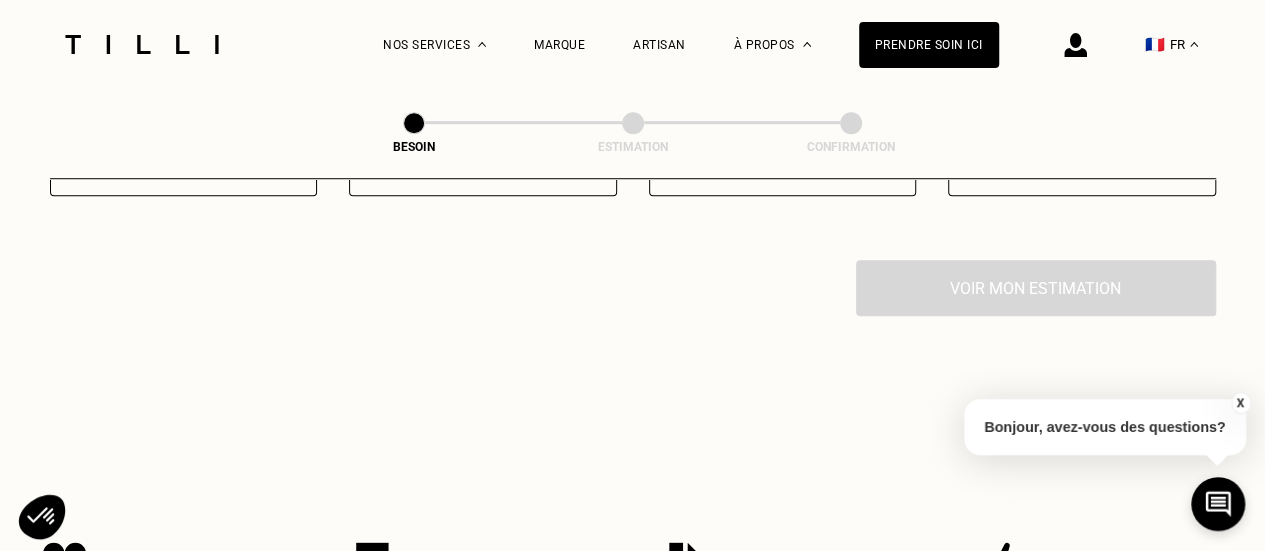scroll, scrollTop: 600, scrollLeft: 0, axis: vertical 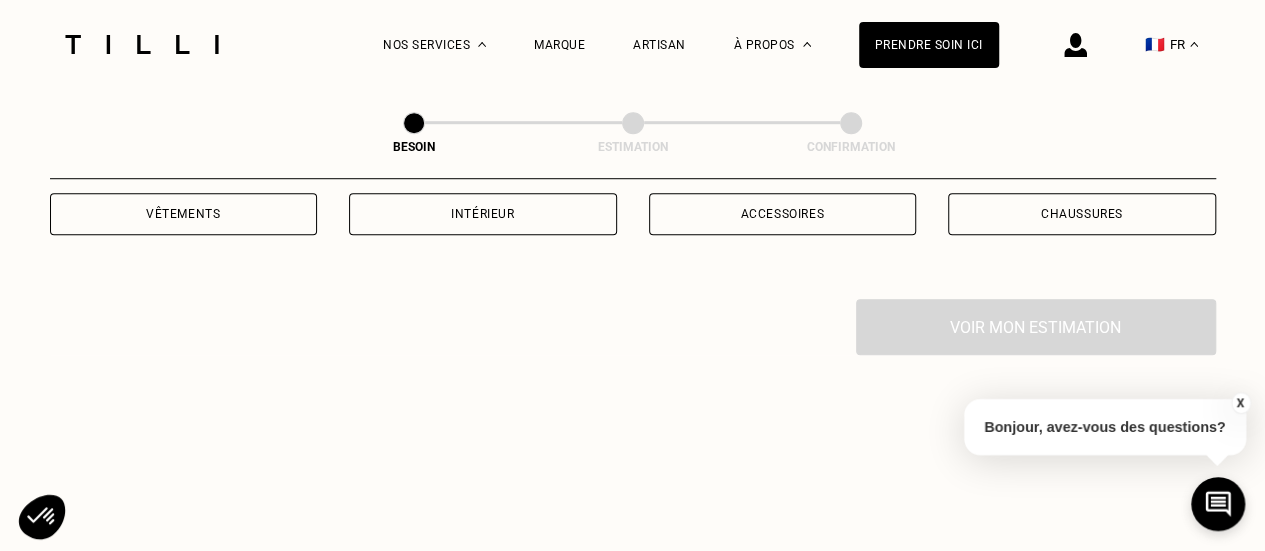 click at bounding box center [414, 123] 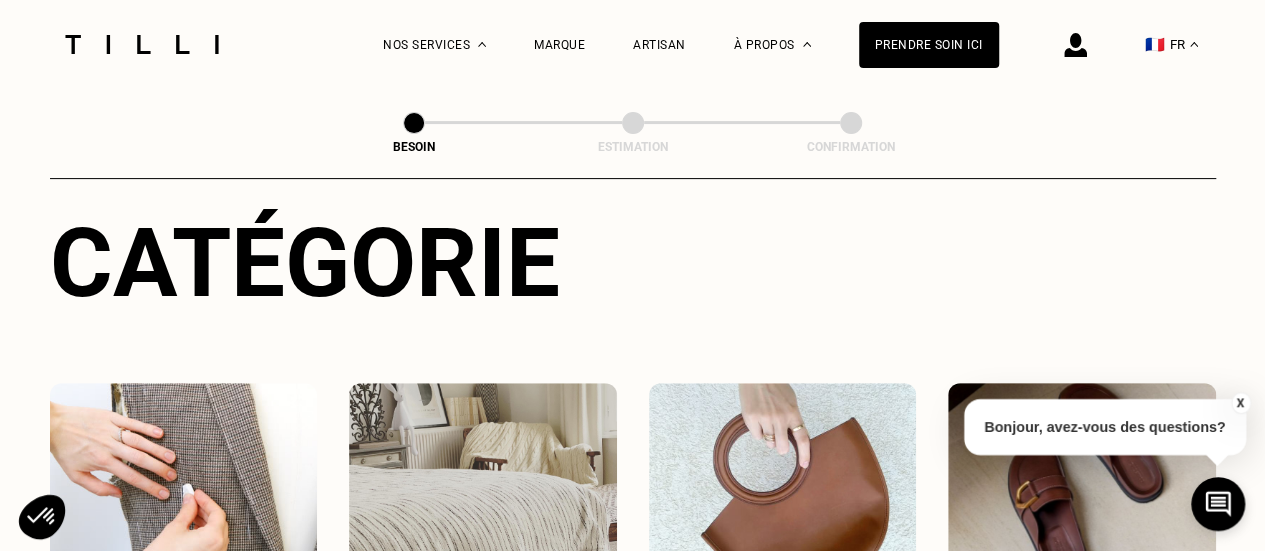 scroll, scrollTop: 300, scrollLeft: 0, axis: vertical 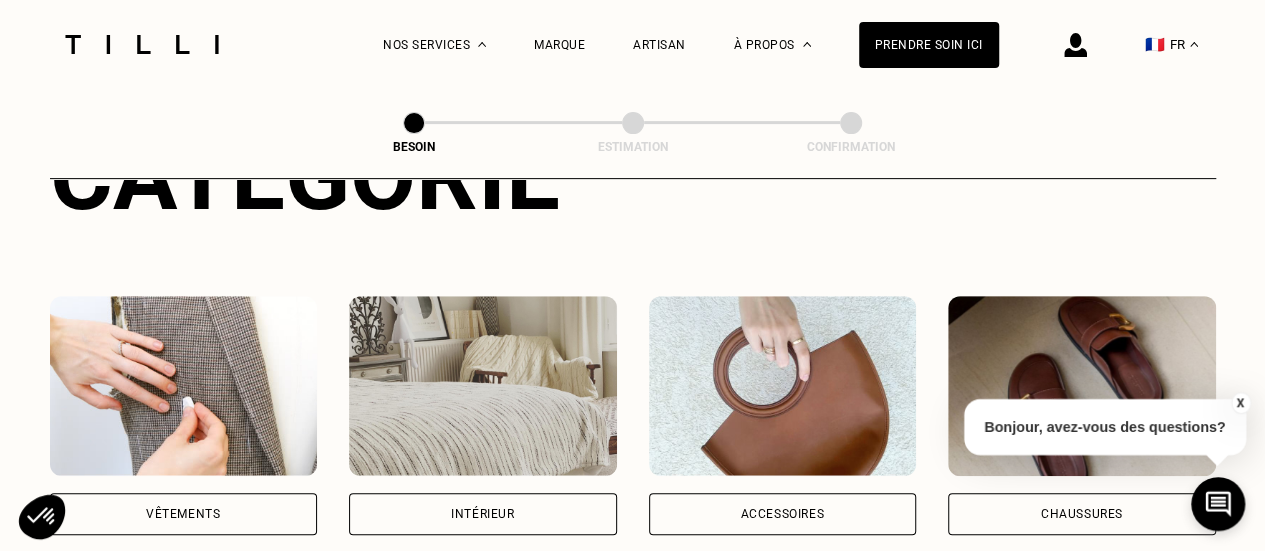 click on "Vêtements" at bounding box center (184, 514) 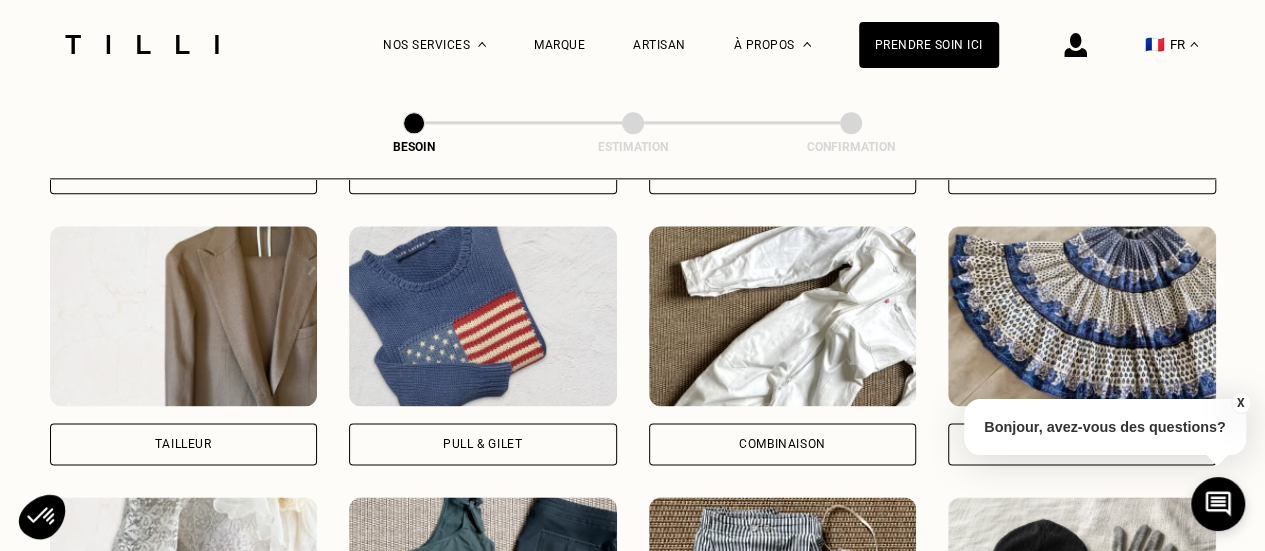 scroll, scrollTop: 1154, scrollLeft: 0, axis: vertical 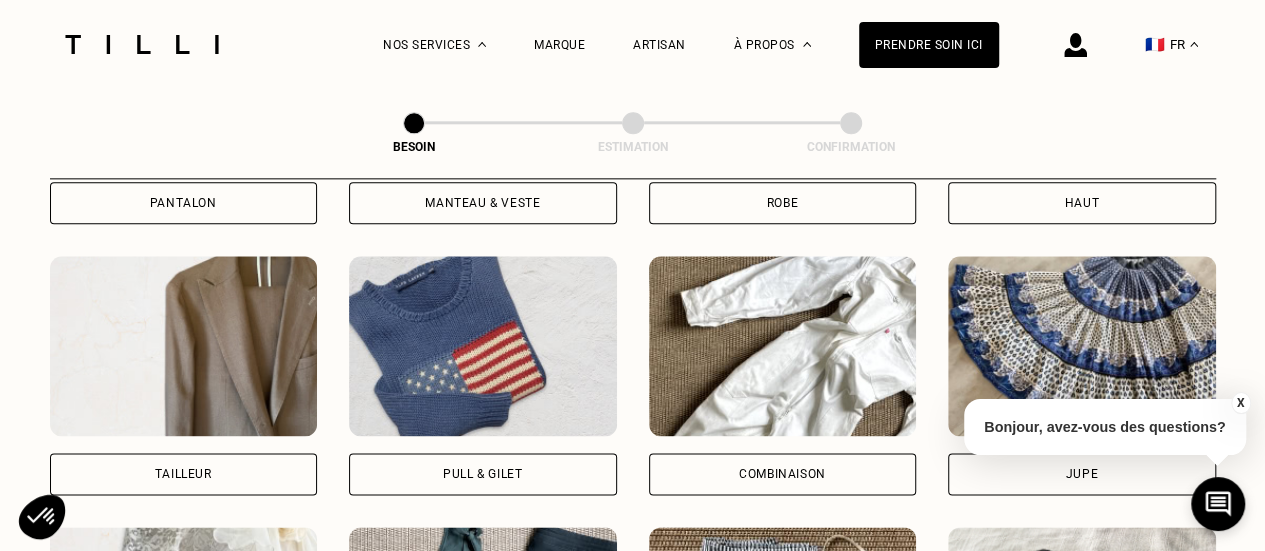 click on "Robe" at bounding box center (783, 203) 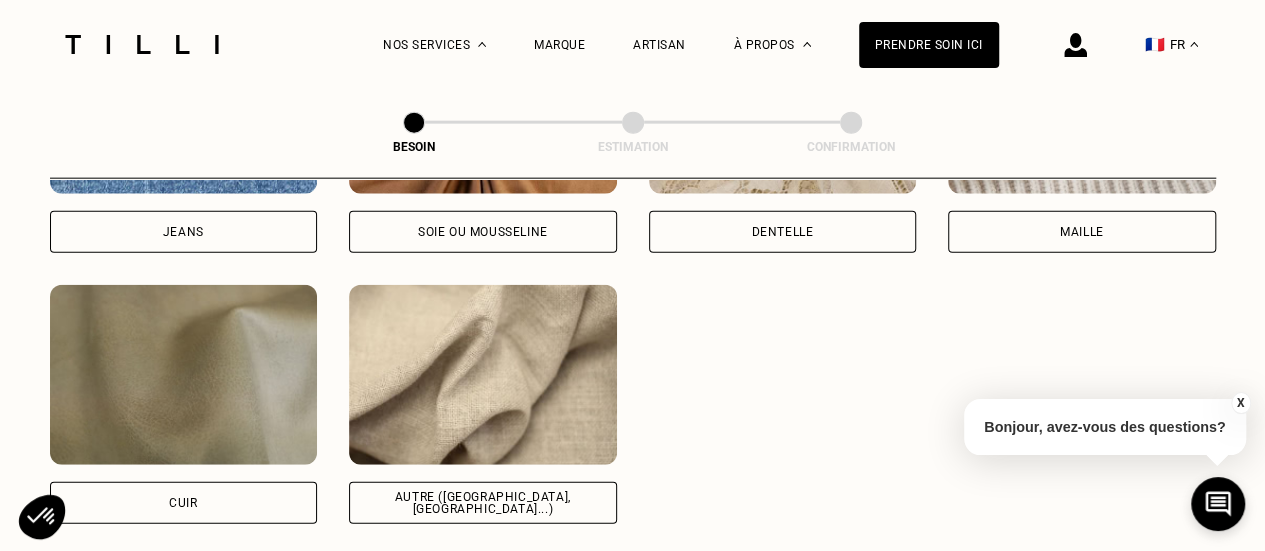 click at bounding box center (483, 375) 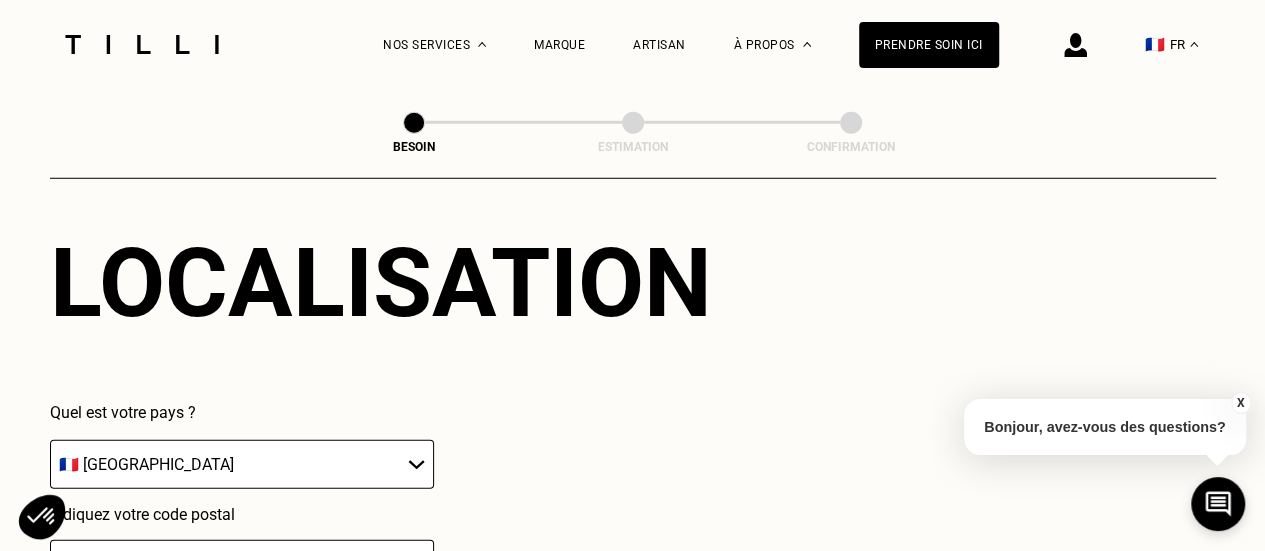 scroll, scrollTop: 2986, scrollLeft: 0, axis: vertical 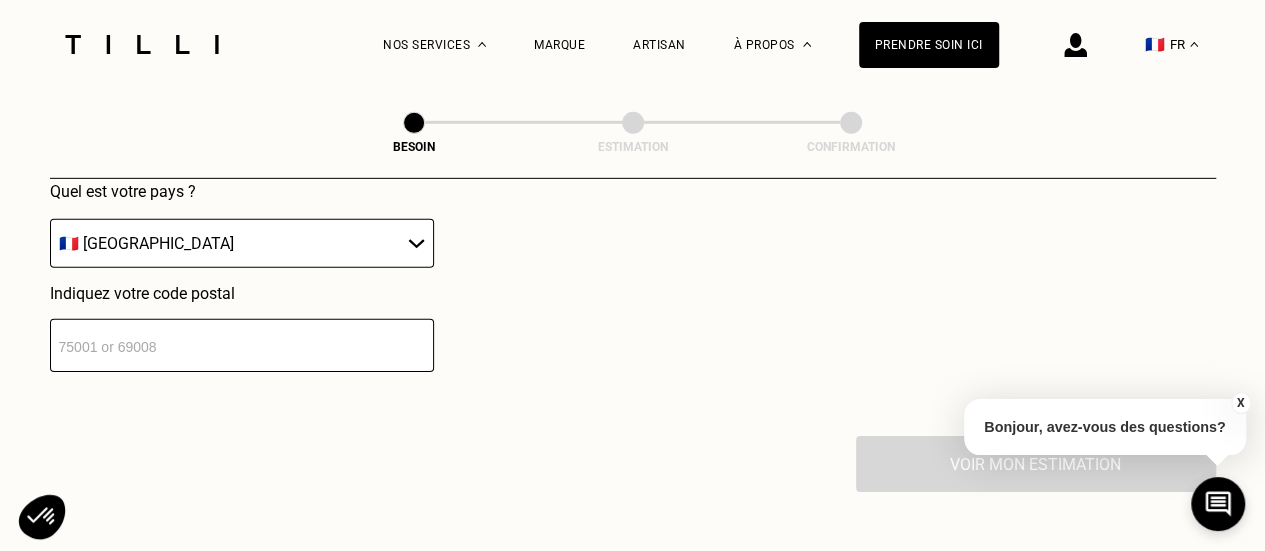 click at bounding box center (242, 345) 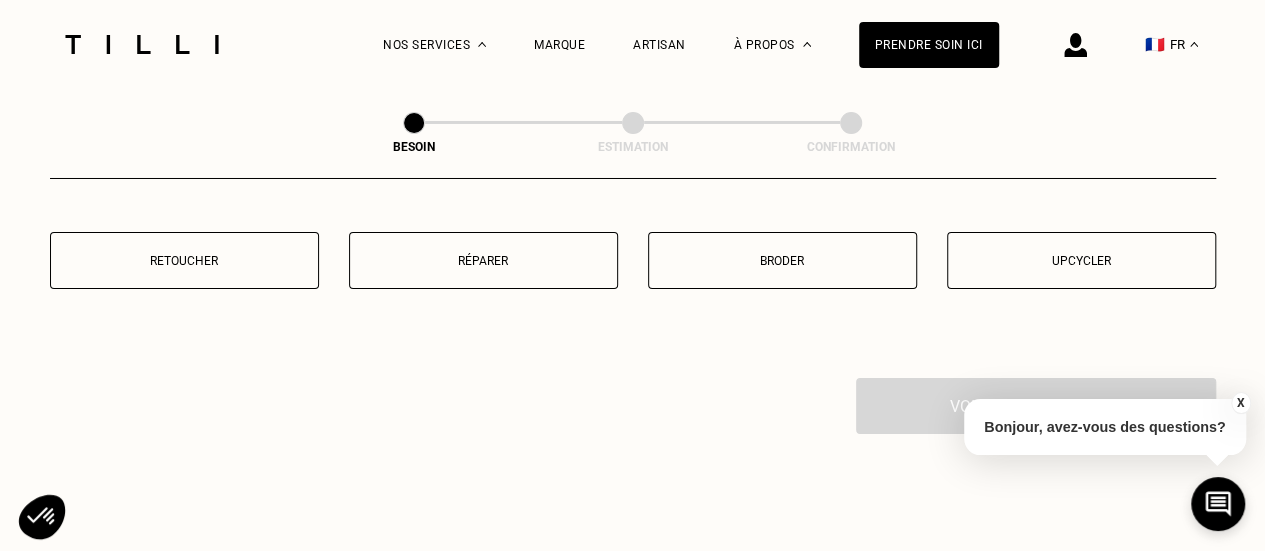 scroll, scrollTop: 3482, scrollLeft: 0, axis: vertical 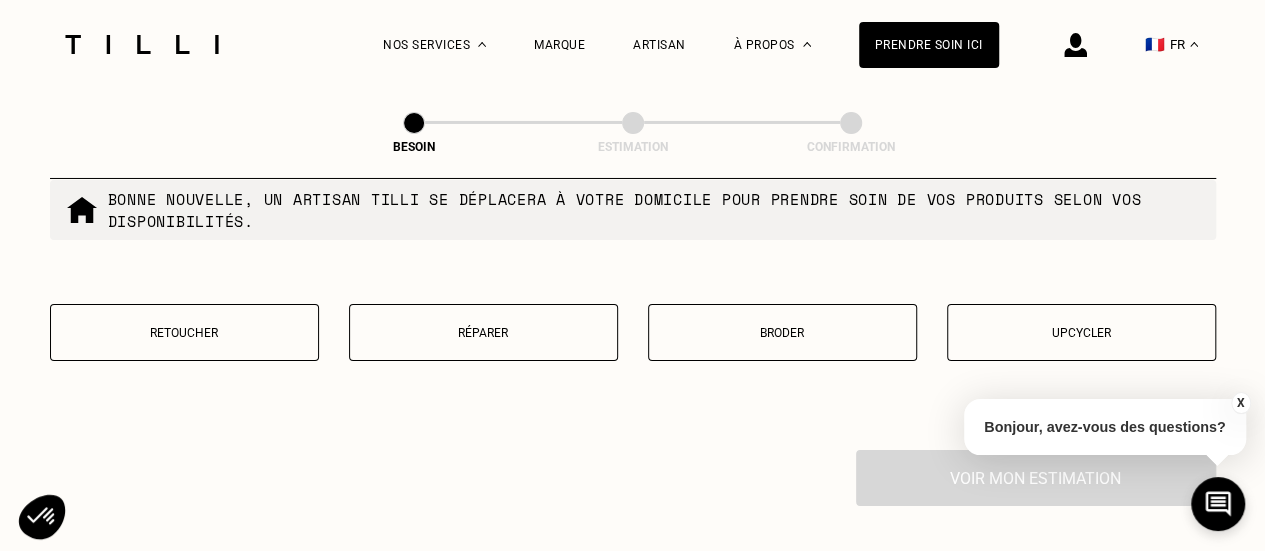 type on "33800" 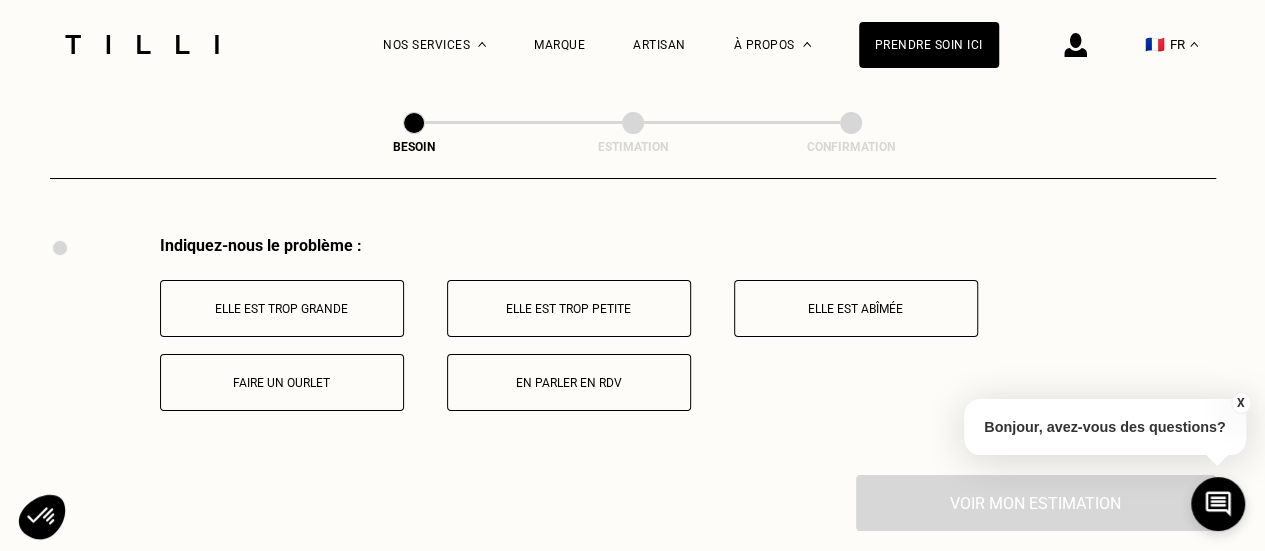 click on "Elle est trop grande" at bounding box center (282, 309) 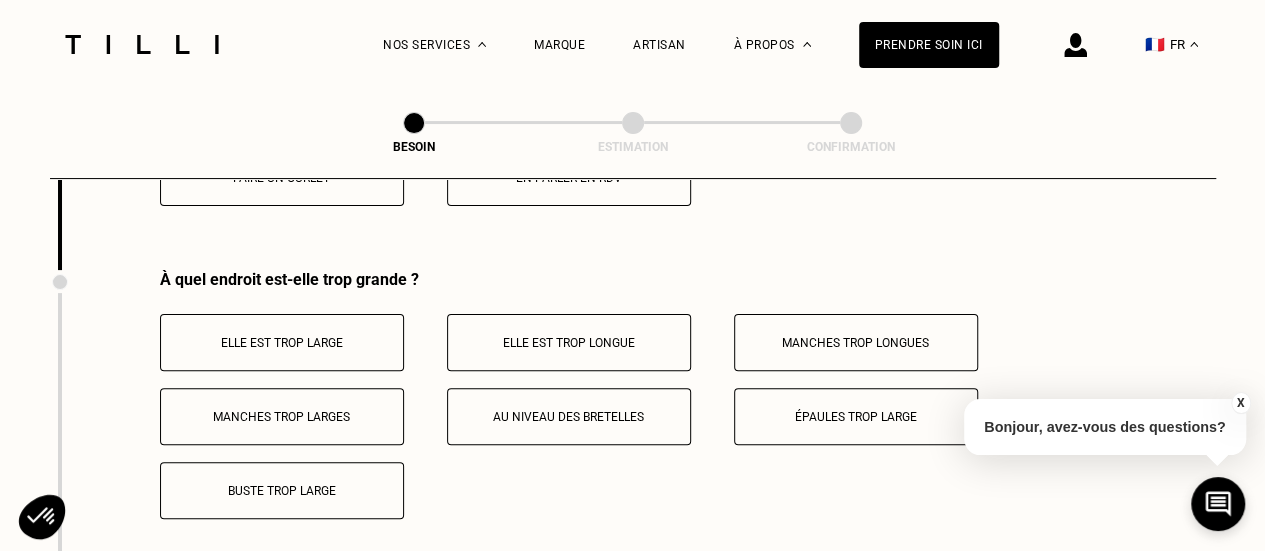 scroll, scrollTop: 3935, scrollLeft: 0, axis: vertical 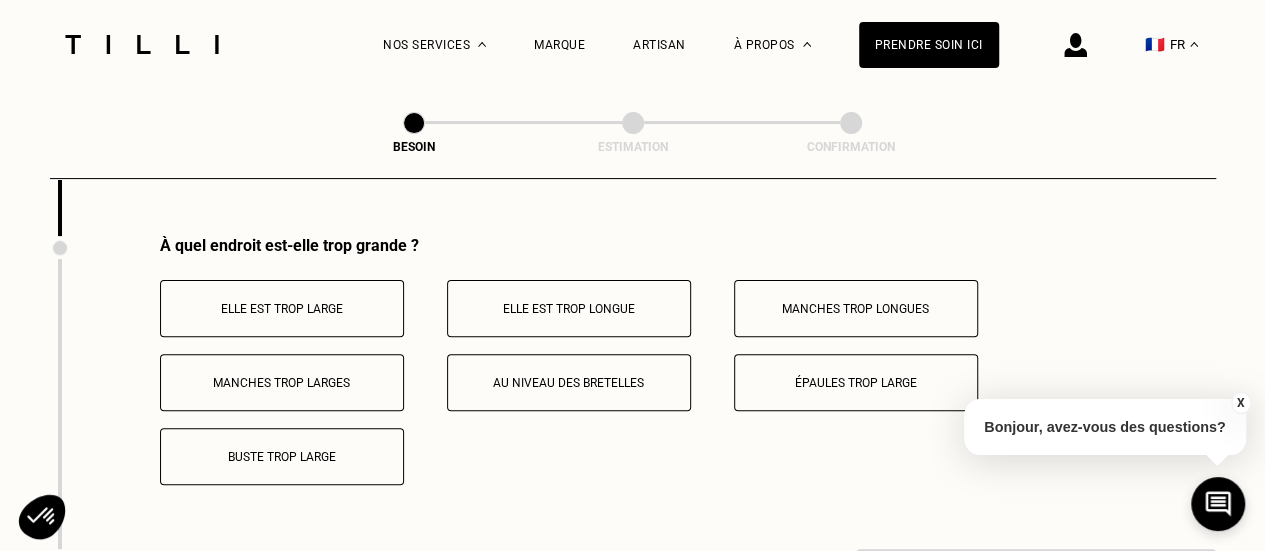 click on "Buste trop large" at bounding box center [282, 456] 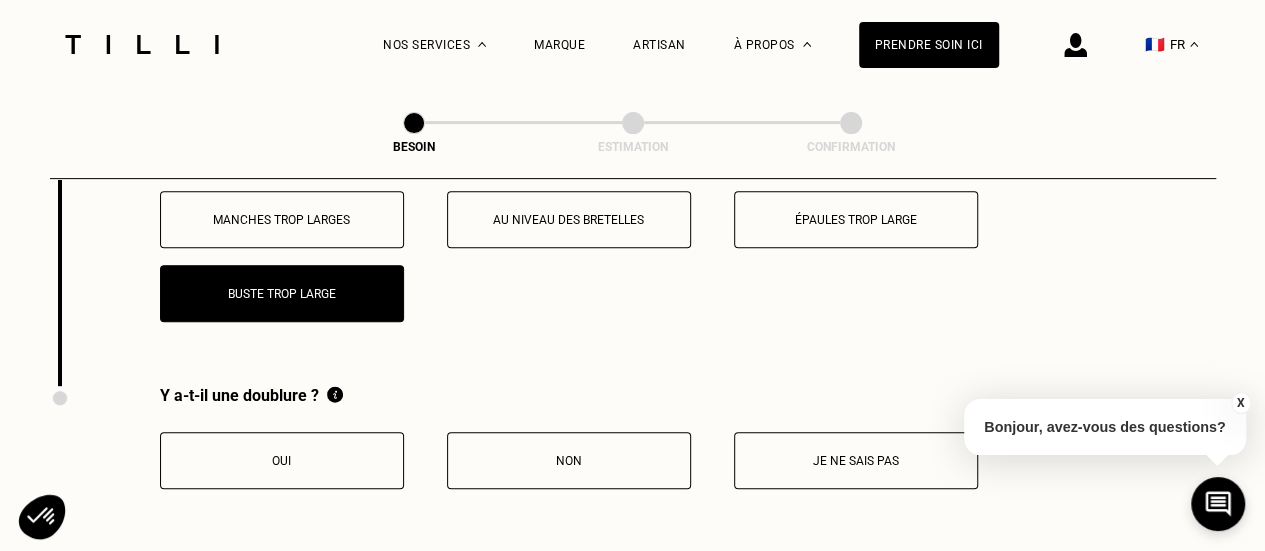 scroll, scrollTop: 4135, scrollLeft: 0, axis: vertical 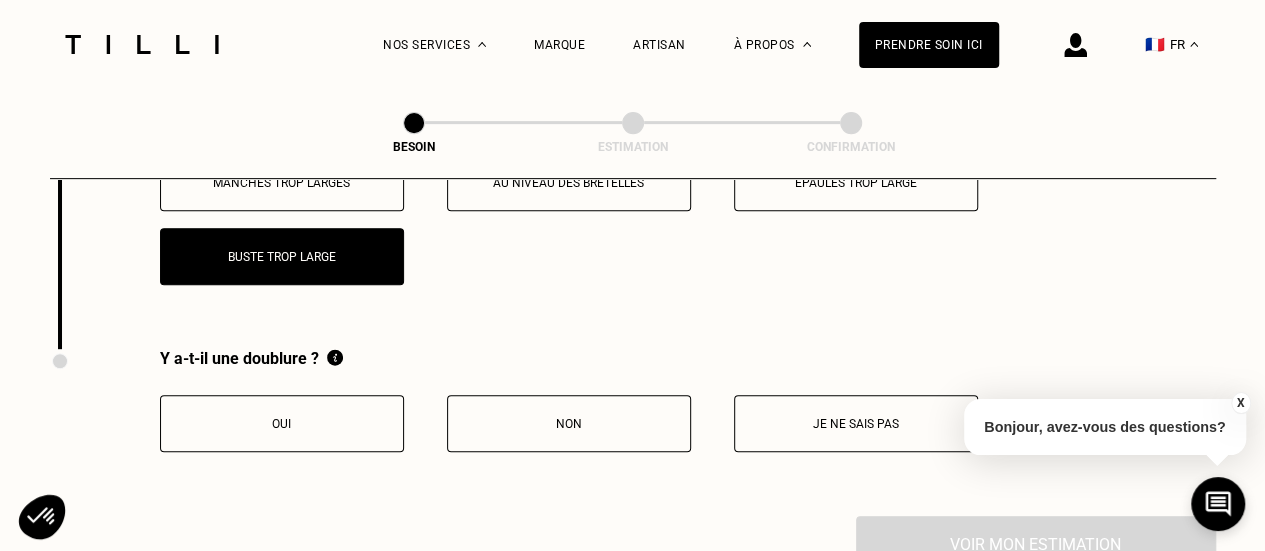 click on "Non" at bounding box center (569, 423) 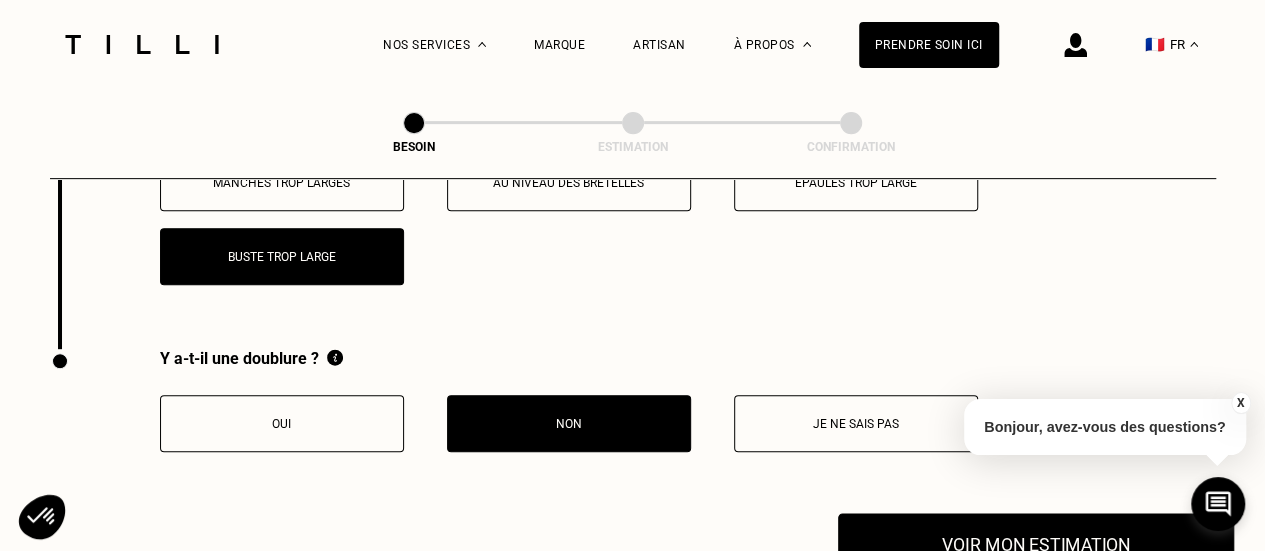 click on "Voir mon estimation" at bounding box center [1036, 544] 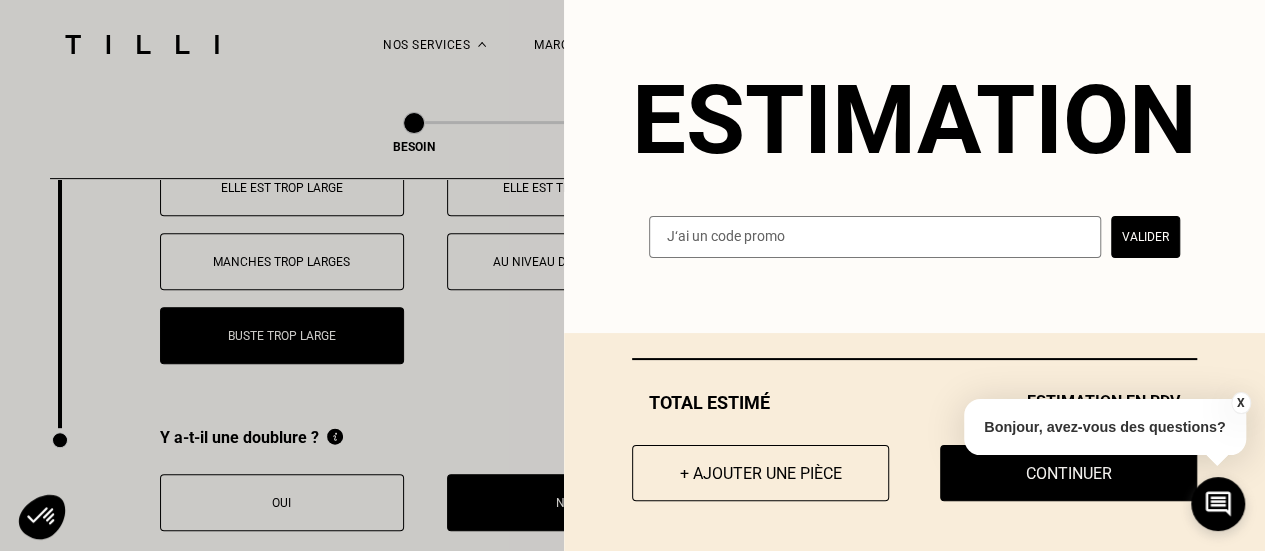 scroll, scrollTop: 4035, scrollLeft: 0, axis: vertical 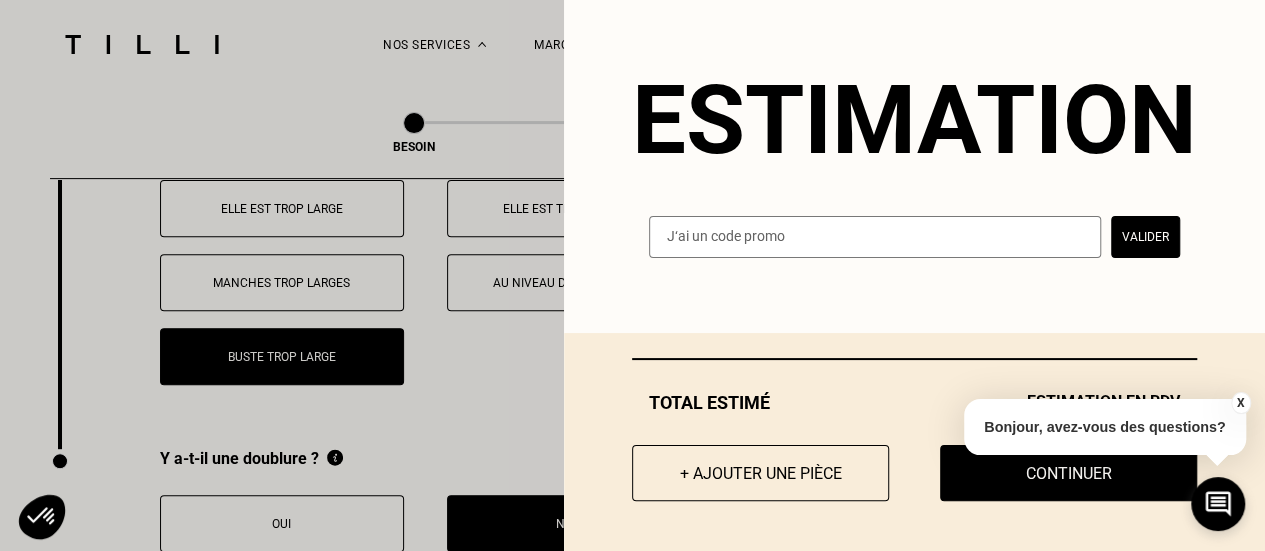 click on "X" at bounding box center (1240, 403) 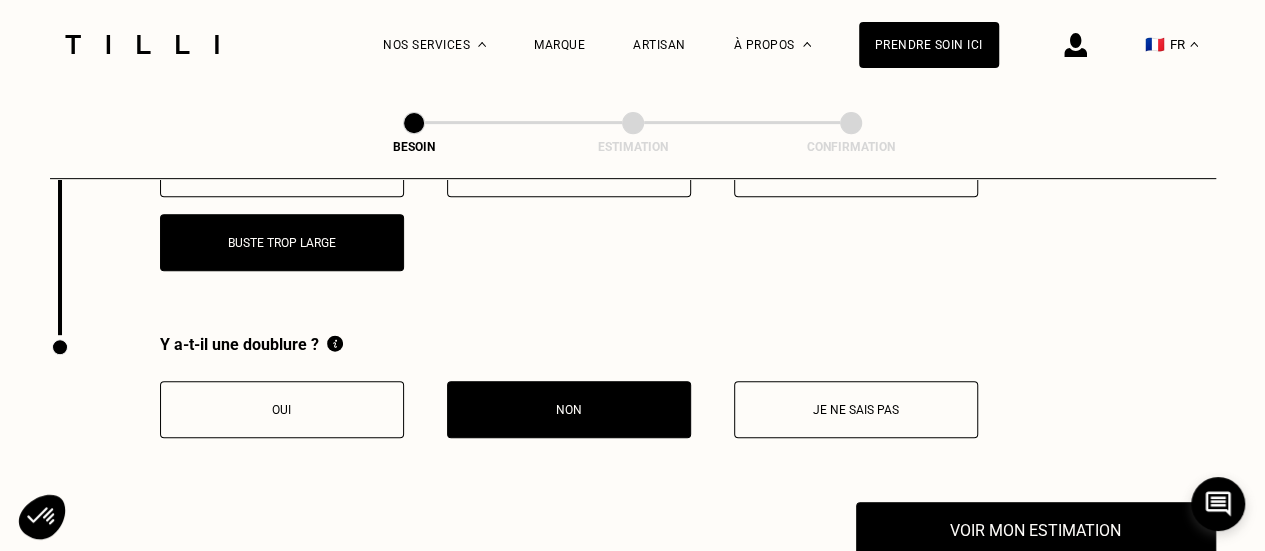scroll, scrollTop: 4335, scrollLeft: 0, axis: vertical 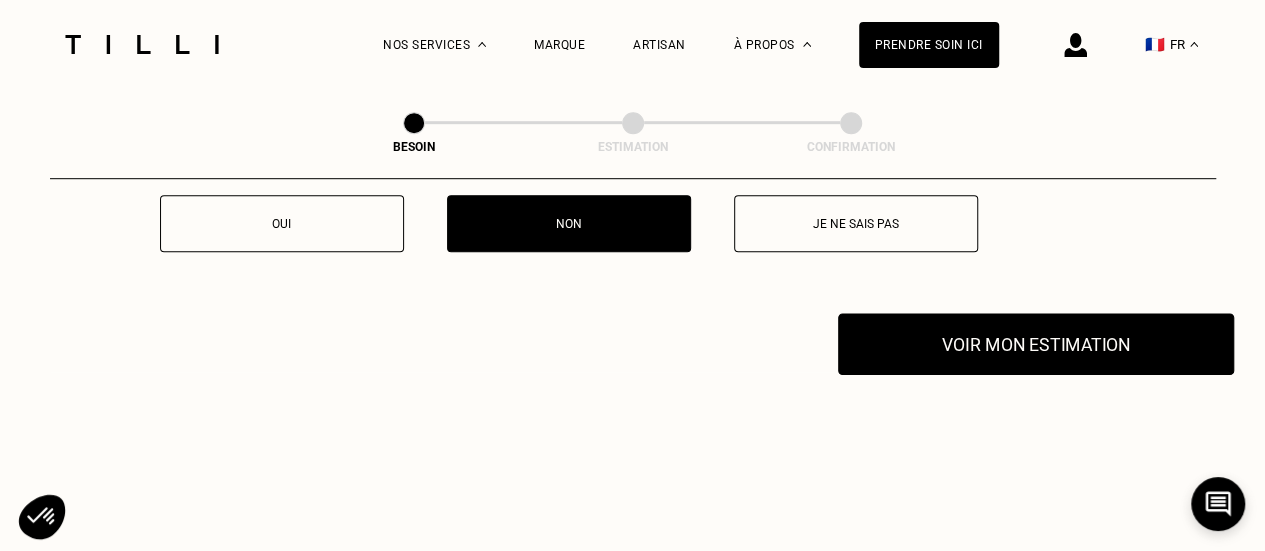 drag, startPoint x: 1040, startPoint y: 367, endPoint x: 1040, endPoint y: 349, distance: 18 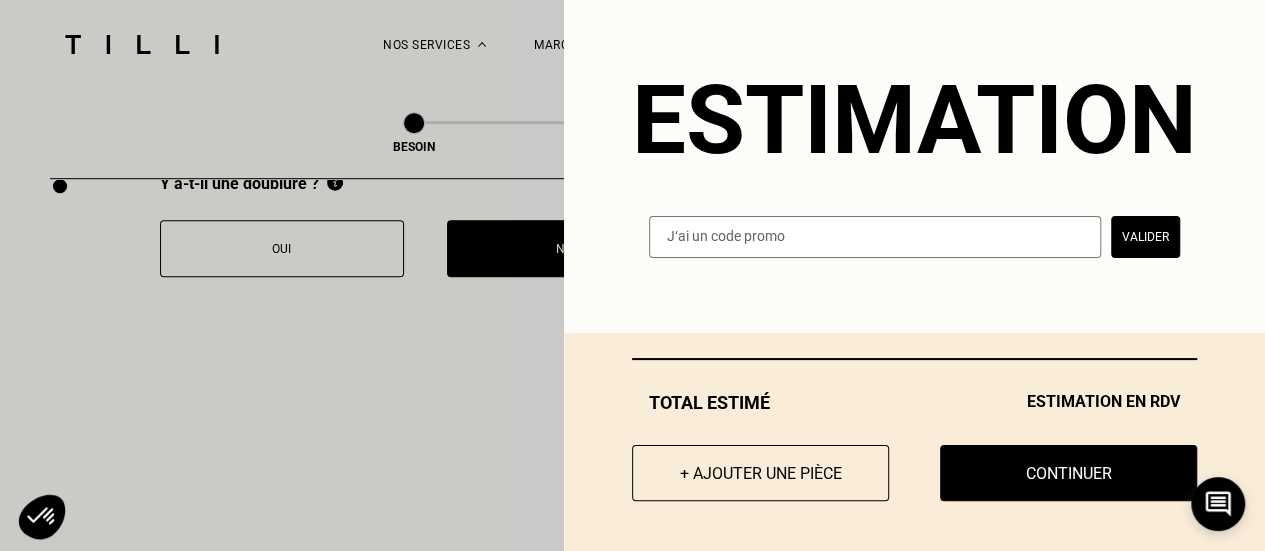 scroll, scrollTop: 4335, scrollLeft: 0, axis: vertical 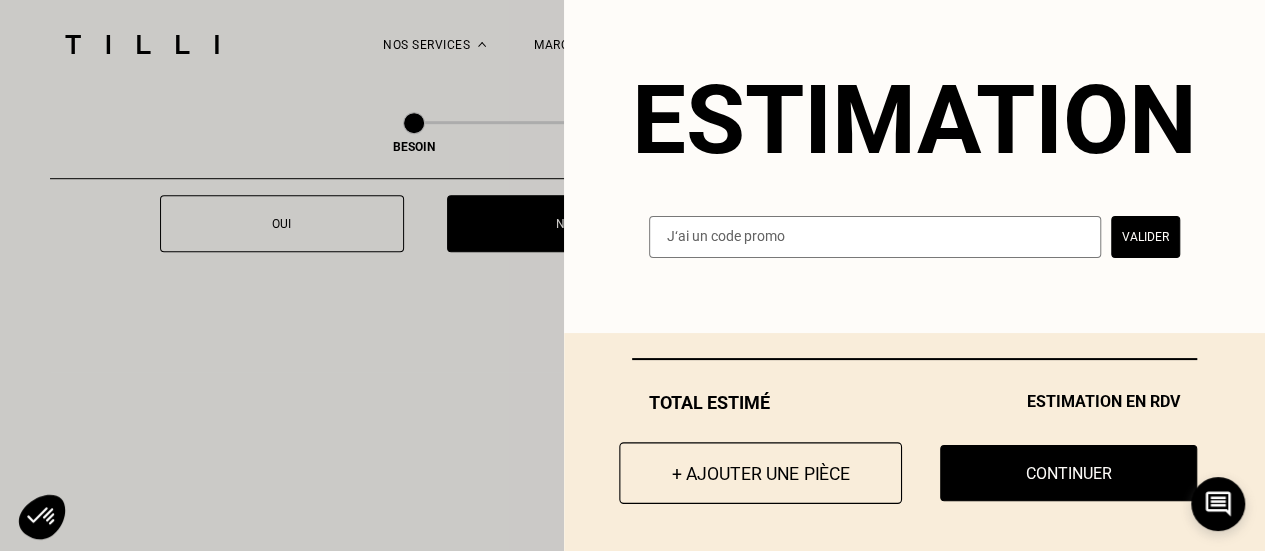 click on "+ Ajouter une pièce" at bounding box center [760, 473] 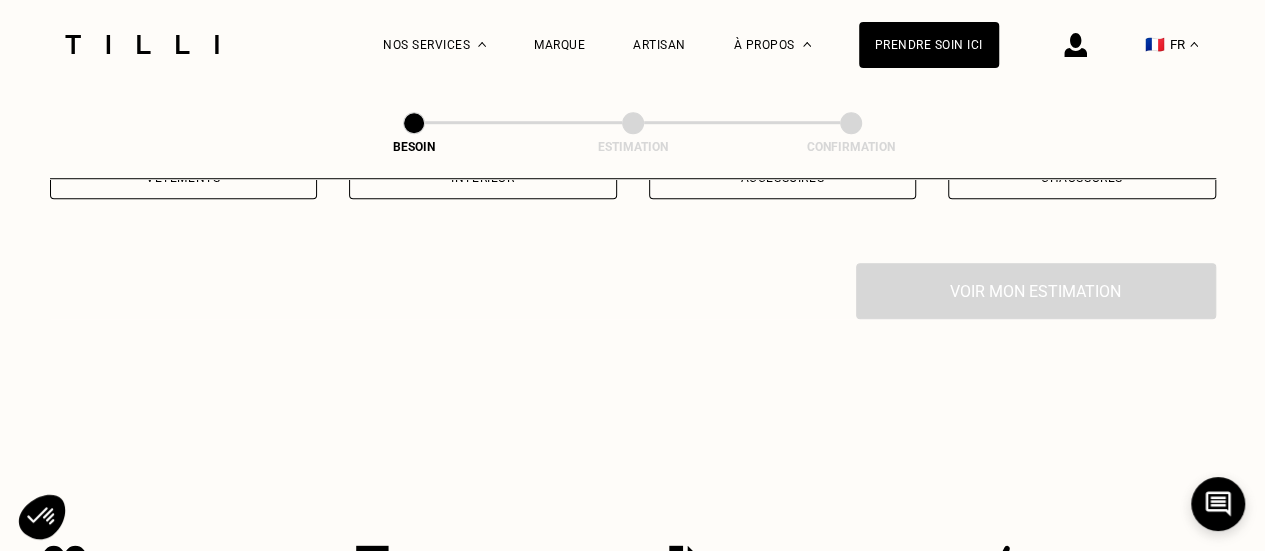scroll, scrollTop: 400, scrollLeft: 0, axis: vertical 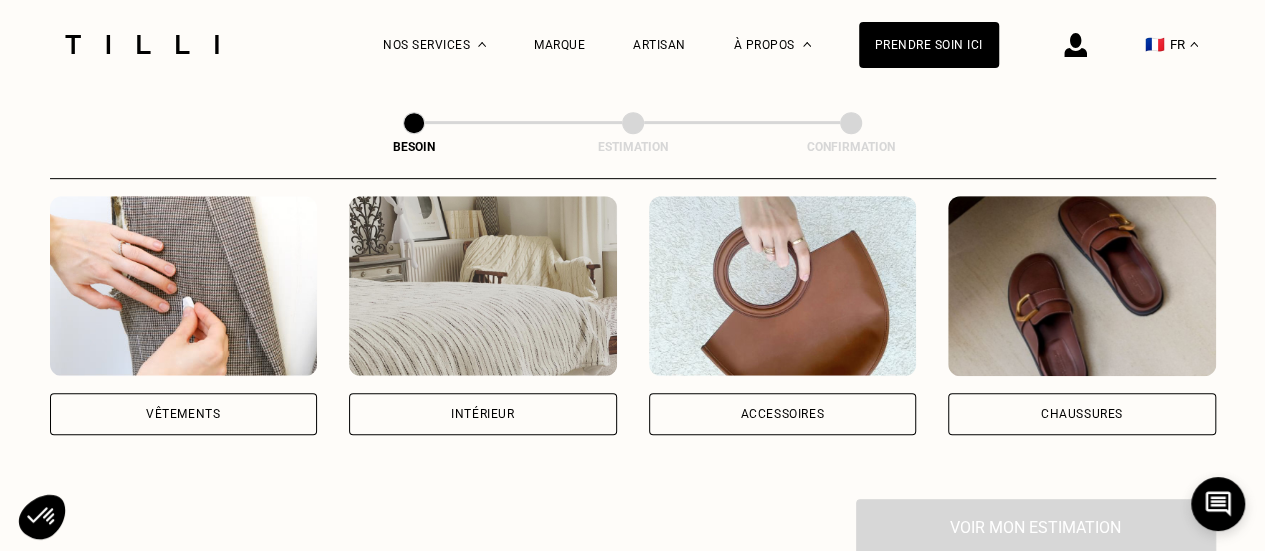 click on "Vêtements" at bounding box center (184, 414) 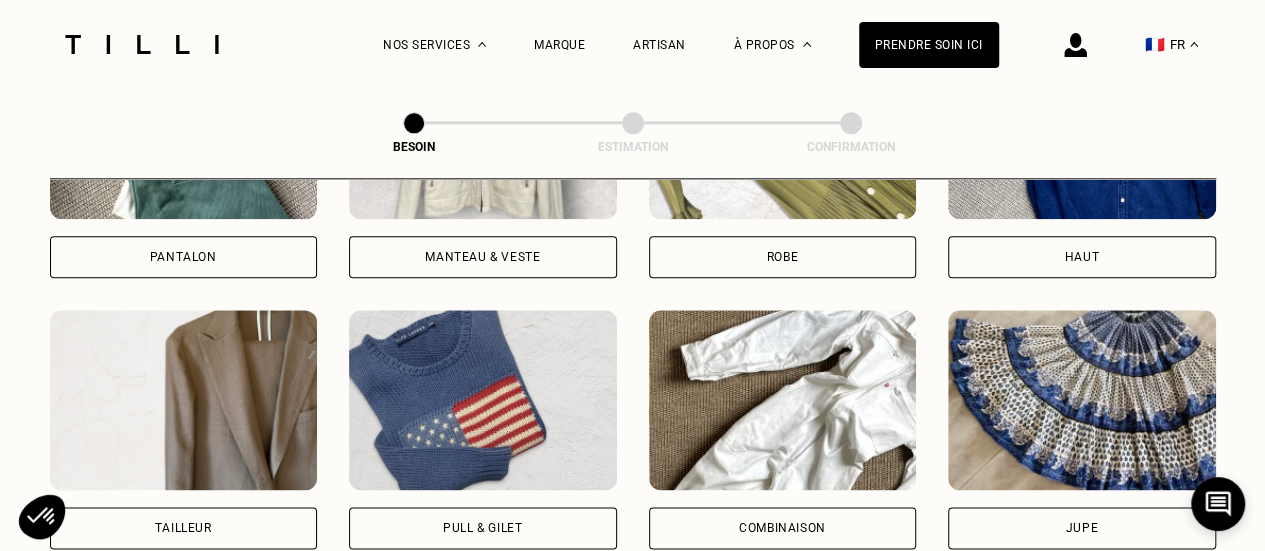 scroll, scrollTop: 1154, scrollLeft: 0, axis: vertical 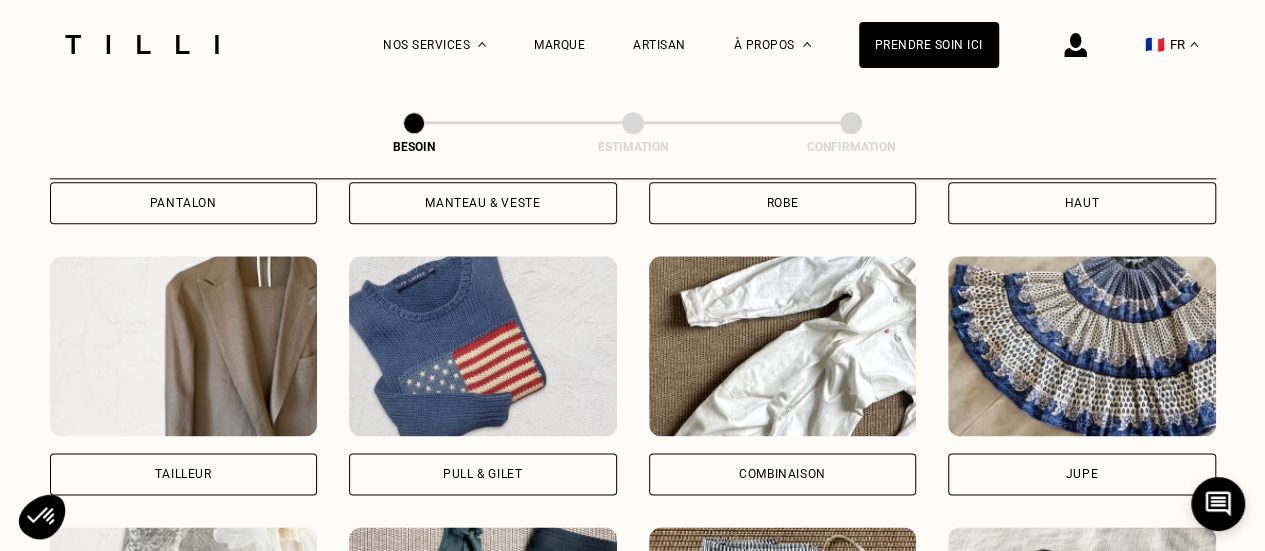 click on "Tailleur" at bounding box center (184, 474) 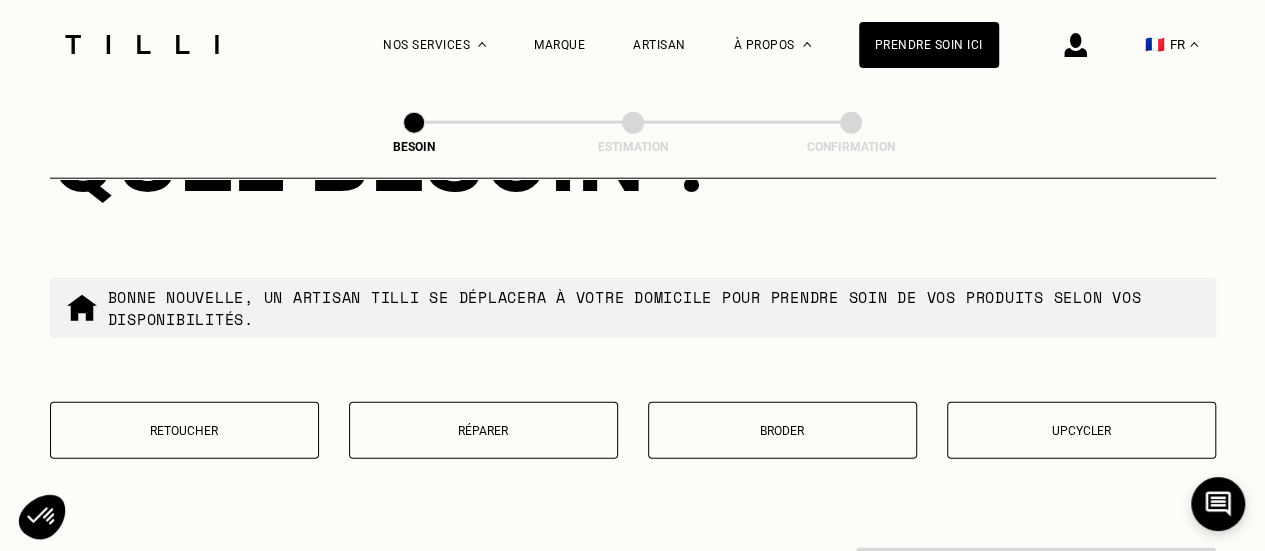 click on "Retoucher" at bounding box center [184, 431] 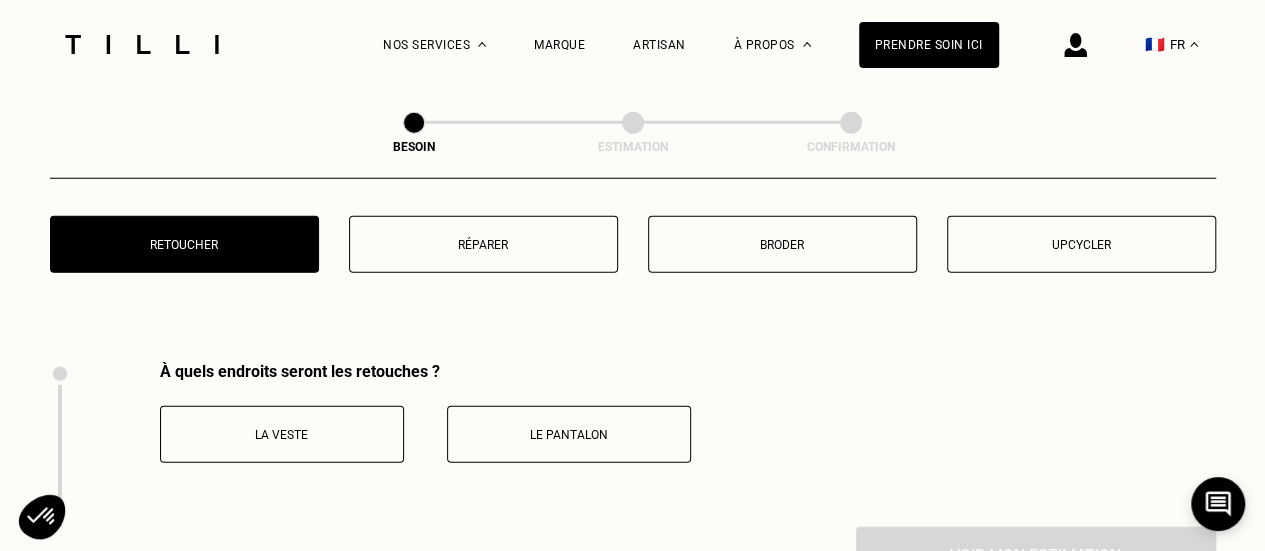 scroll, scrollTop: 2750, scrollLeft: 0, axis: vertical 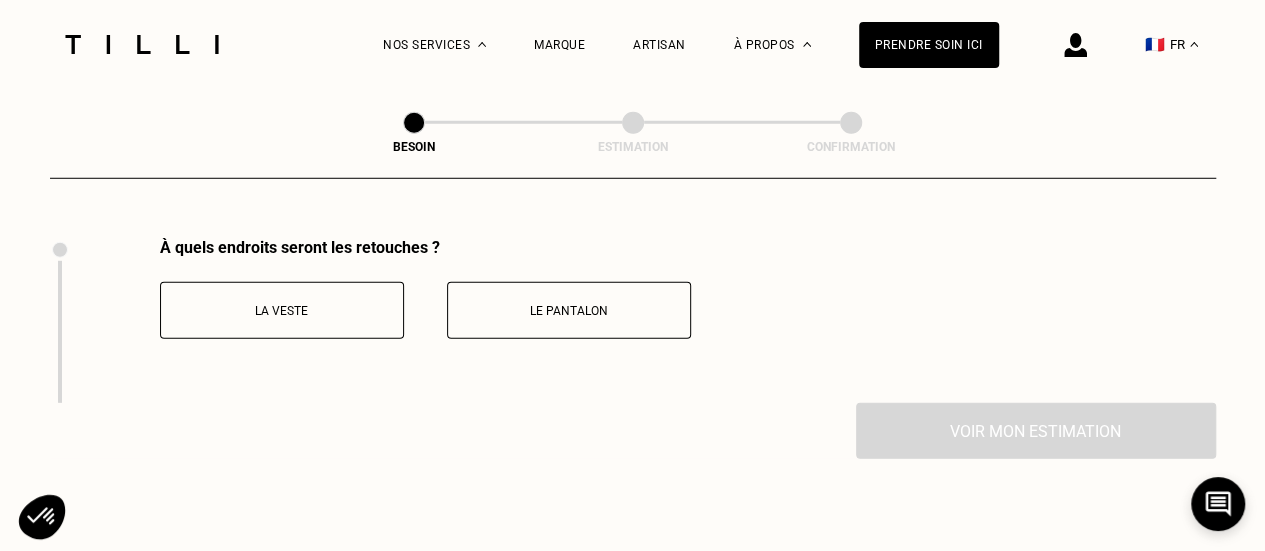 click on "La veste" at bounding box center [282, 310] 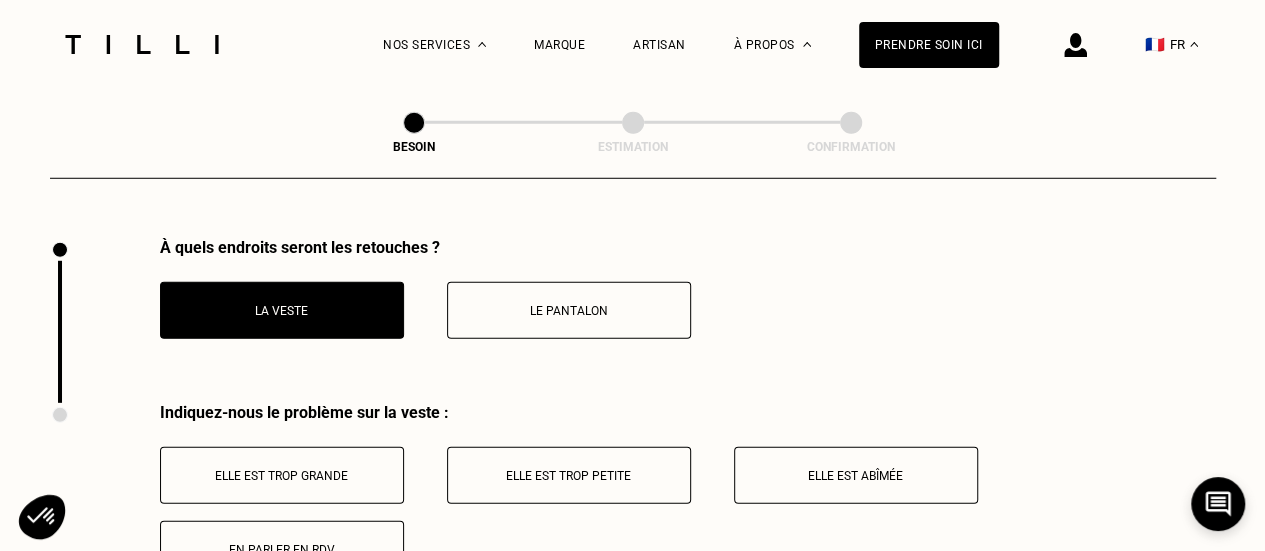 click on "À quels endroits seront les retouches ? La veste Le pantalon" at bounding box center (370, 320) 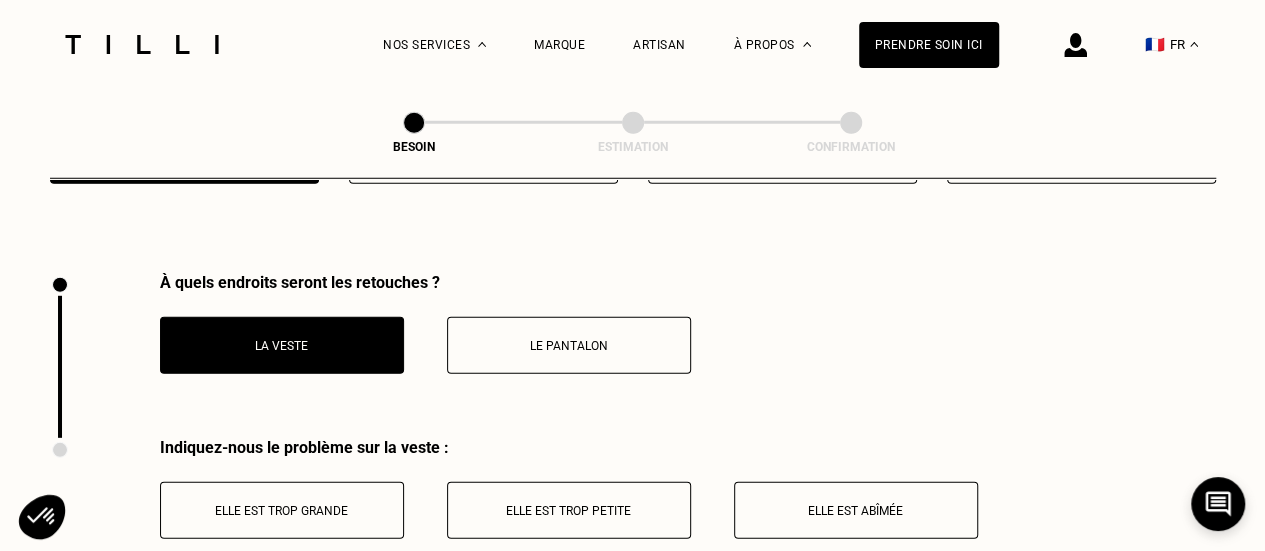 click on "Le pantalon" at bounding box center [569, 346] 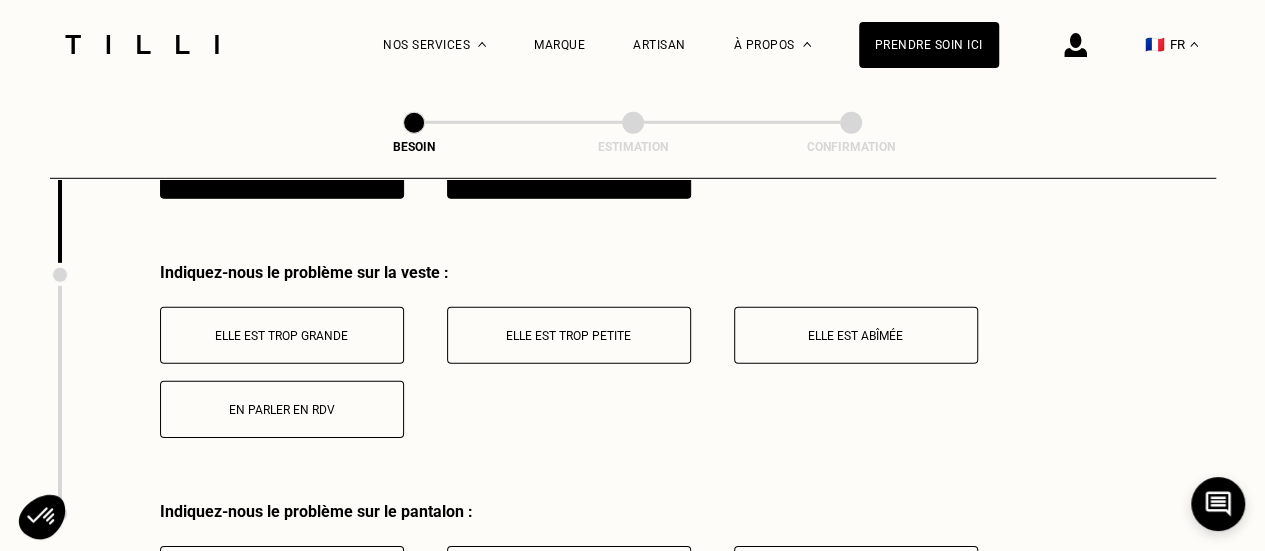 scroll, scrollTop: 2915, scrollLeft: 0, axis: vertical 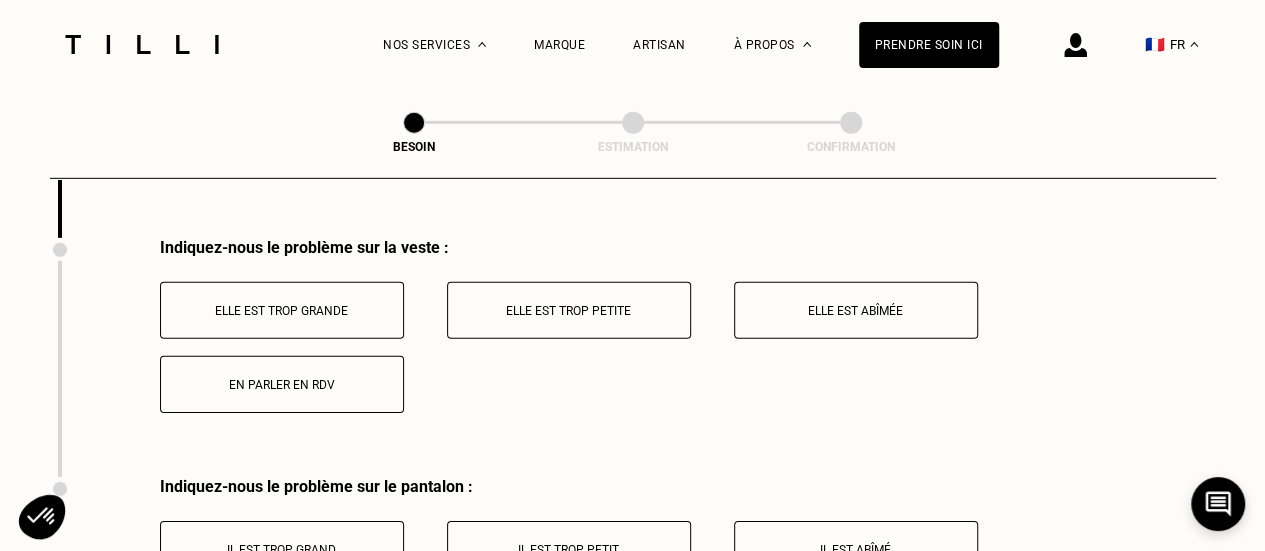 click on "Elle est trop grande" at bounding box center (282, 311) 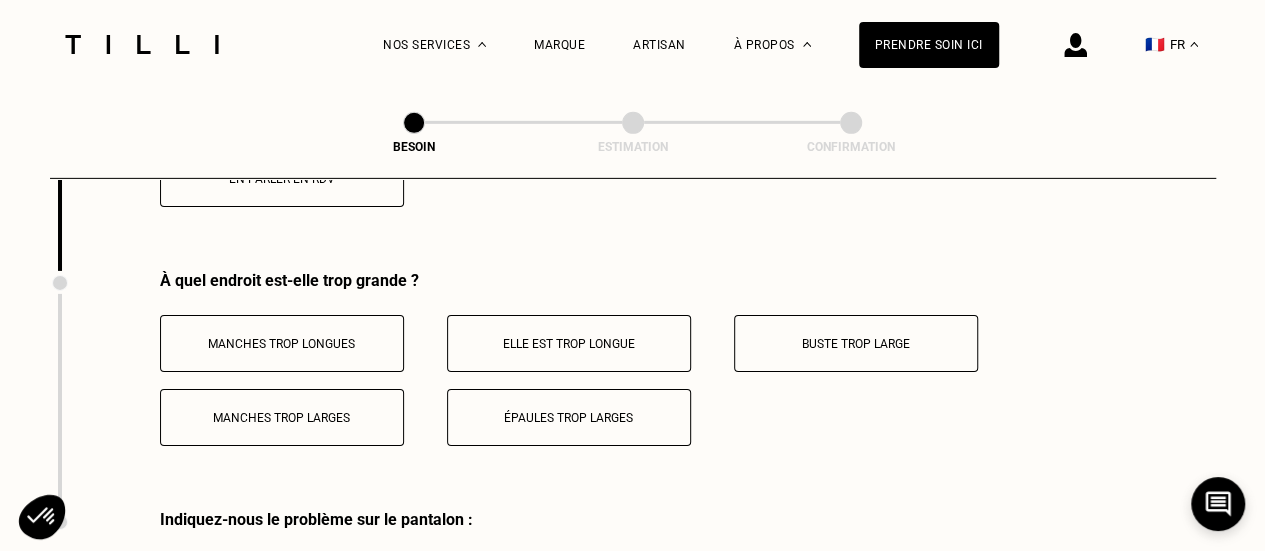 scroll, scrollTop: 3154, scrollLeft: 0, axis: vertical 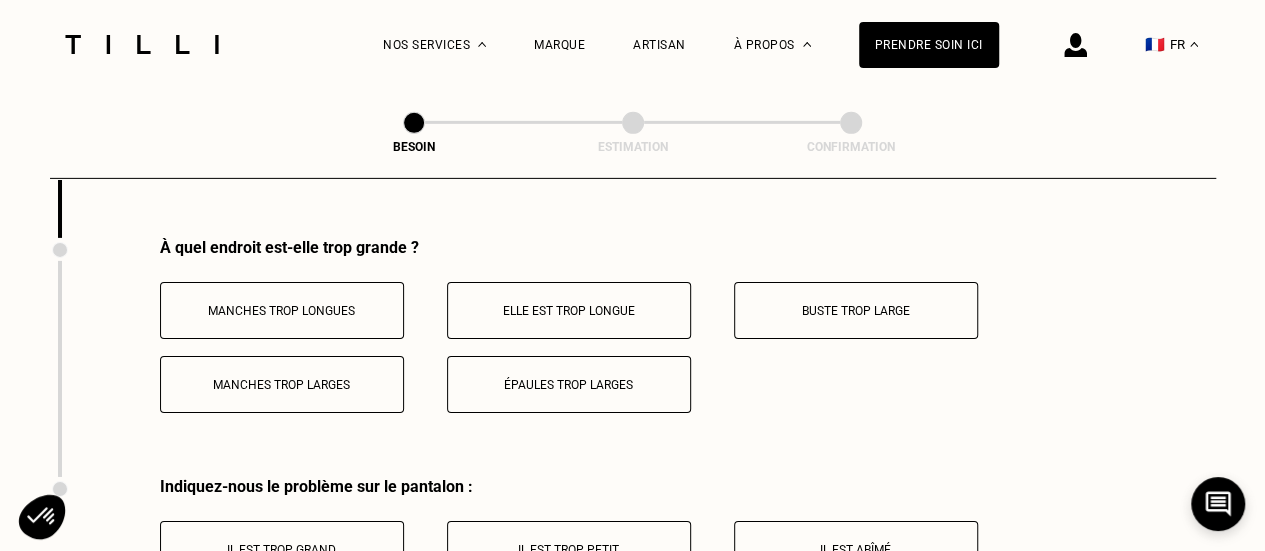 click on "Manches trop longues" at bounding box center [282, 310] 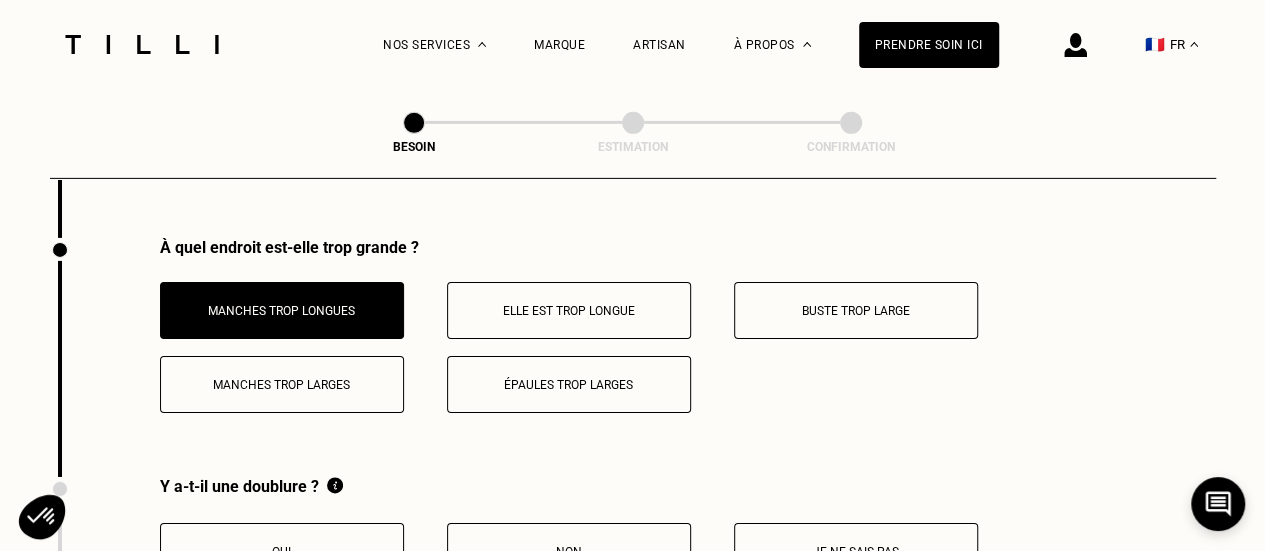 click on "Non" at bounding box center (569, 552) 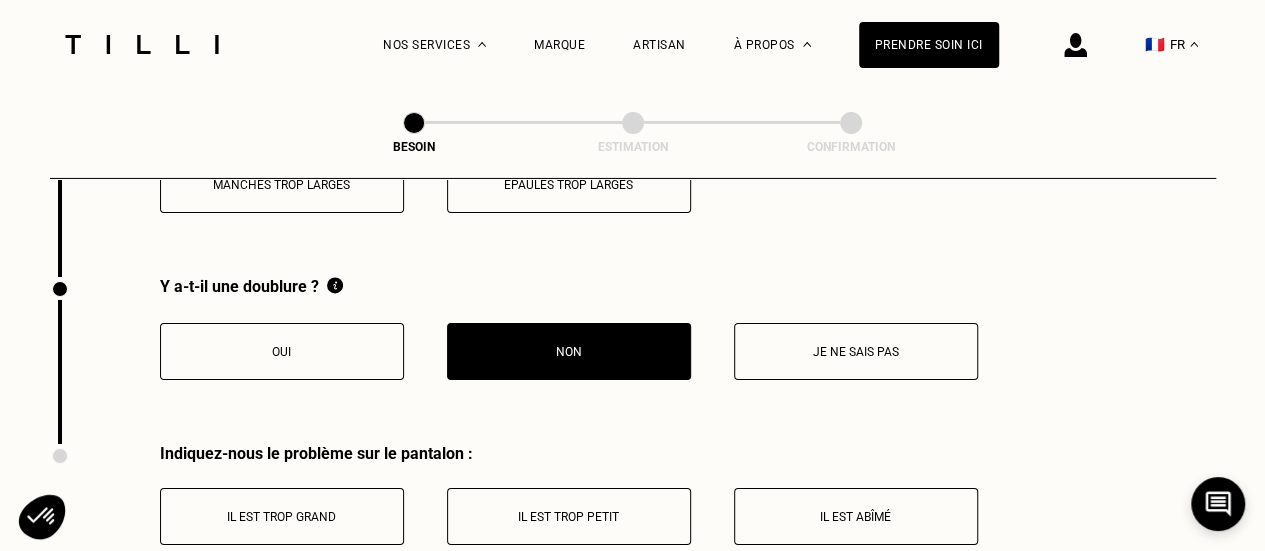 scroll, scrollTop: 3354, scrollLeft: 0, axis: vertical 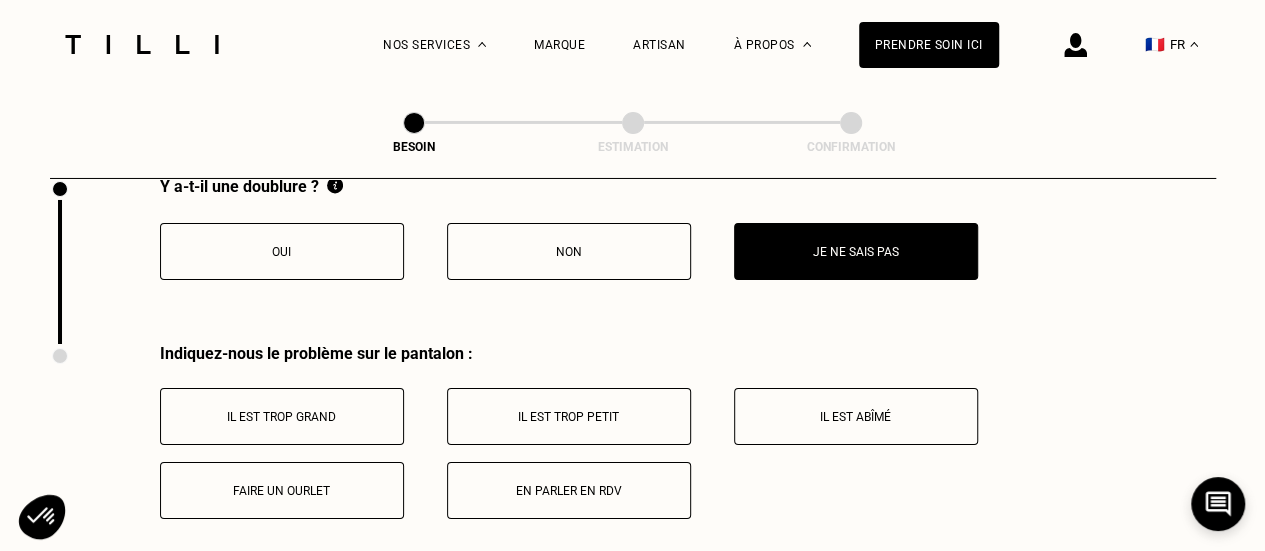 click on "Il est trop grand" at bounding box center [282, 417] 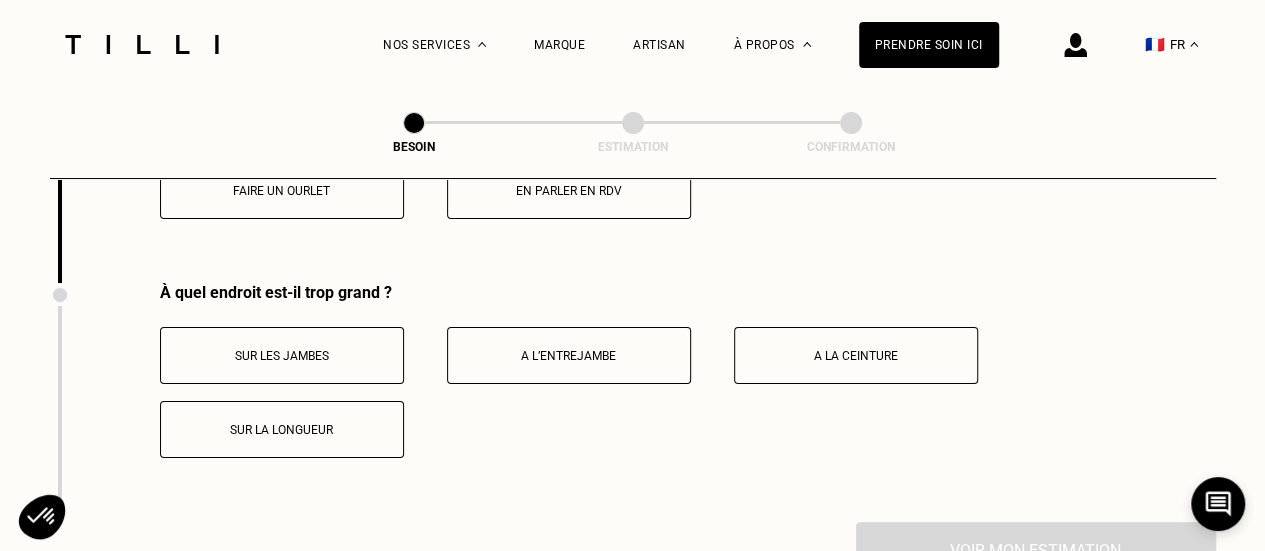 scroll, scrollTop: 3800, scrollLeft: 0, axis: vertical 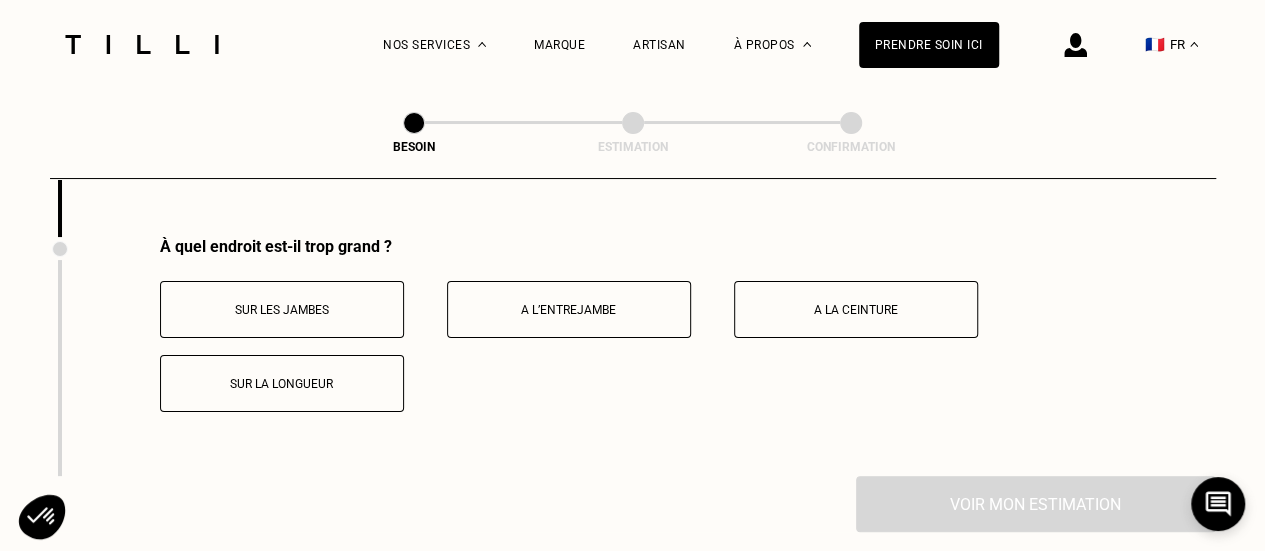 click on "A la ceinture" at bounding box center [856, 310] 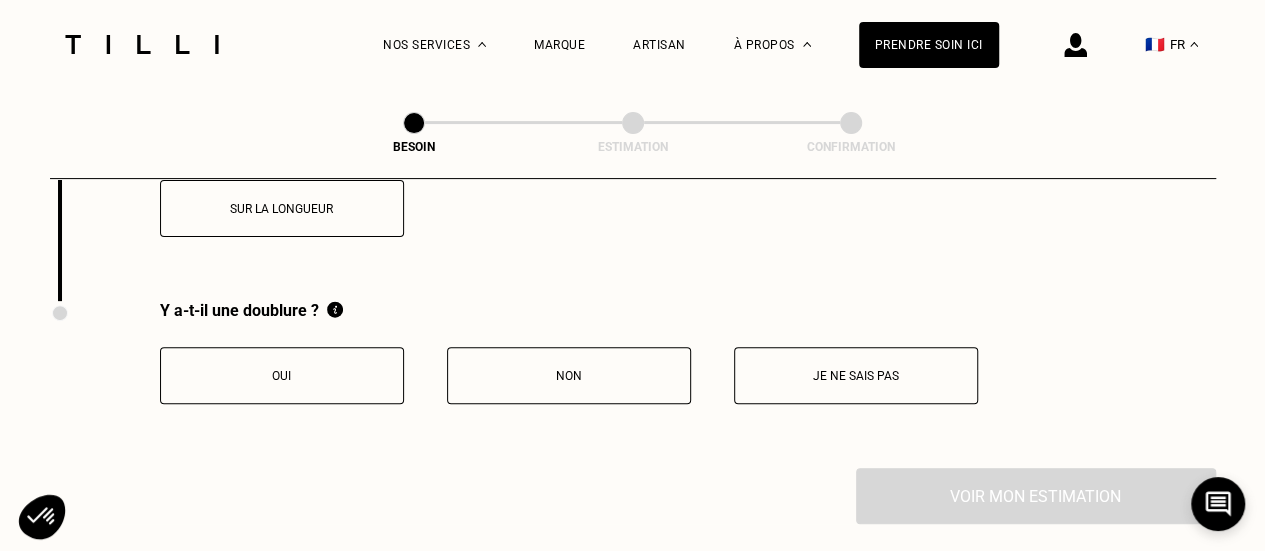 scroll, scrollTop: 4000, scrollLeft: 0, axis: vertical 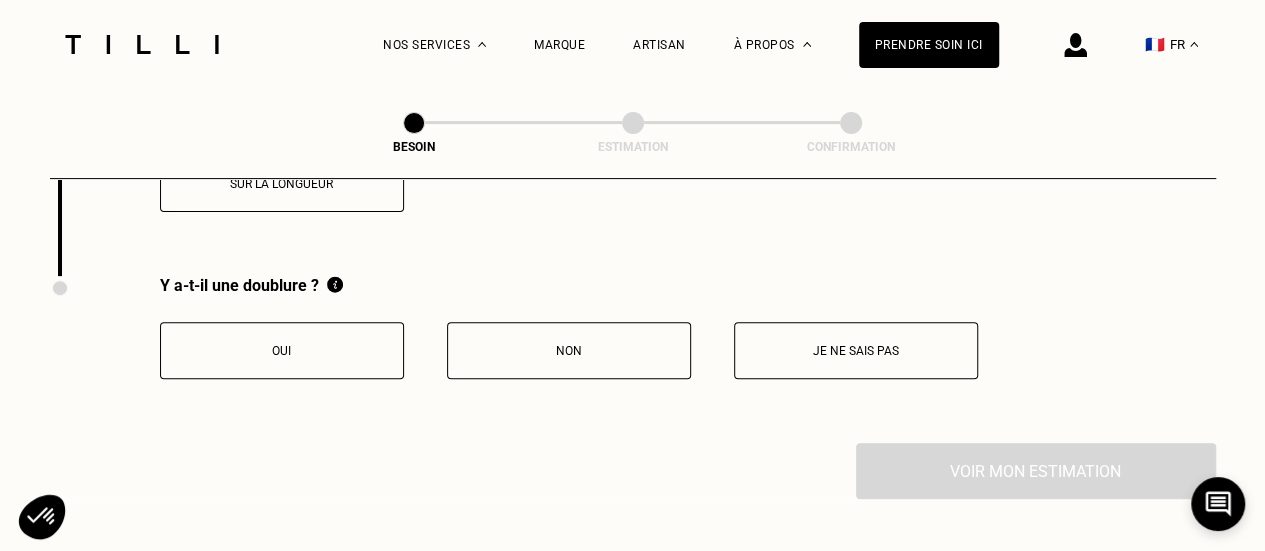 click on "Non" at bounding box center (569, 350) 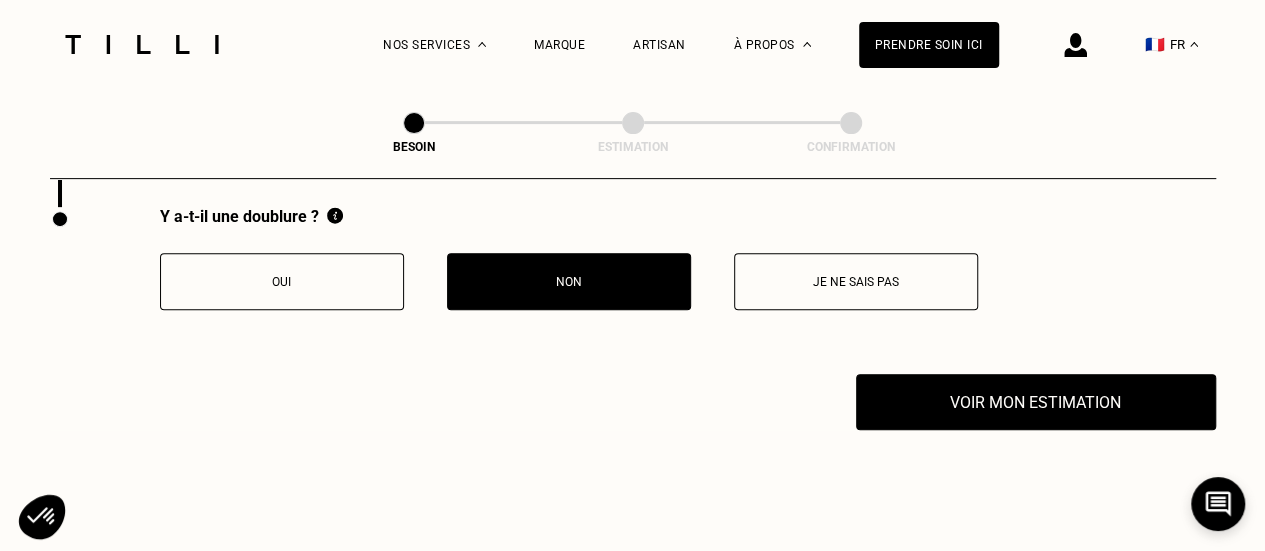 scroll, scrollTop: 4100, scrollLeft: 0, axis: vertical 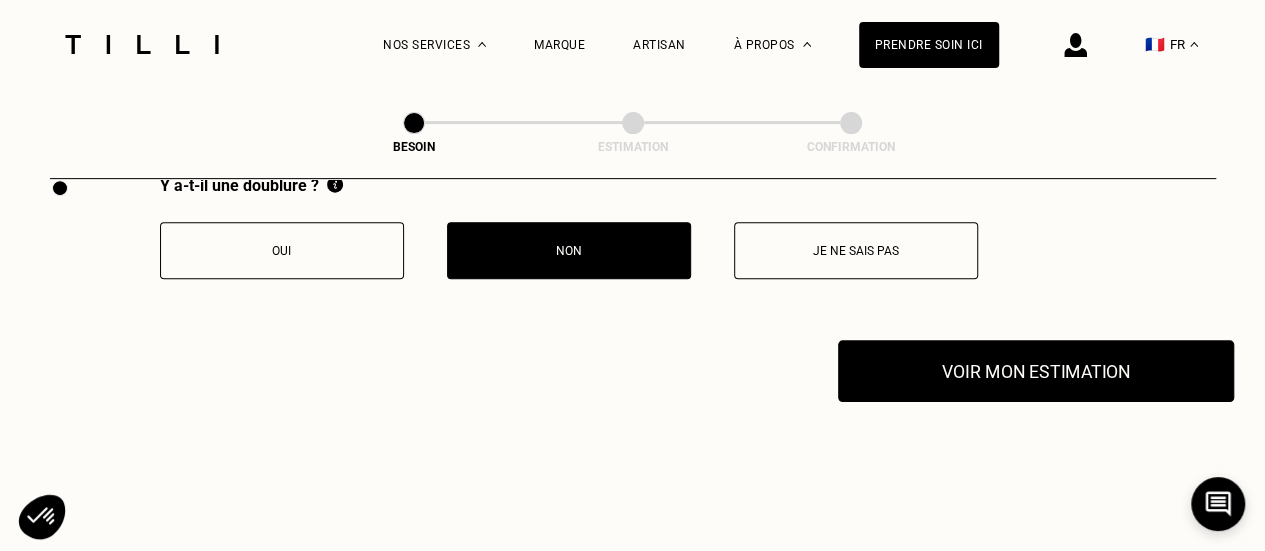 click on "Voir mon estimation" at bounding box center [1036, 371] 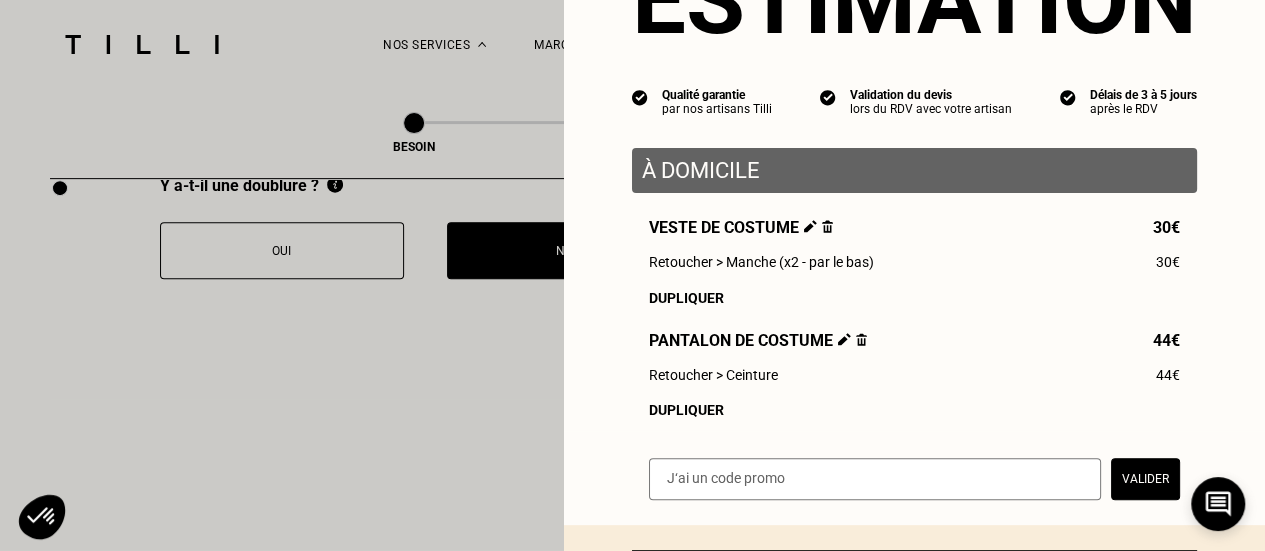 scroll, scrollTop: 320, scrollLeft: 0, axis: vertical 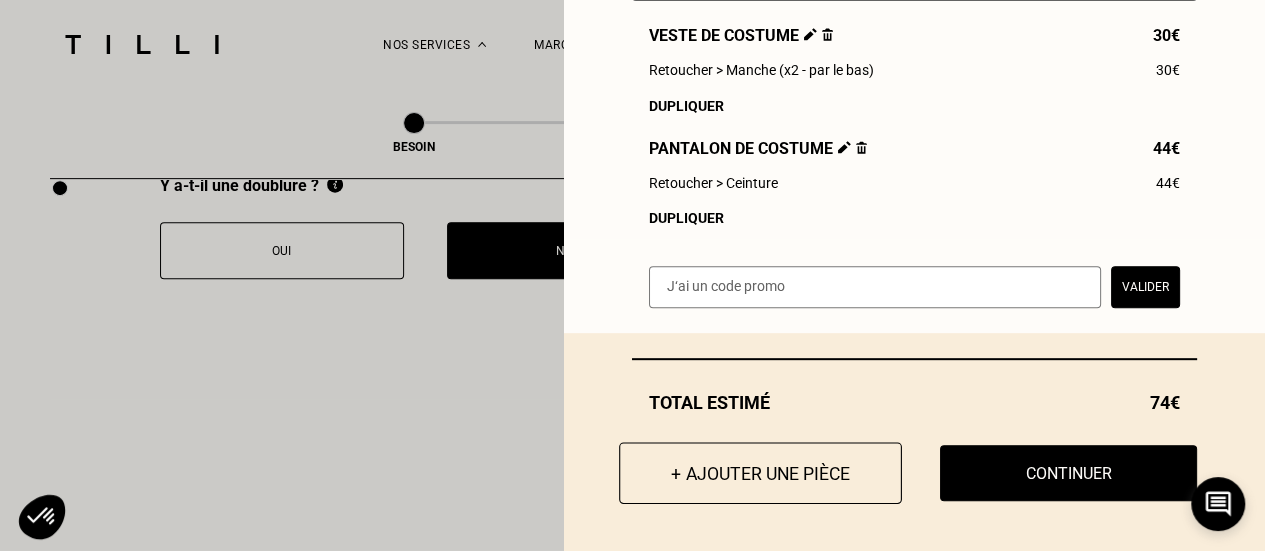 click on "+ Ajouter une pièce" at bounding box center (760, 473) 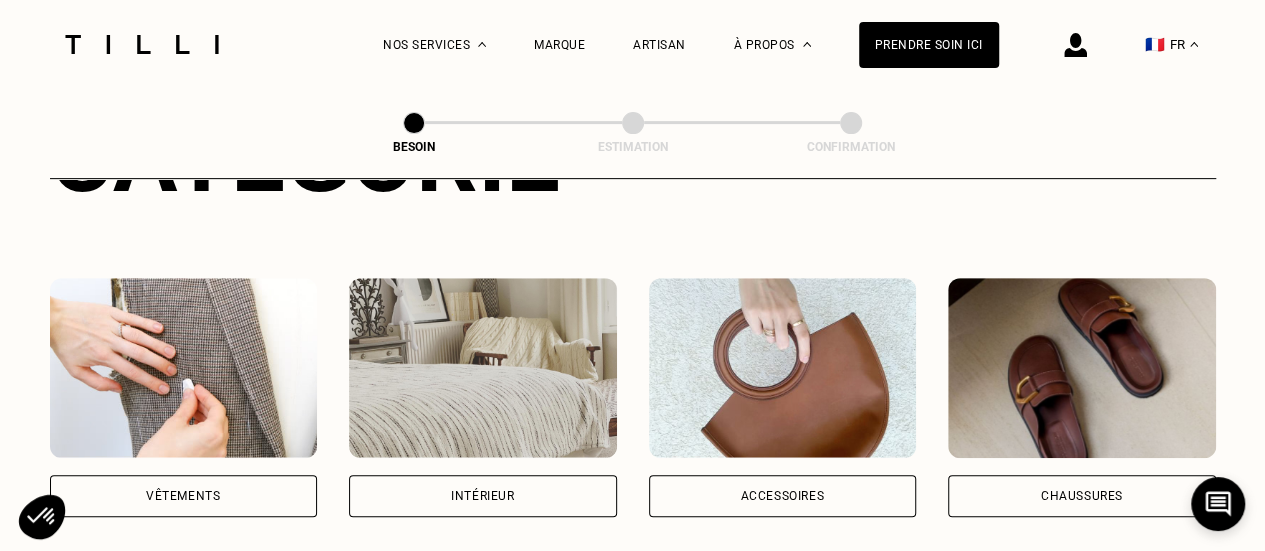 scroll, scrollTop: 400, scrollLeft: 0, axis: vertical 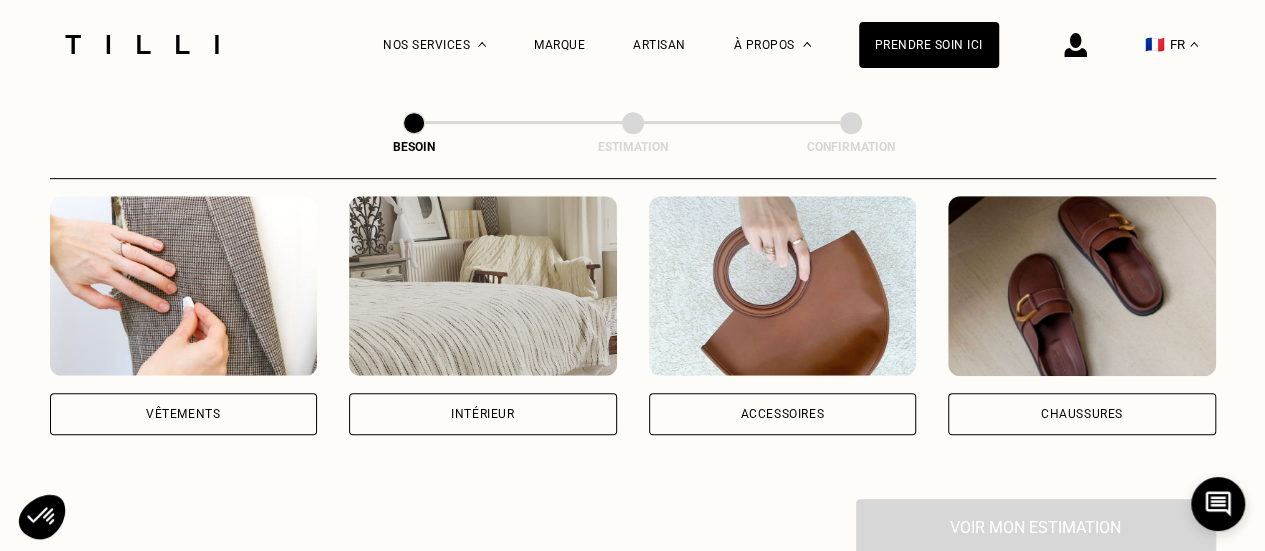 drag, startPoint x: 259, startPoint y: 397, endPoint x: 590, endPoint y: 407, distance: 331.15103 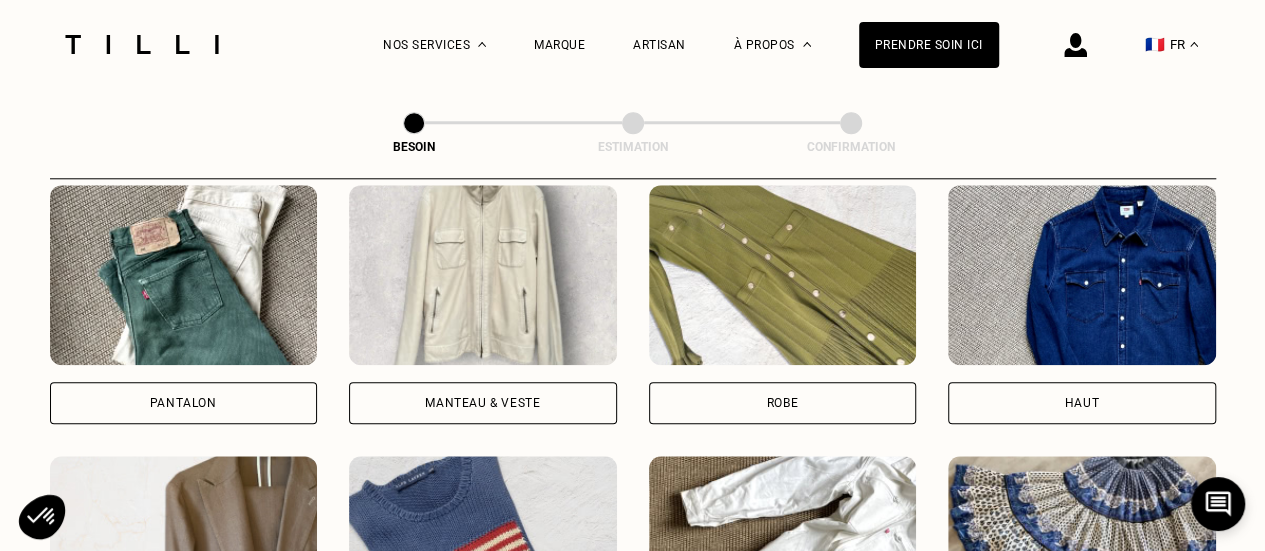click on "Robe" at bounding box center (783, 403) 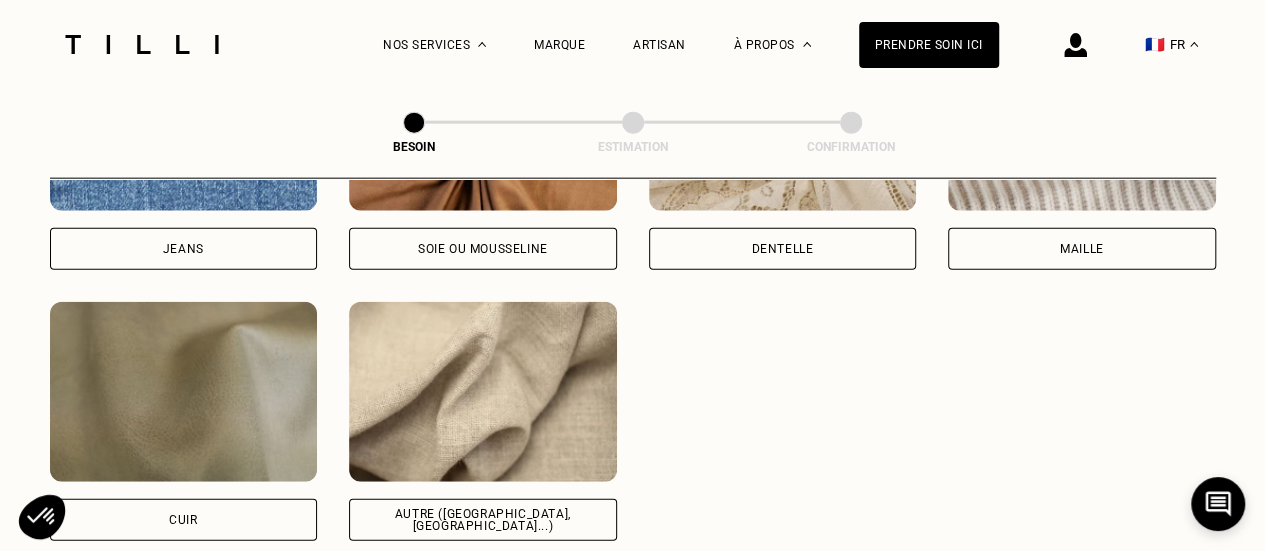 scroll, scrollTop: 2440, scrollLeft: 0, axis: vertical 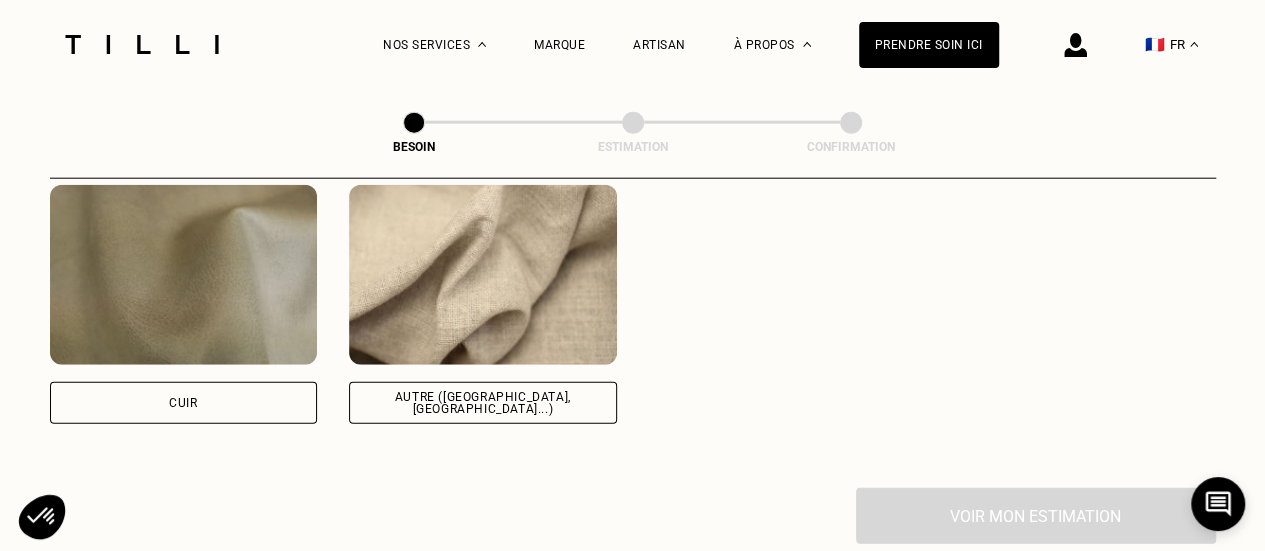 click on "Autre ([GEOGRAPHIC_DATA], [GEOGRAPHIC_DATA]...)" at bounding box center [483, 403] 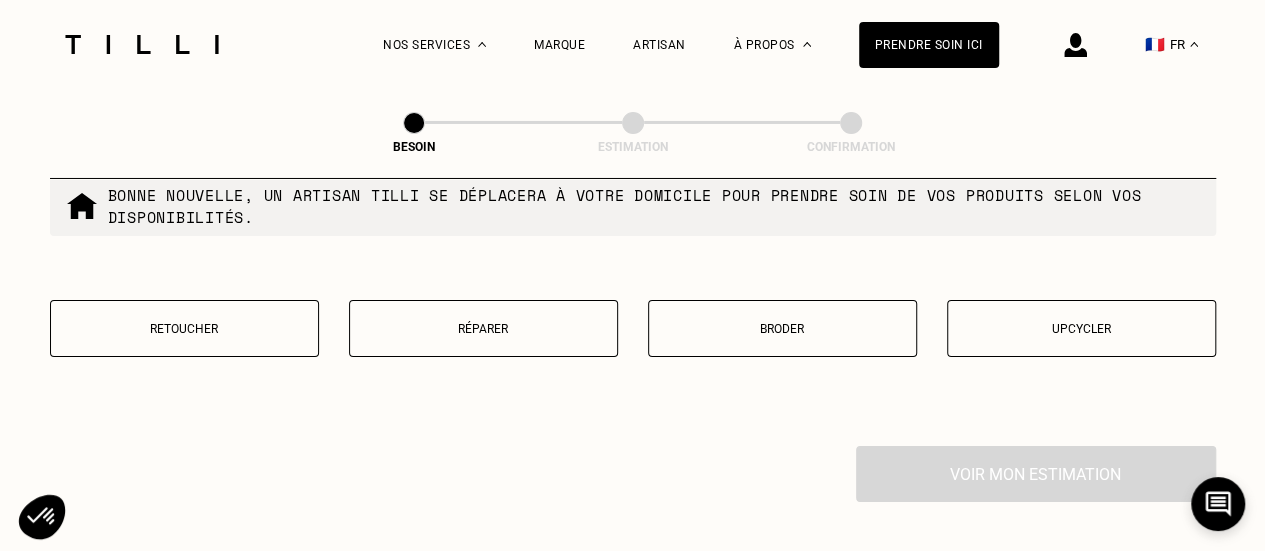 click on "Retoucher" at bounding box center (184, 328) 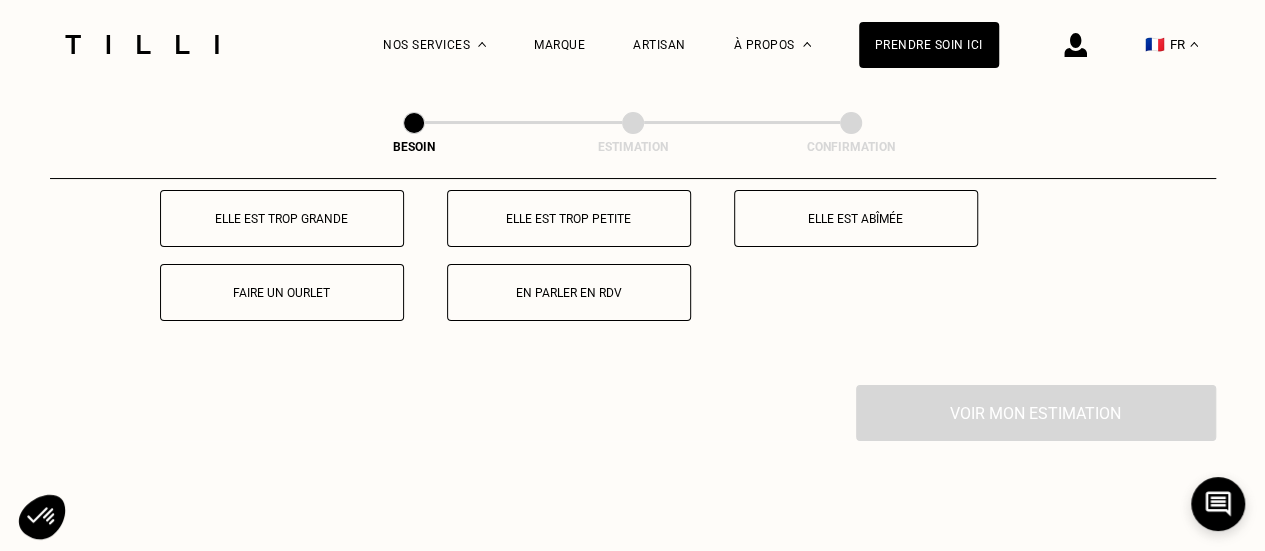 scroll, scrollTop: 3796, scrollLeft: 0, axis: vertical 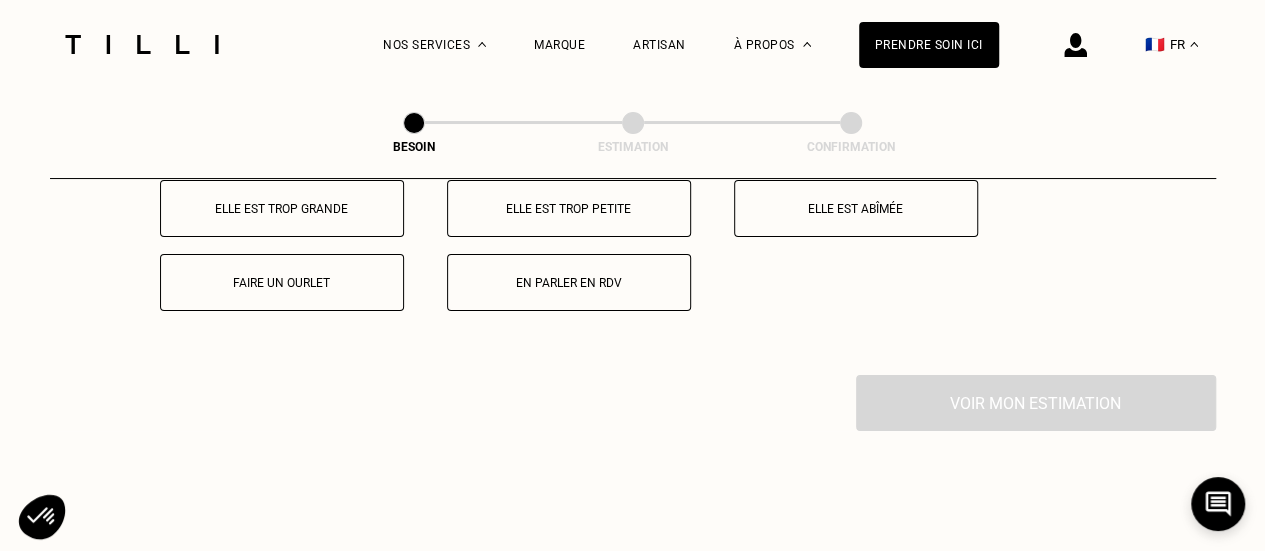 click on "Elle est trop grande" at bounding box center [282, 208] 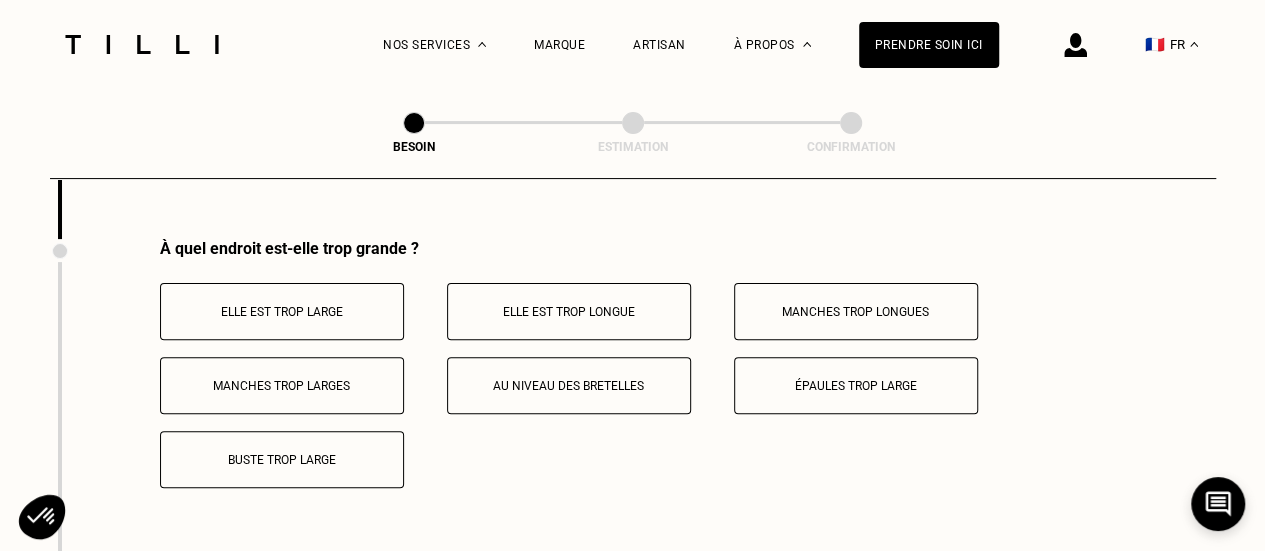 scroll, scrollTop: 3994, scrollLeft: 0, axis: vertical 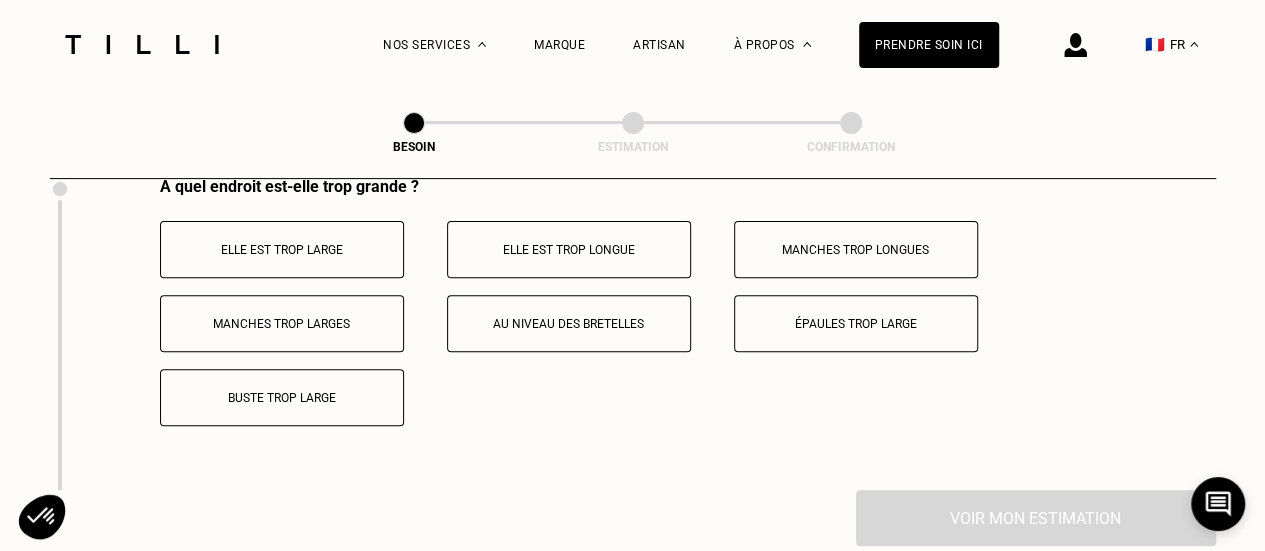 click on "Buste trop large" at bounding box center [282, 397] 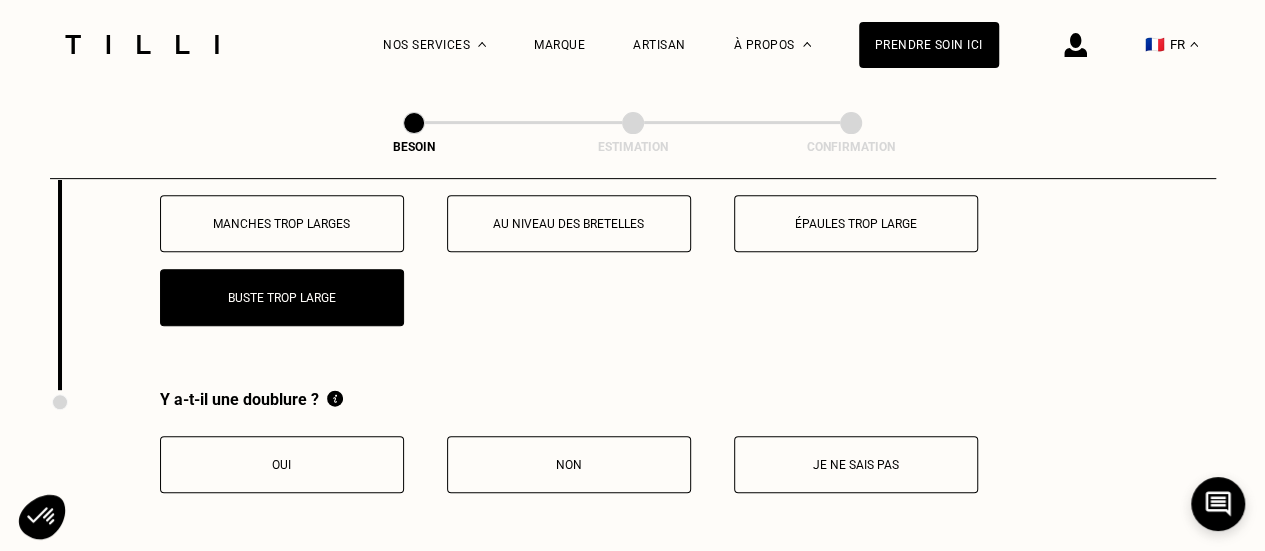 click on "Non" at bounding box center (569, 464) 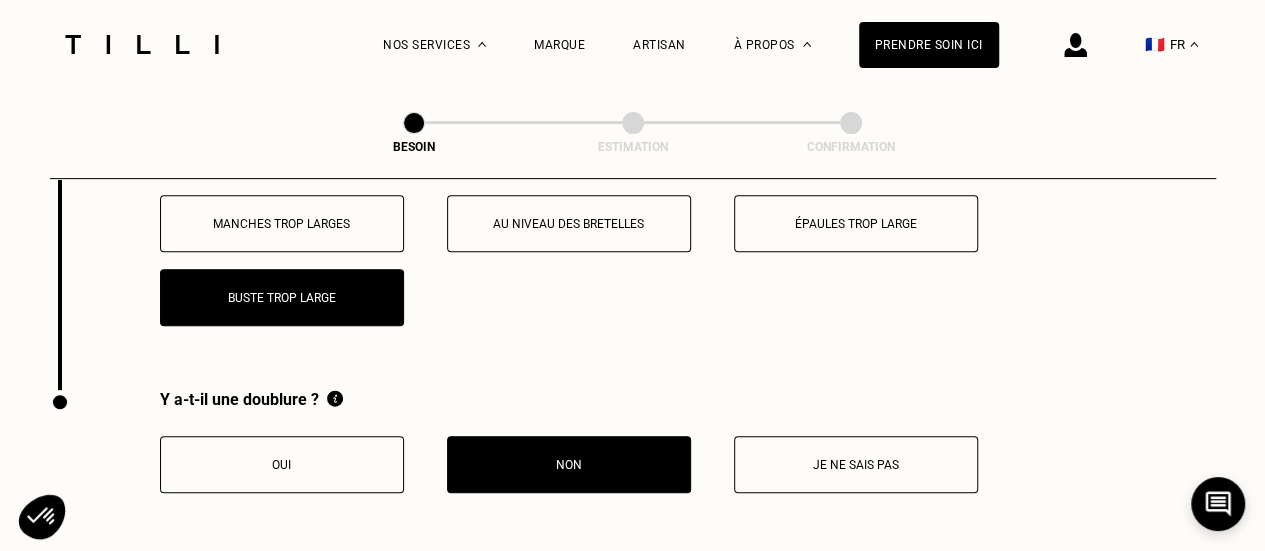 scroll, scrollTop: 4294, scrollLeft: 0, axis: vertical 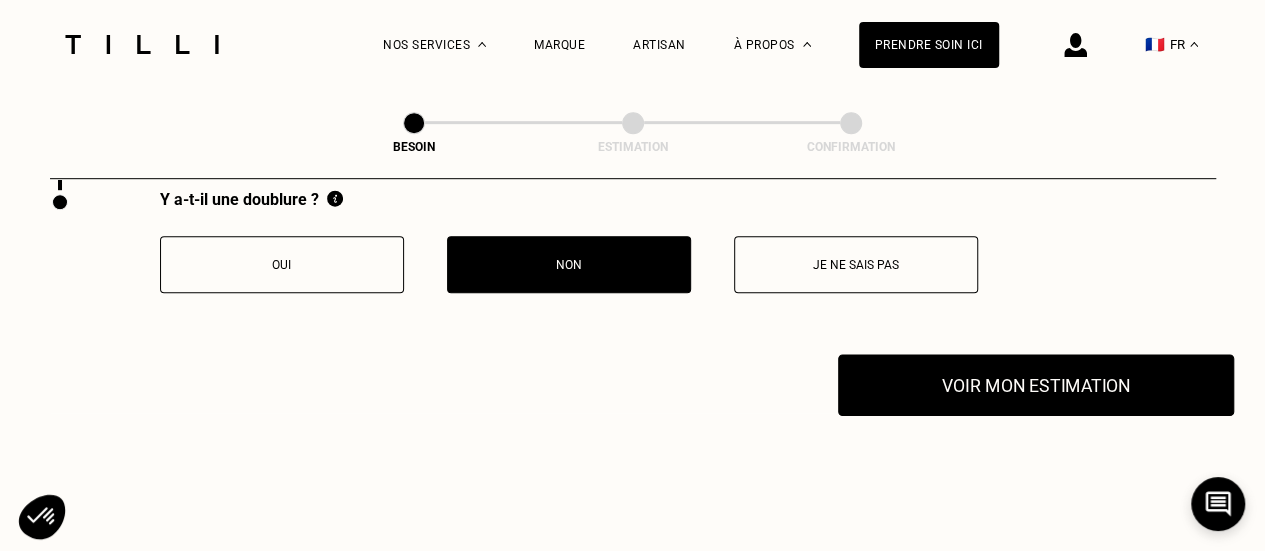 click on "Voir mon estimation" at bounding box center [1036, 385] 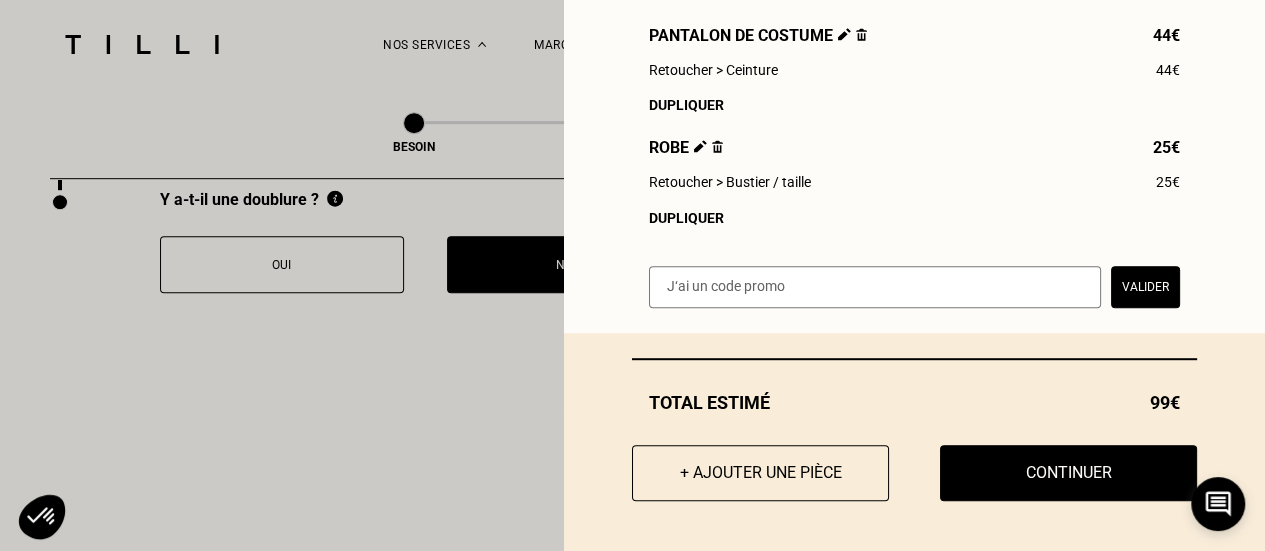 scroll, scrollTop: 434, scrollLeft: 0, axis: vertical 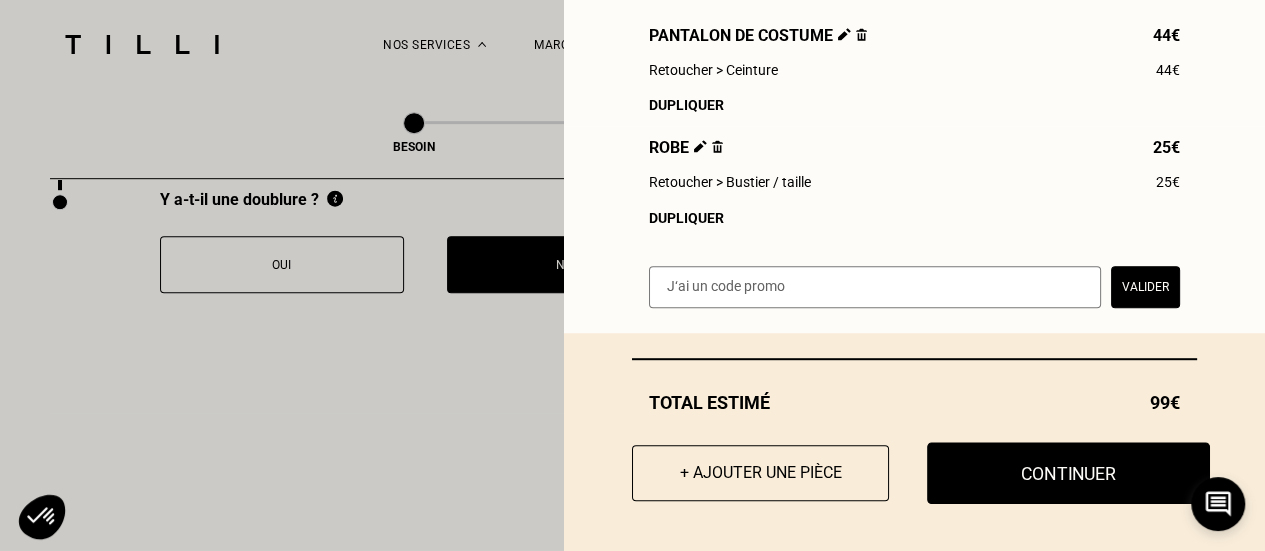 click on "Continuer" at bounding box center [1068, 473] 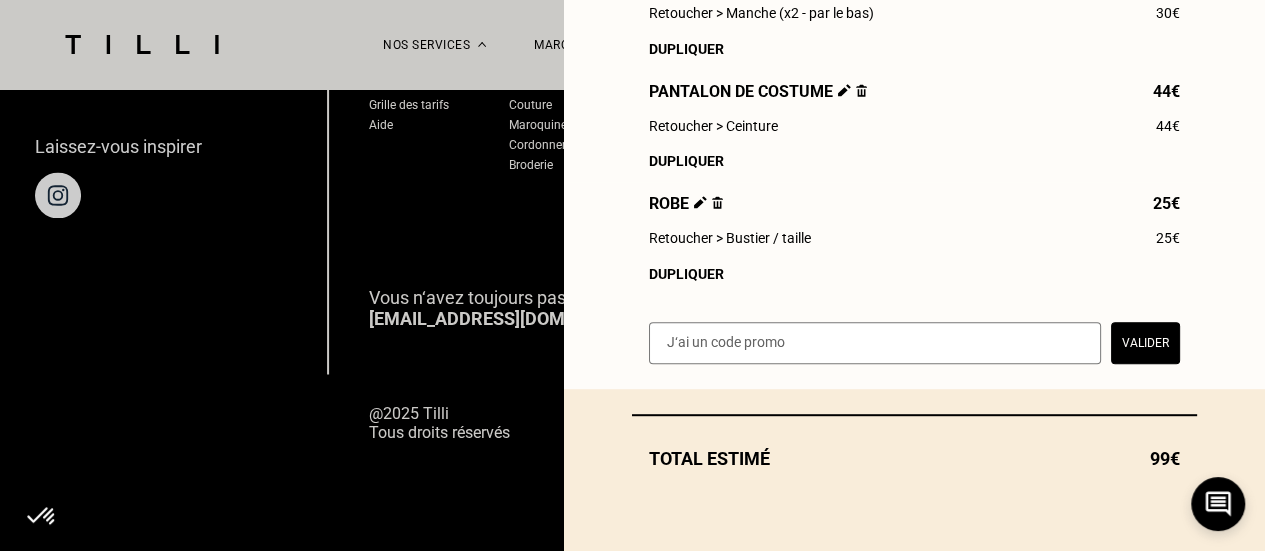 scroll, scrollTop: 1475, scrollLeft: 0, axis: vertical 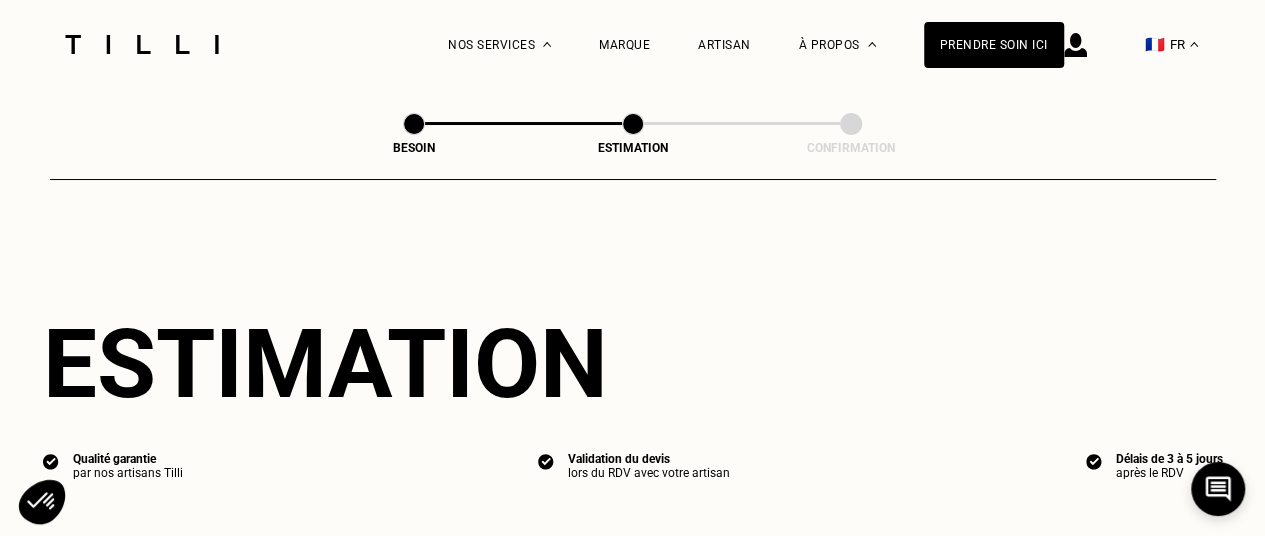 select on "FR" 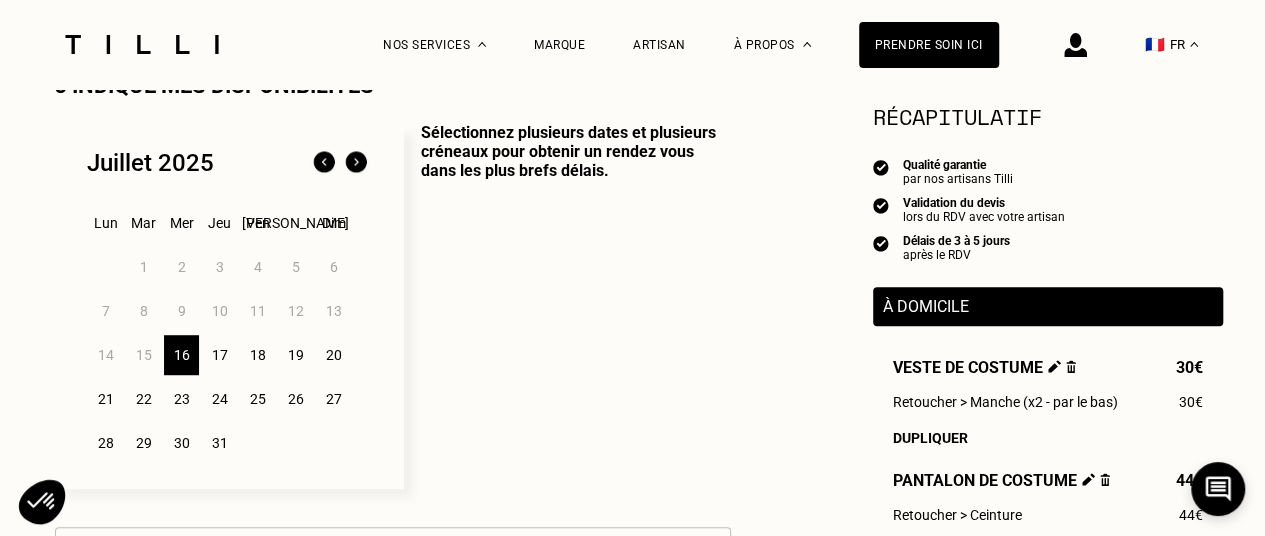 scroll, scrollTop: 500, scrollLeft: 0, axis: vertical 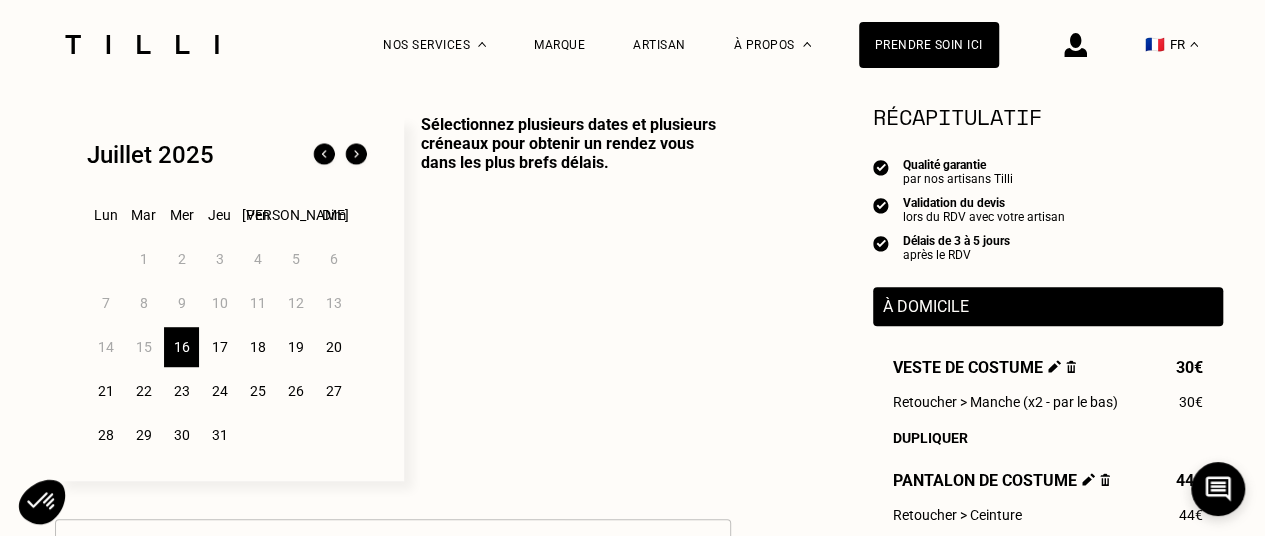 click on "17" at bounding box center (219, 347) 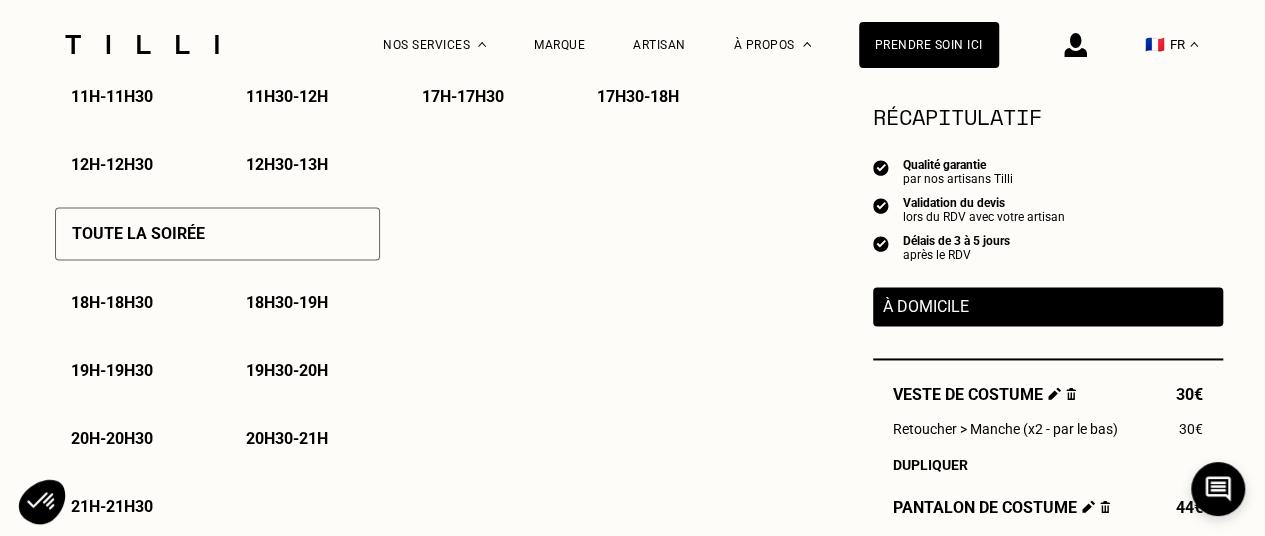 scroll, scrollTop: 1400, scrollLeft: 0, axis: vertical 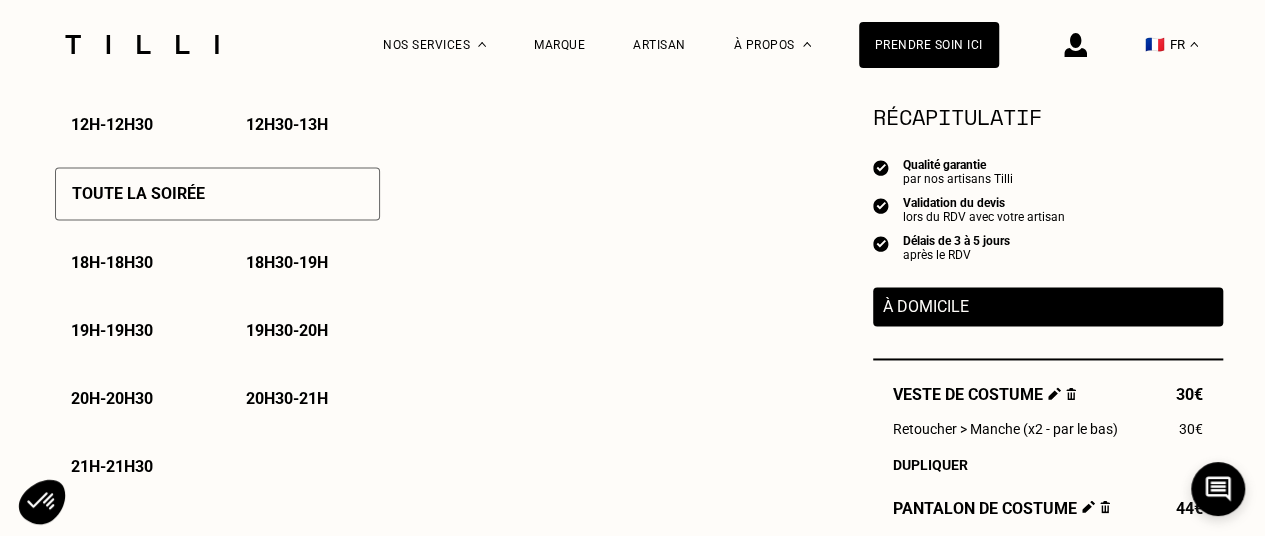 click on "18h30  -  19h" at bounding box center [287, 262] 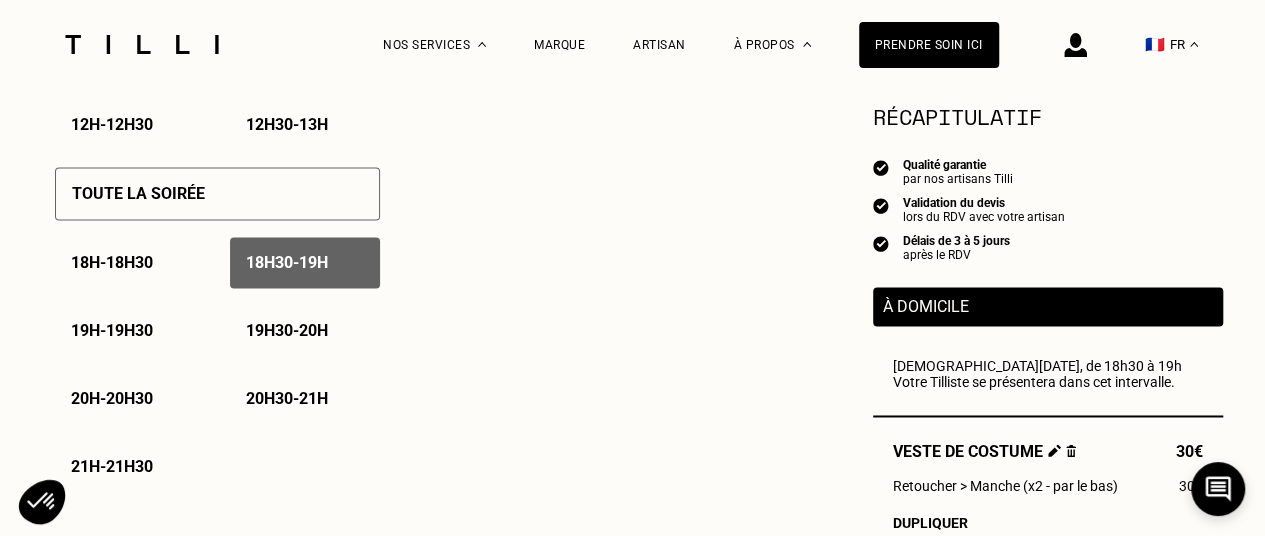 click on "Toute la soirée" at bounding box center (217, 193) 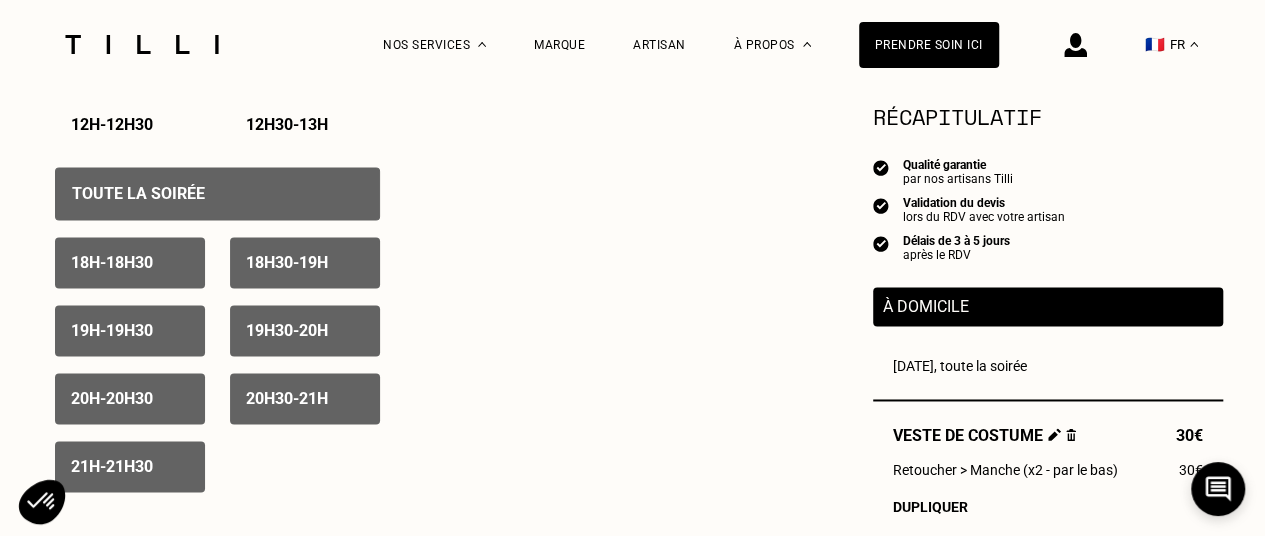 click on "18h  -  18h30" at bounding box center (130, 262) 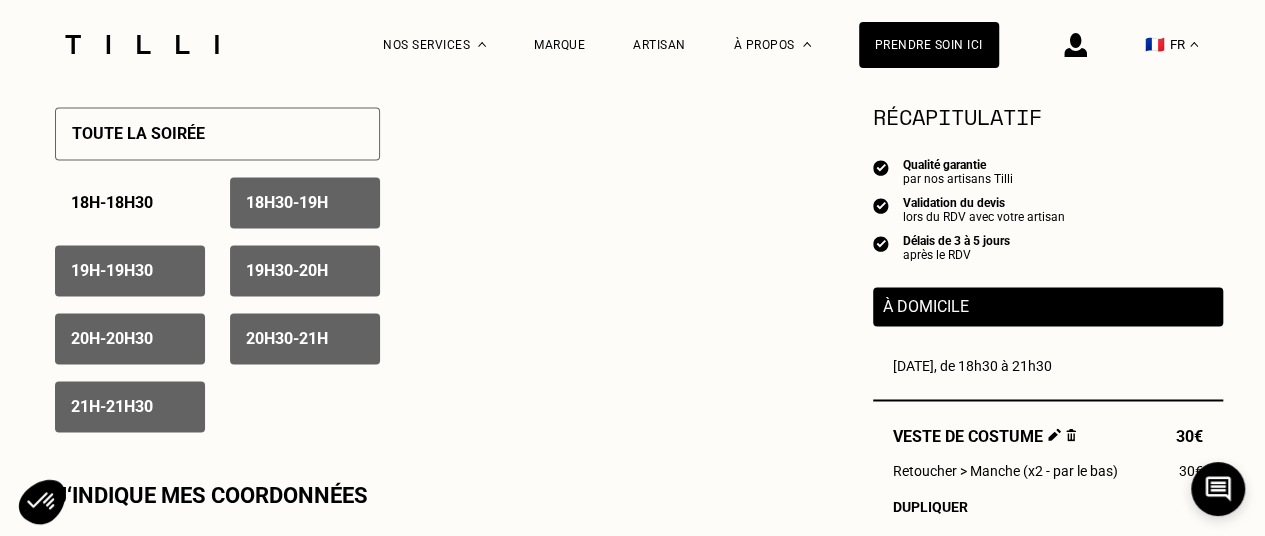 scroll, scrollTop: 1500, scrollLeft: 0, axis: vertical 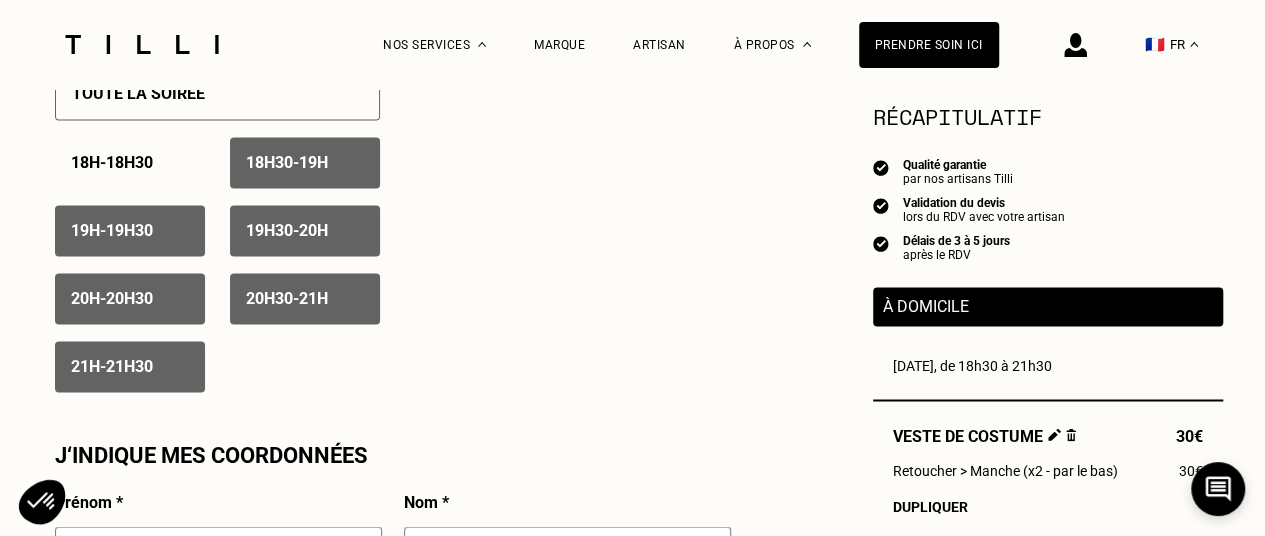 click on "20h30  -  21h" at bounding box center (287, 298) 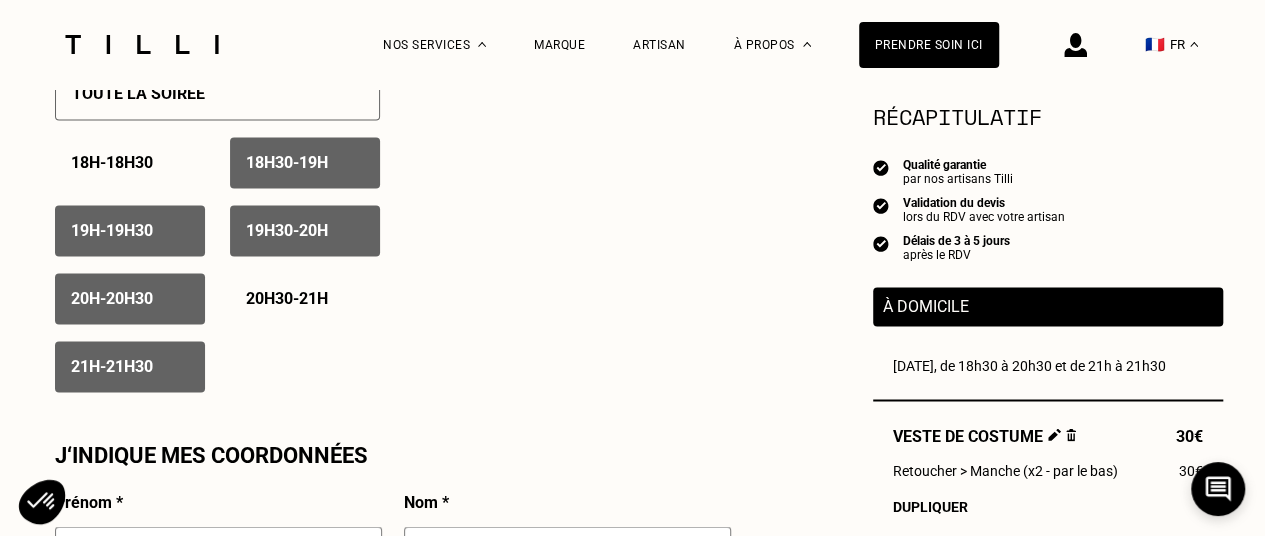 click on "21h  -  21h30" at bounding box center [112, 366] 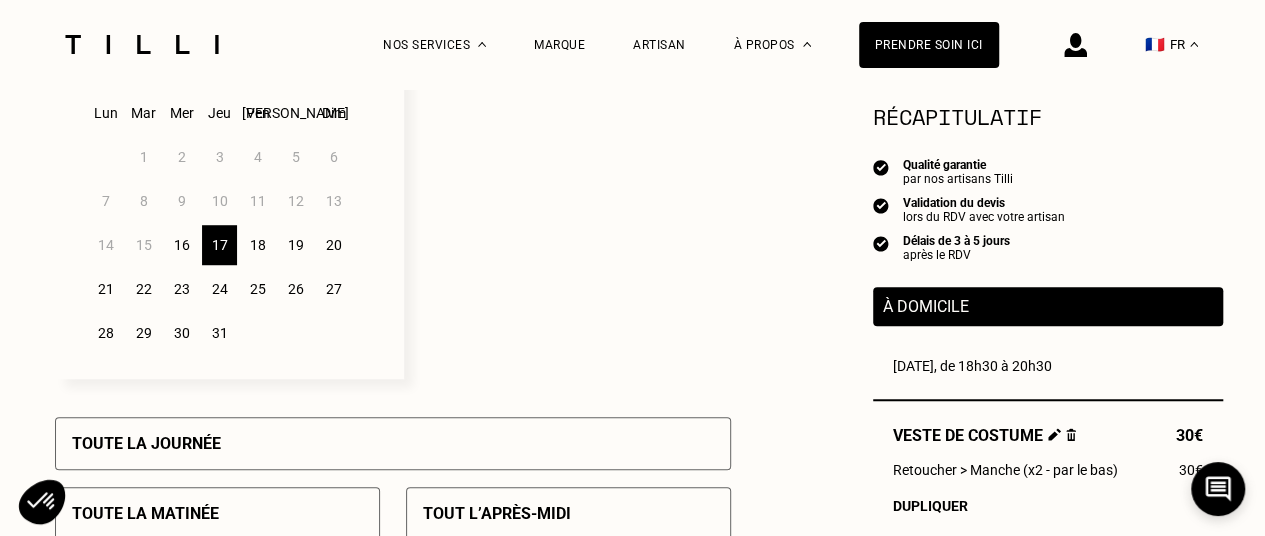 scroll, scrollTop: 600, scrollLeft: 0, axis: vertical 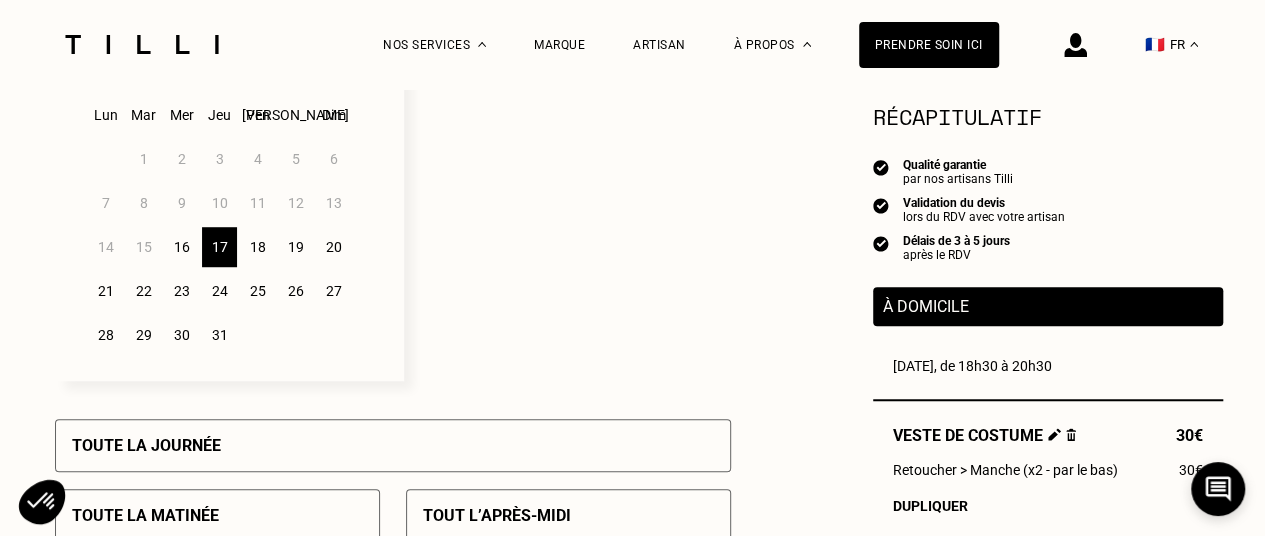 click on "18" at bounding box center [257, 247] 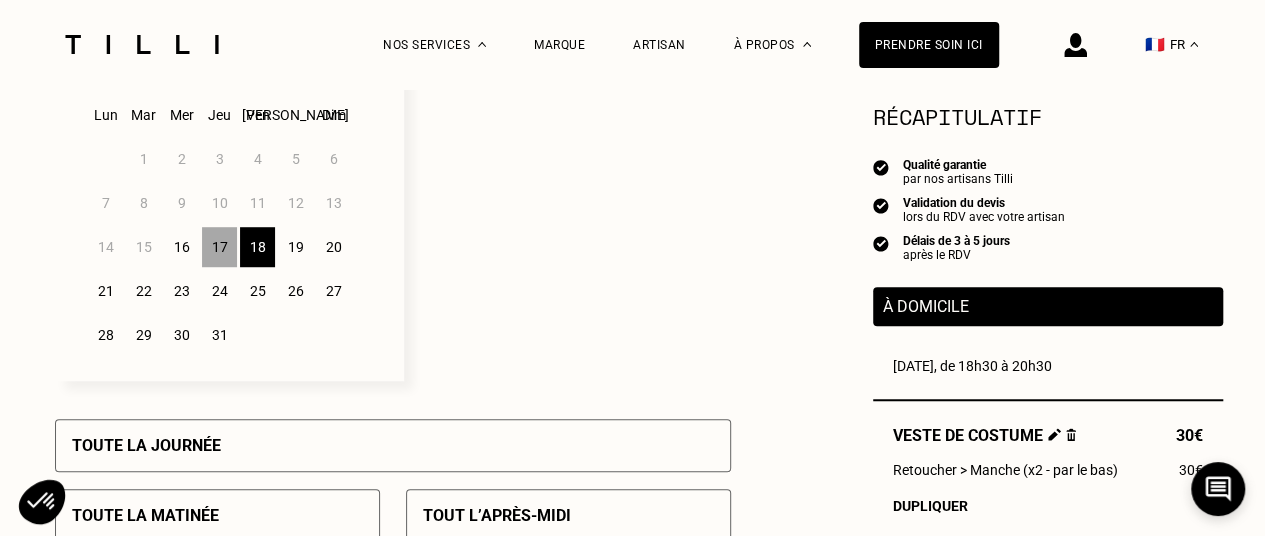 click on "20" at bounding box center [333, 247] 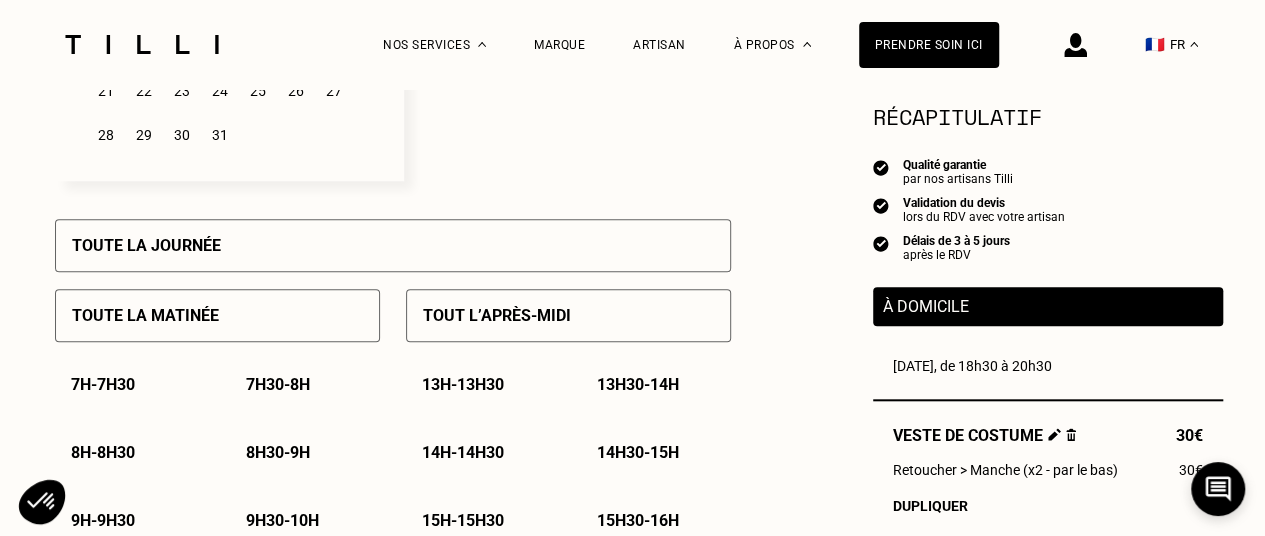 click on "Toute la journée" at bounding box center [393, 245] 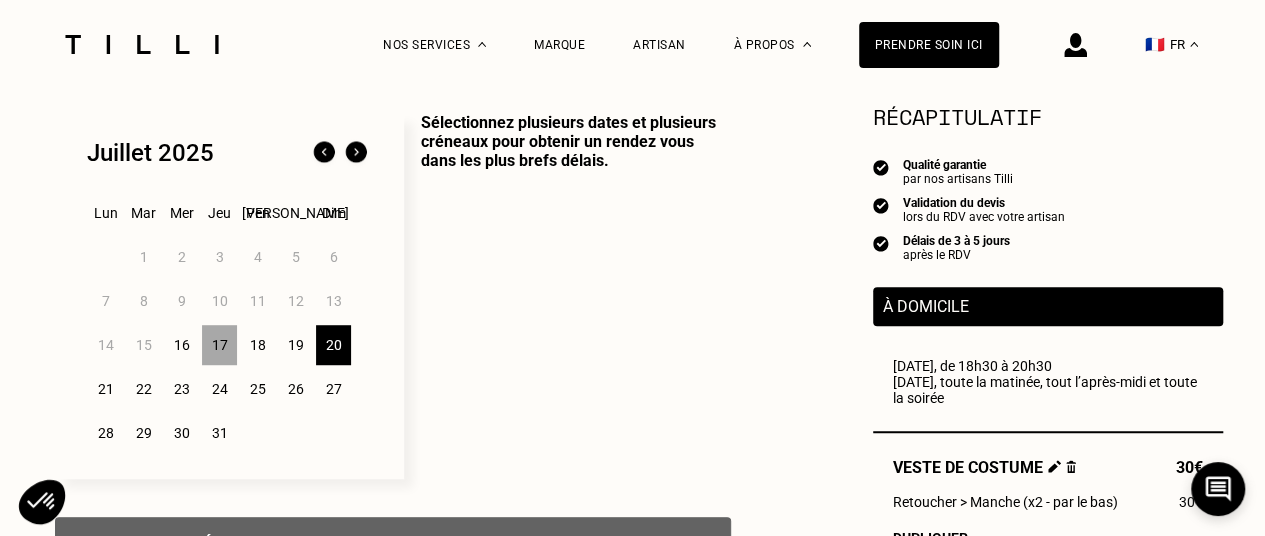 scroll, scrollTop: 500, scrollLeft: 0, axis: vertical 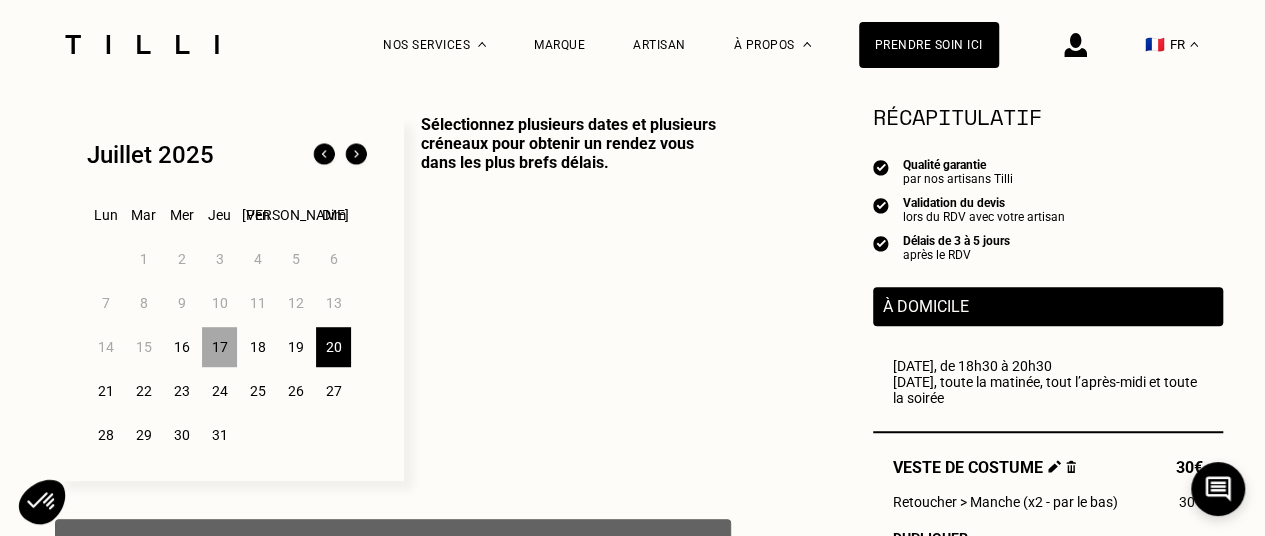 click on "21" at bounding box center (105, 391) 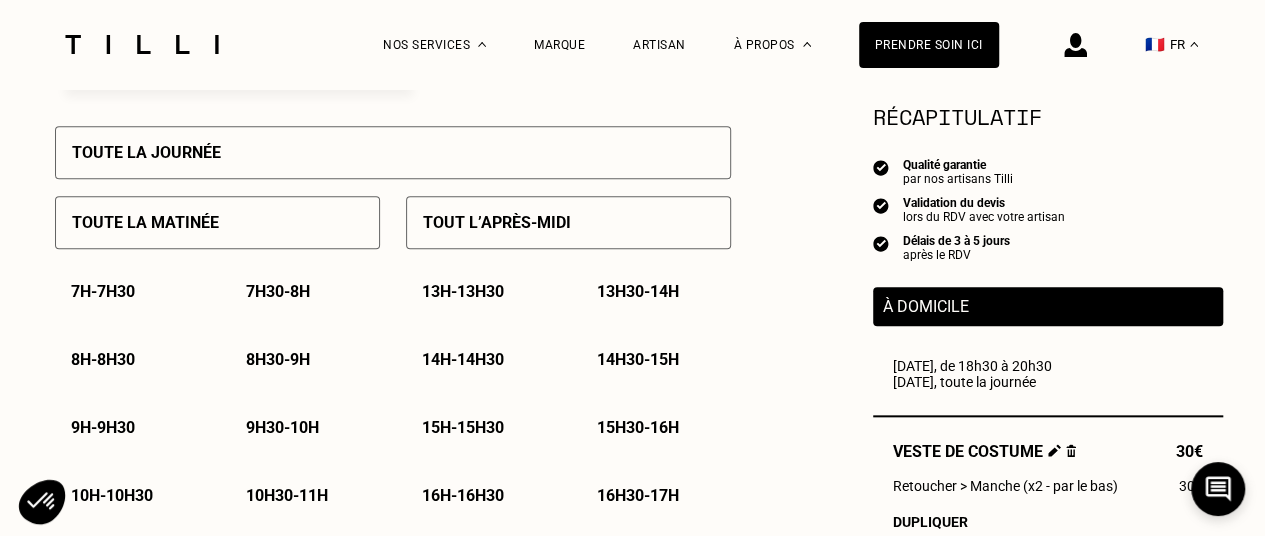 scroll, scrollTop: 900, scrollLeft: 0, axis: vertical 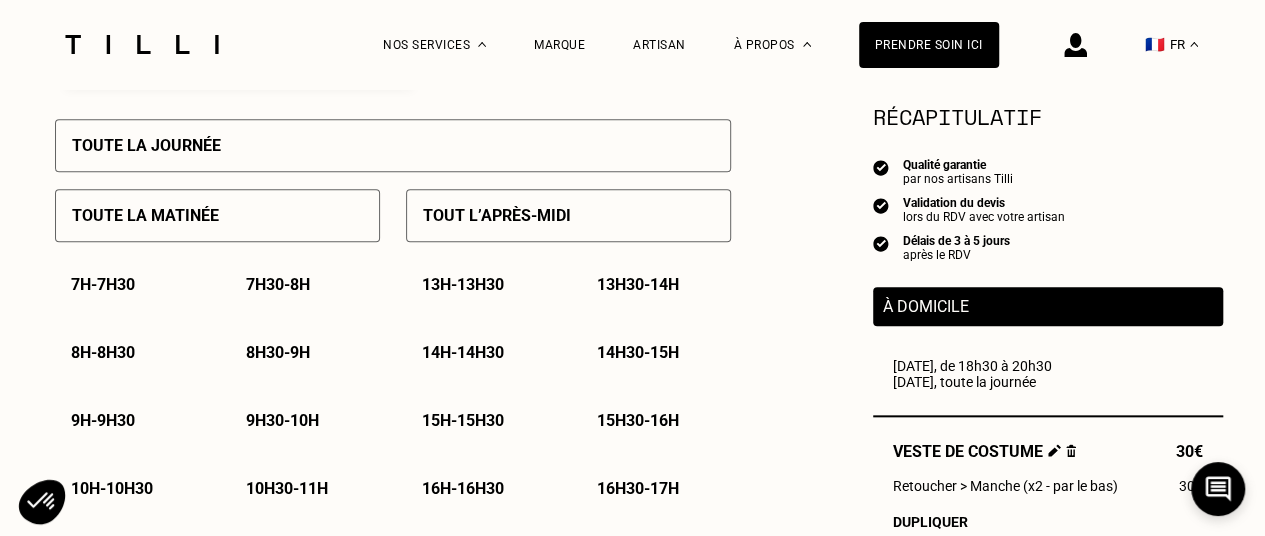 click on "Toute la journée" at bounding box center (393, 145) 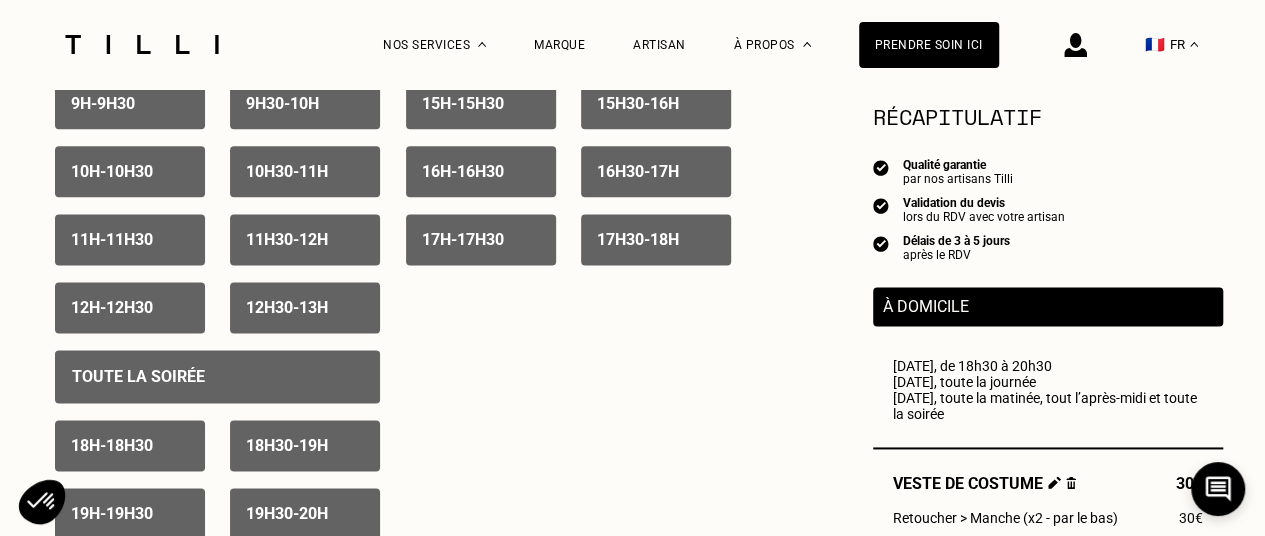 scroll, scrollTop: 1200, scrollLeft: 0, axis: vertical 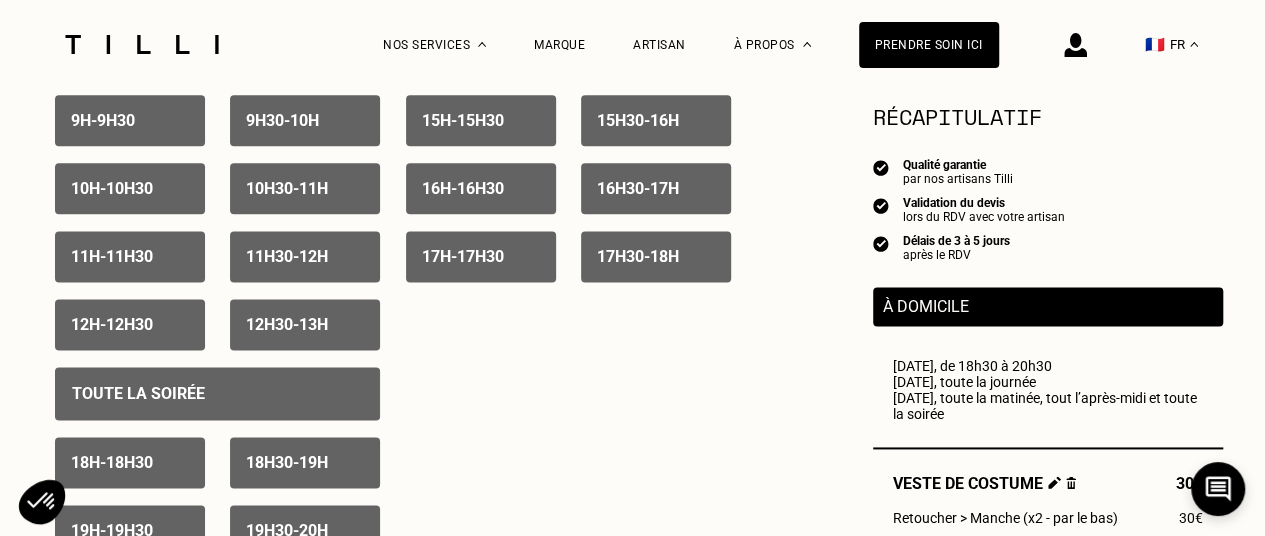 click on "18h  -  18h30" at bounding box center [112, 462] 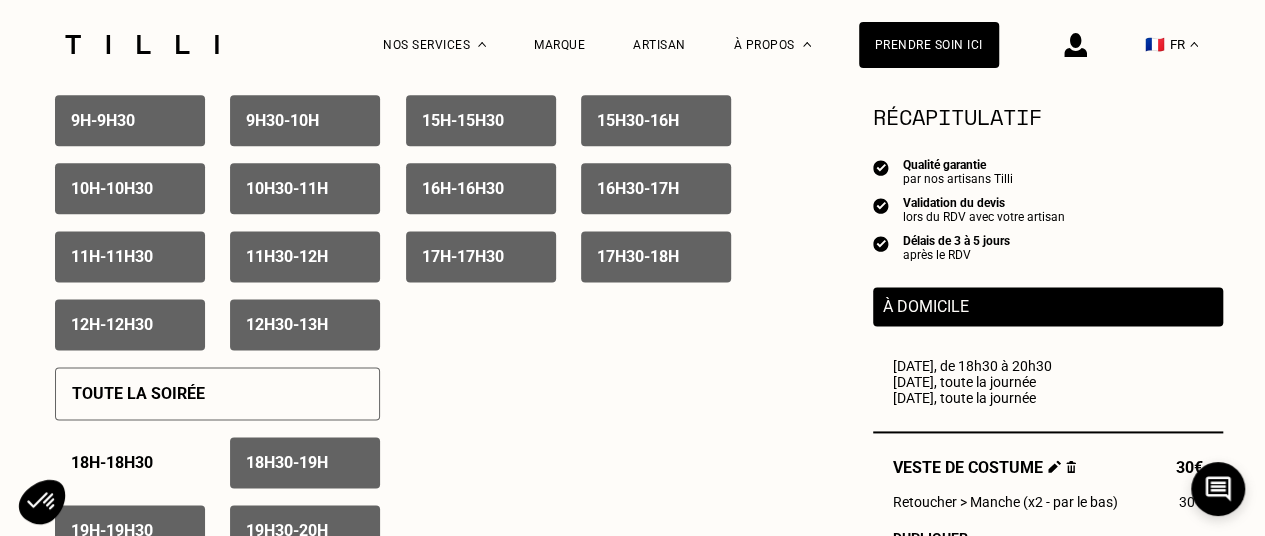click on "17h30  -  18h" at bounding box center (638, 256) 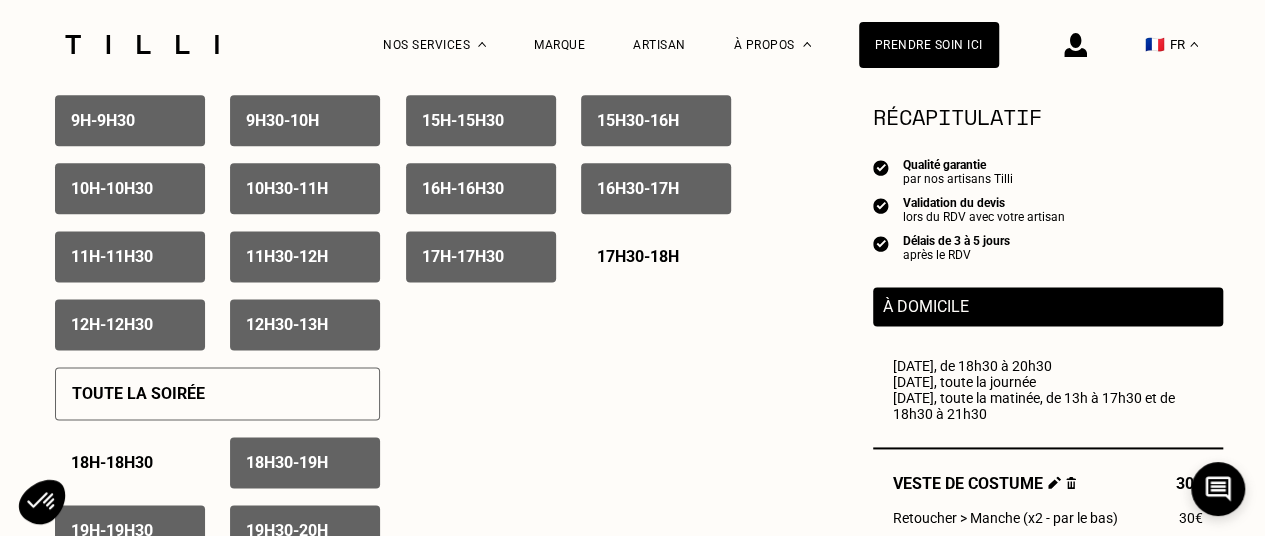 click on "17h  -  17h30" at bounding box center (463, 256) 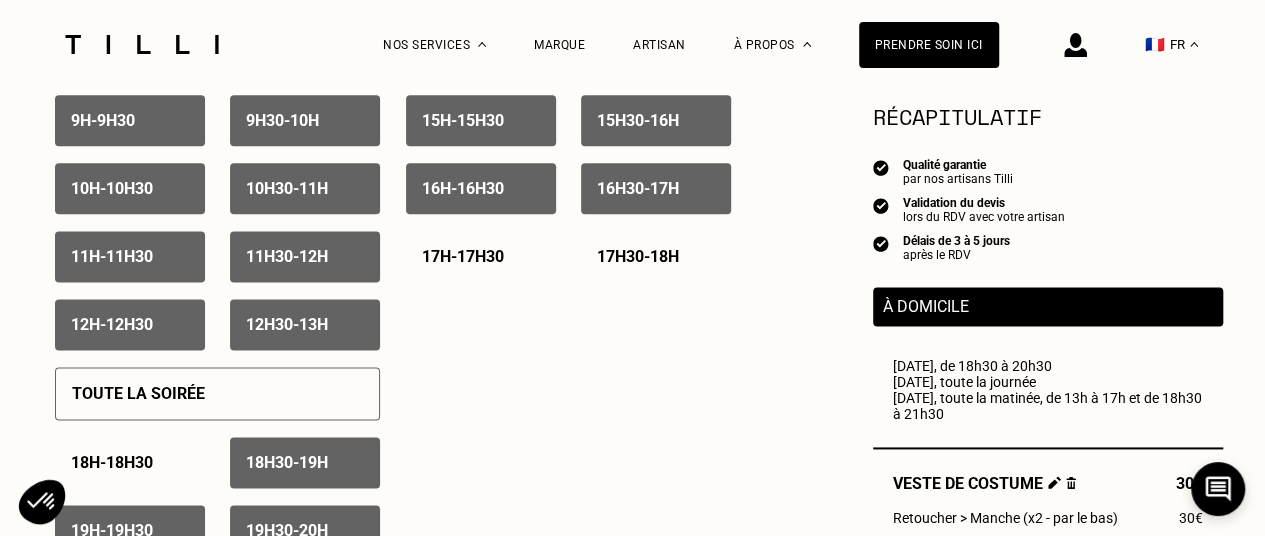 click on "17h  -  17h30" at bounding box center [481, 256] 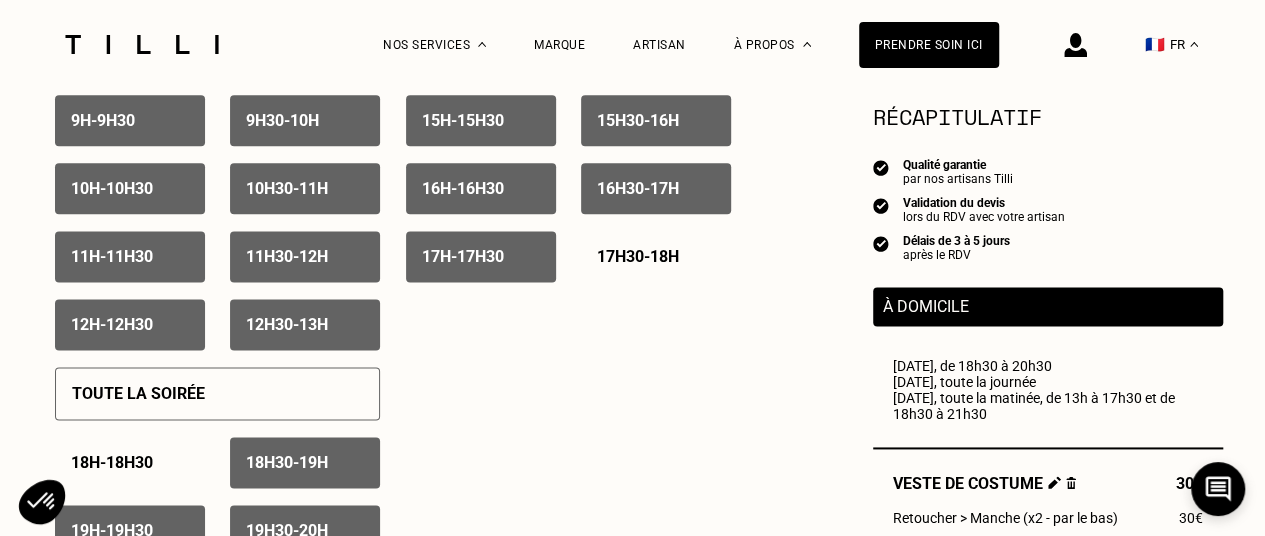 scroll, scrollTop: 1300, scrollLeft: 0, axis: vertical 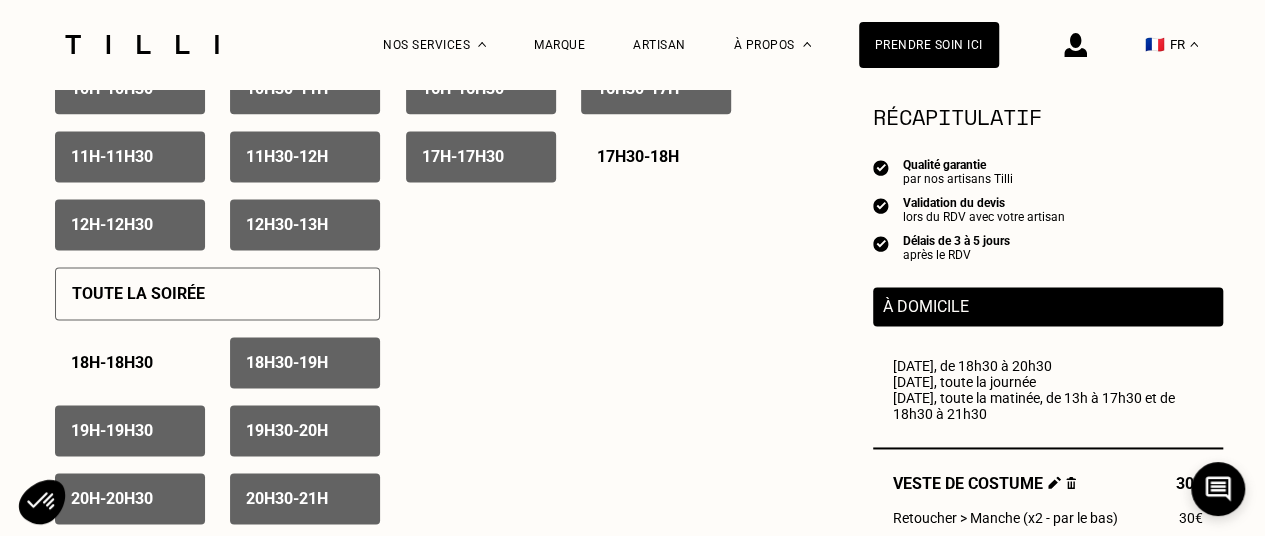 click on "18h30  -  19h" at bounding box center (287, 362) 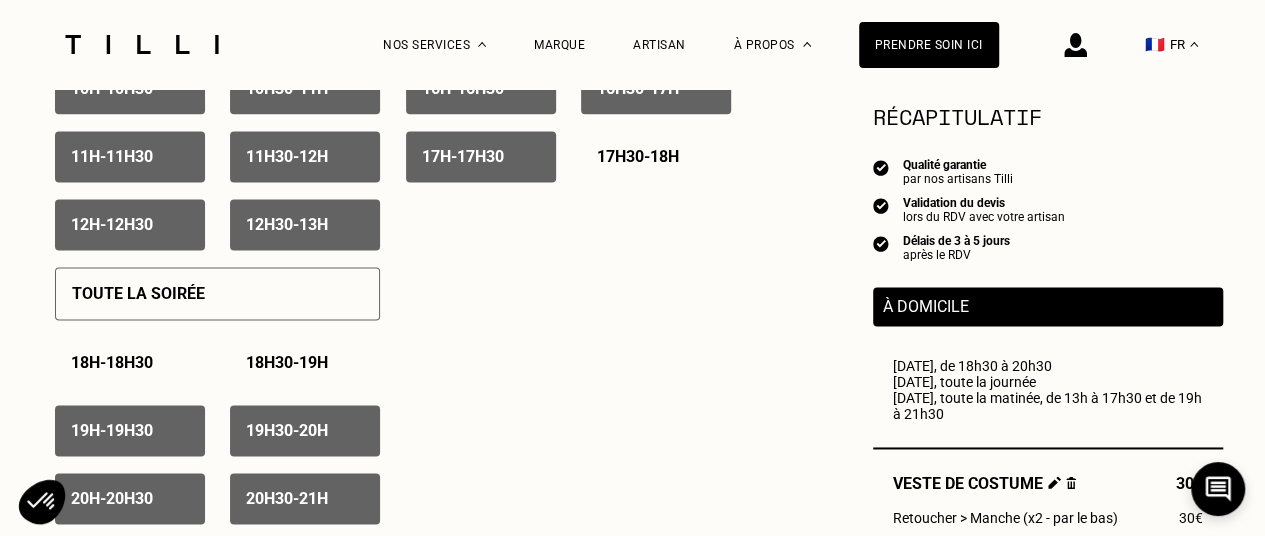 click on "19h  -  19h30" at bounding box center (130, 430) 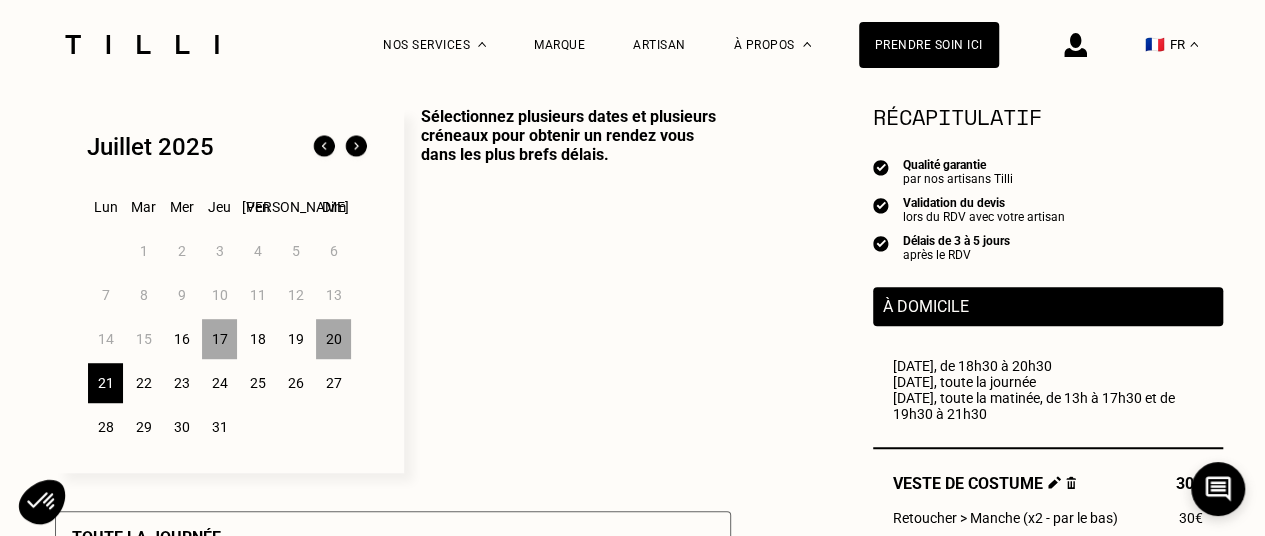 scroll, scrollTop: 500, scrollLeft: 0, axis: vertical 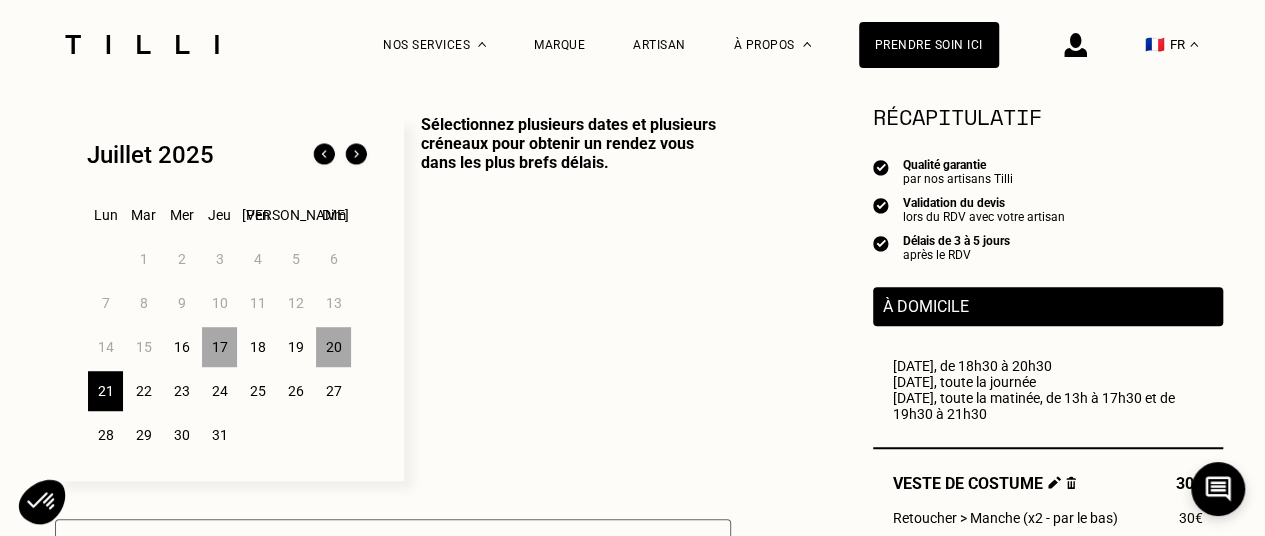 drag, startPoint x: 144, startPoint y: 394, endPoint x: 533, endPoint y: 489, distance: 400.43228 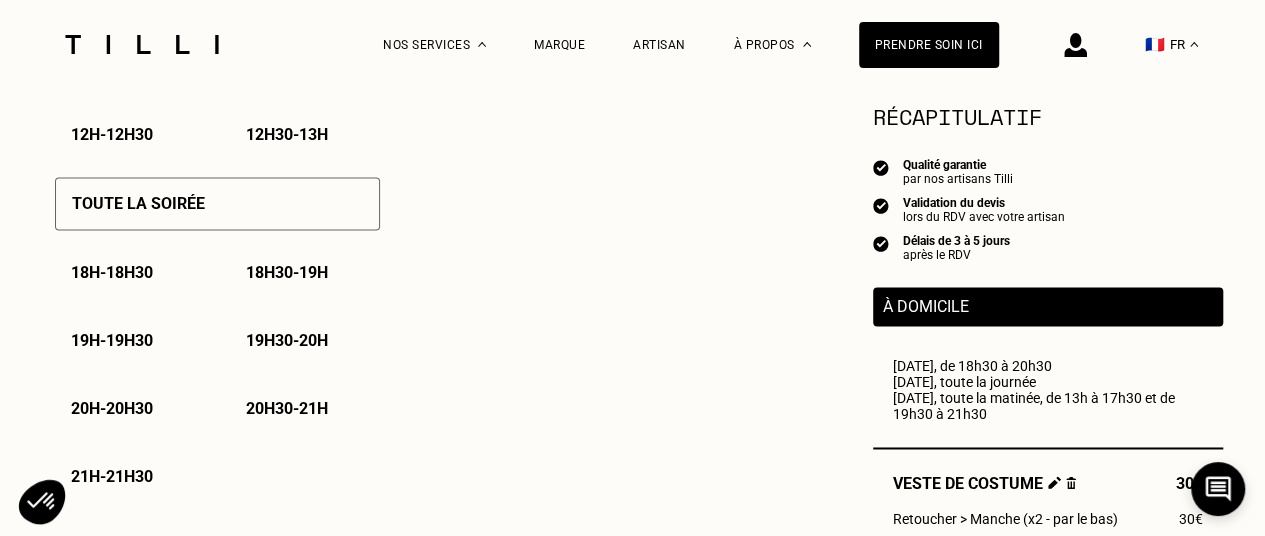 scroll, scrollTop: 1500, scrollLeft: 0, axis: vertical 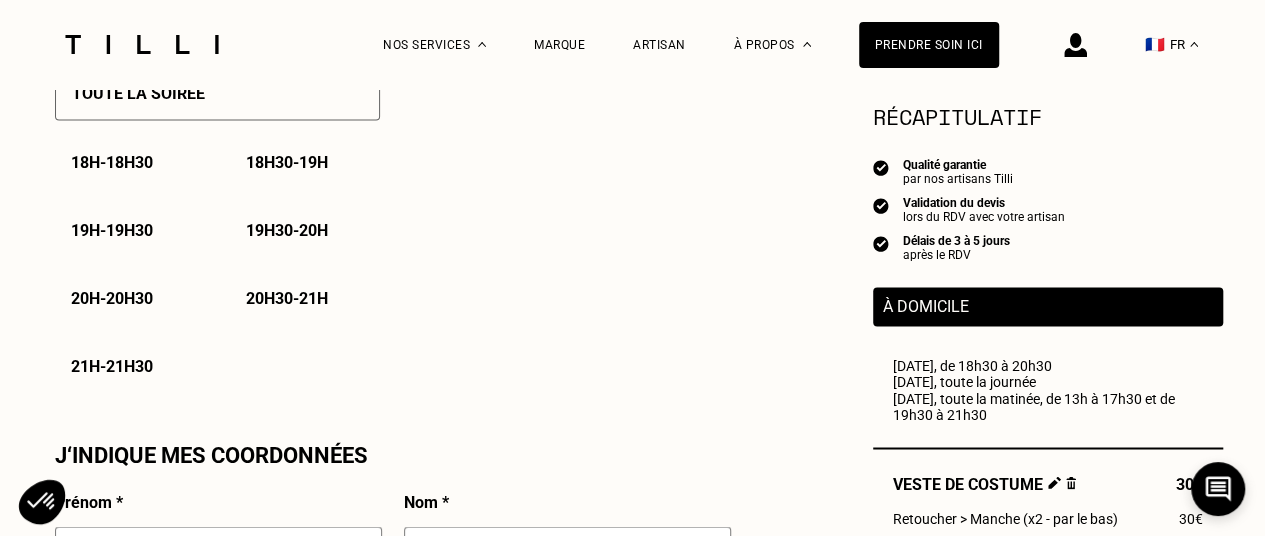 click on "20h  -  20h30" at bounding box center (112, 298) 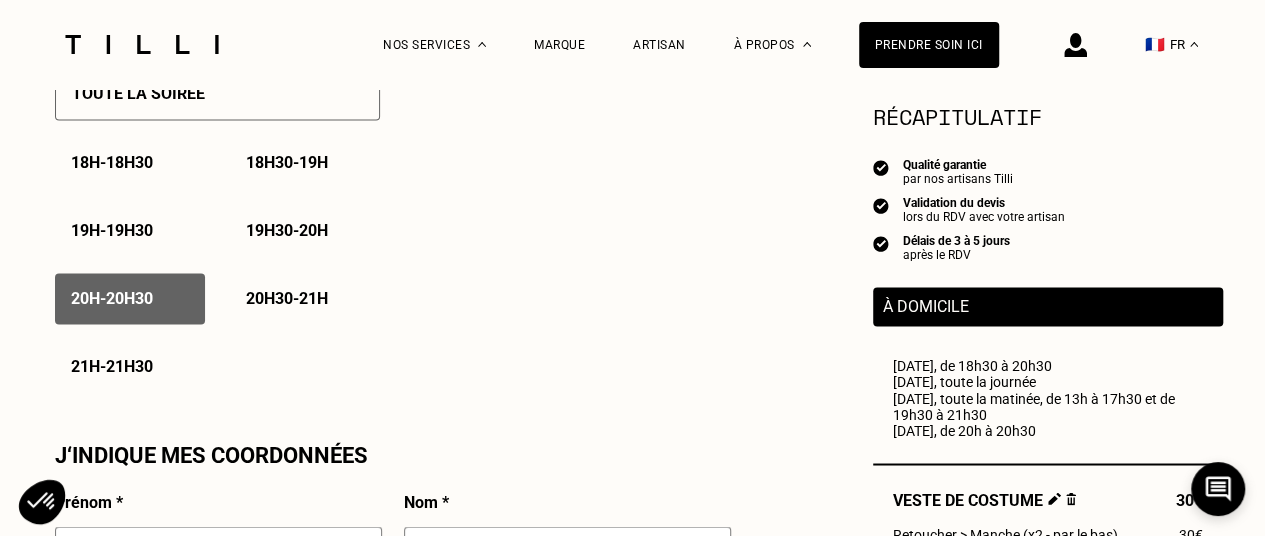 click on "20h30  -  21h" at bounding box center [287, 298] 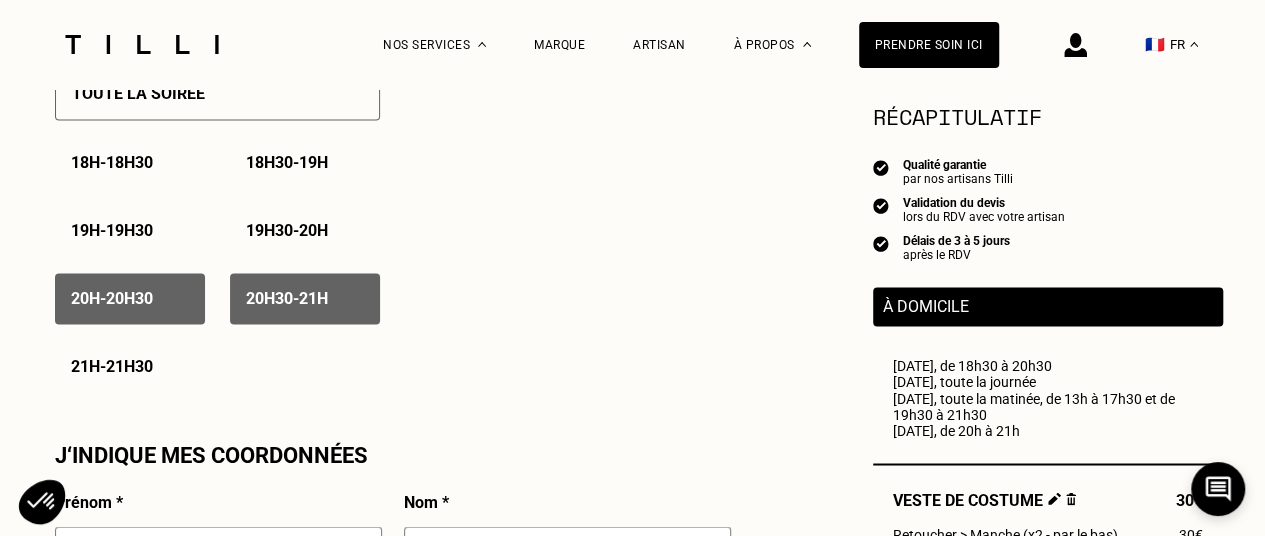 click on "21h  -  21h30" at bounding box center [112, 366] 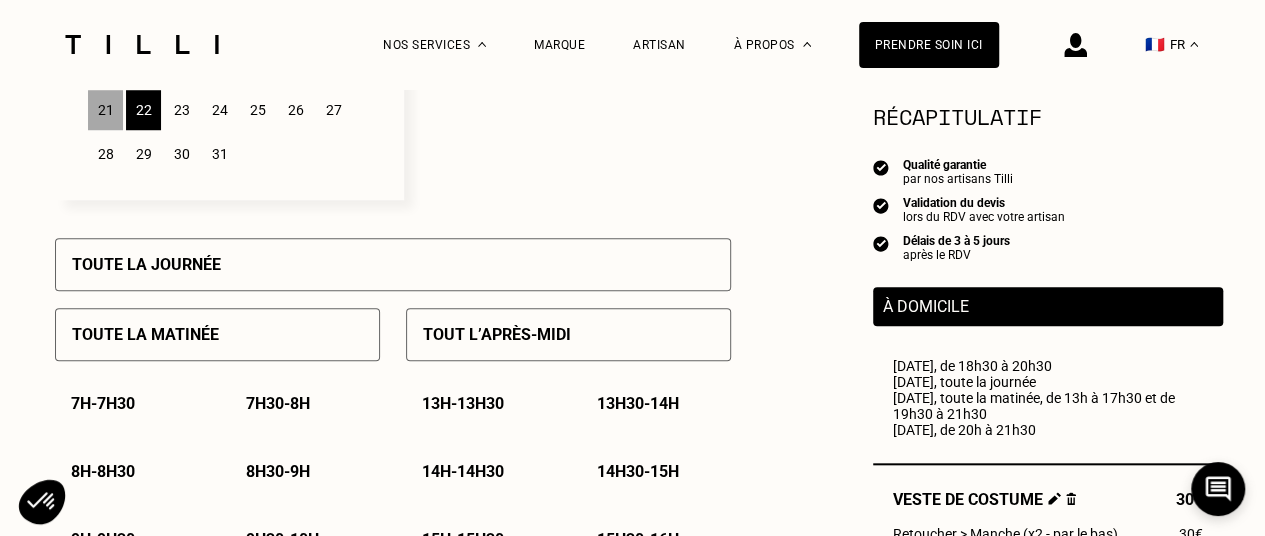 scroll, scrollTop: 600, scrollLeft: 0, axis: vertical 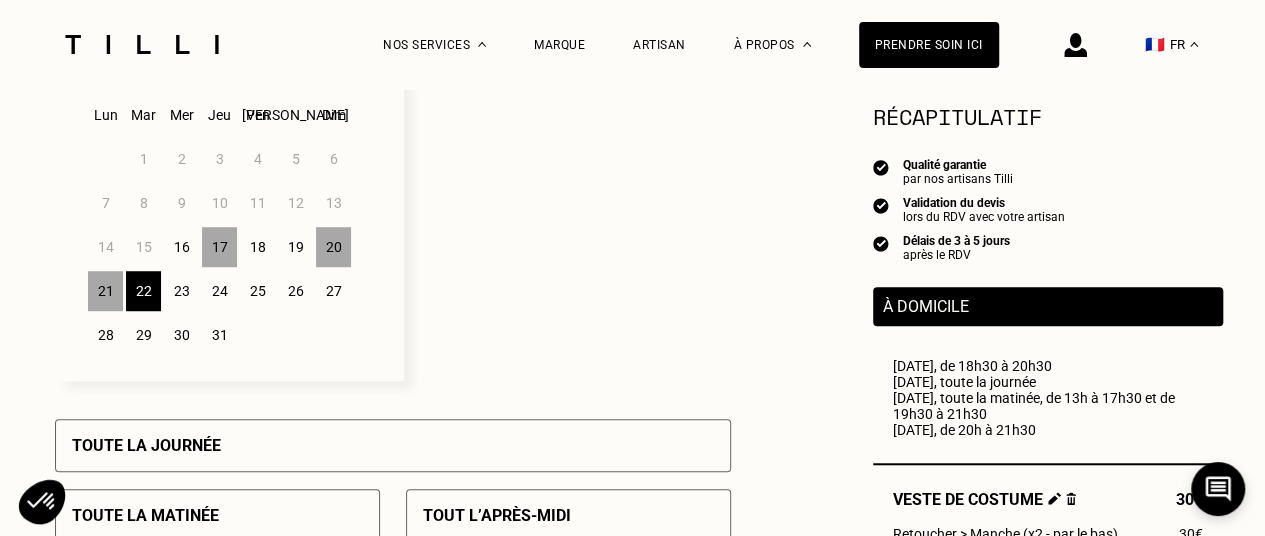 click on "23" at bounding box center [181, 291] 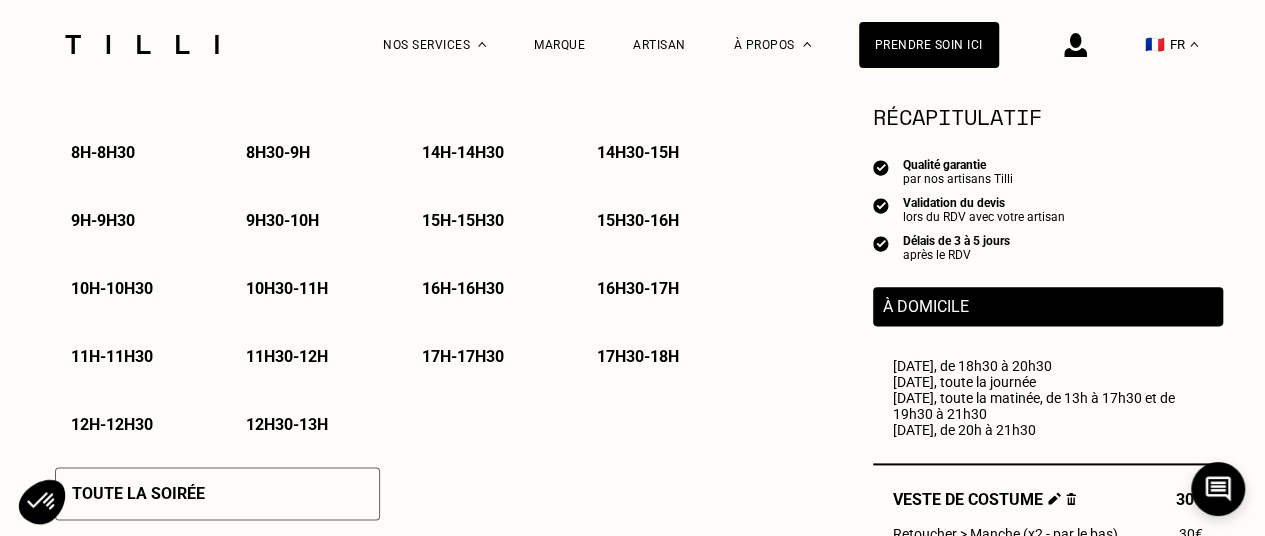 scroll, scrollTop: 1400, scrollLeft: 0, axis: vertical 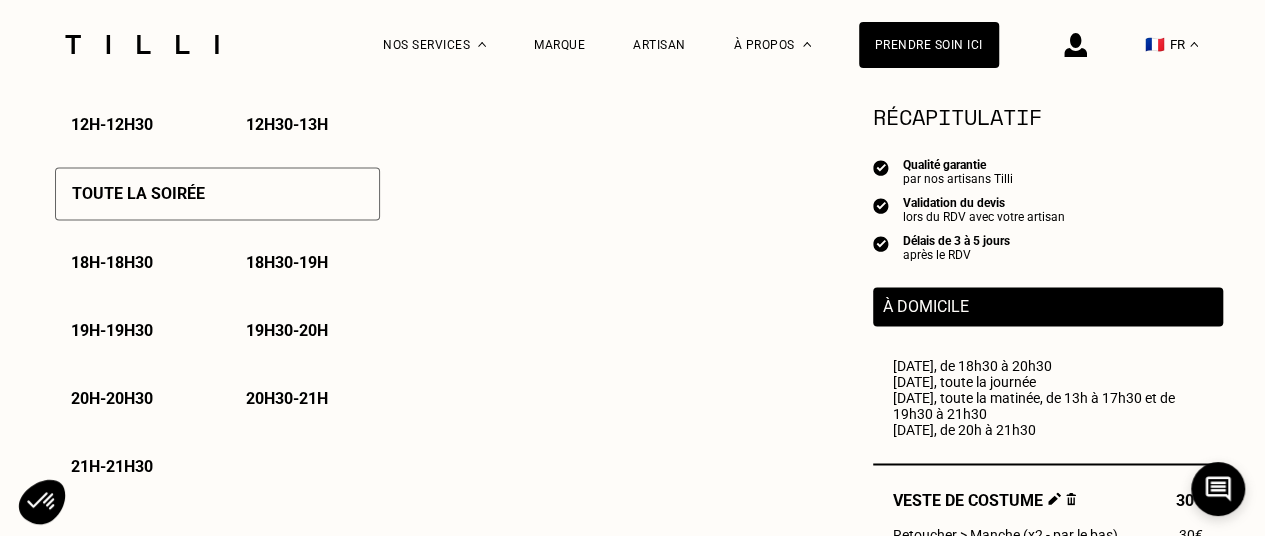 click on "18h30  -  19h" at bounding box center [305, 262] 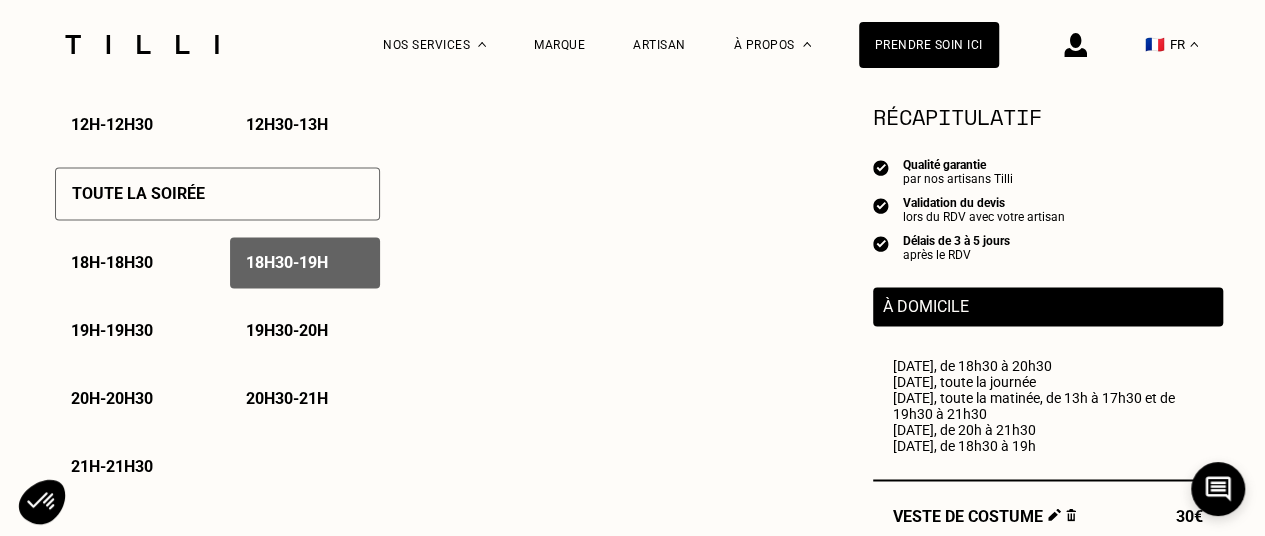 click on "Toute la soirée" at bounding box center (217, 193) 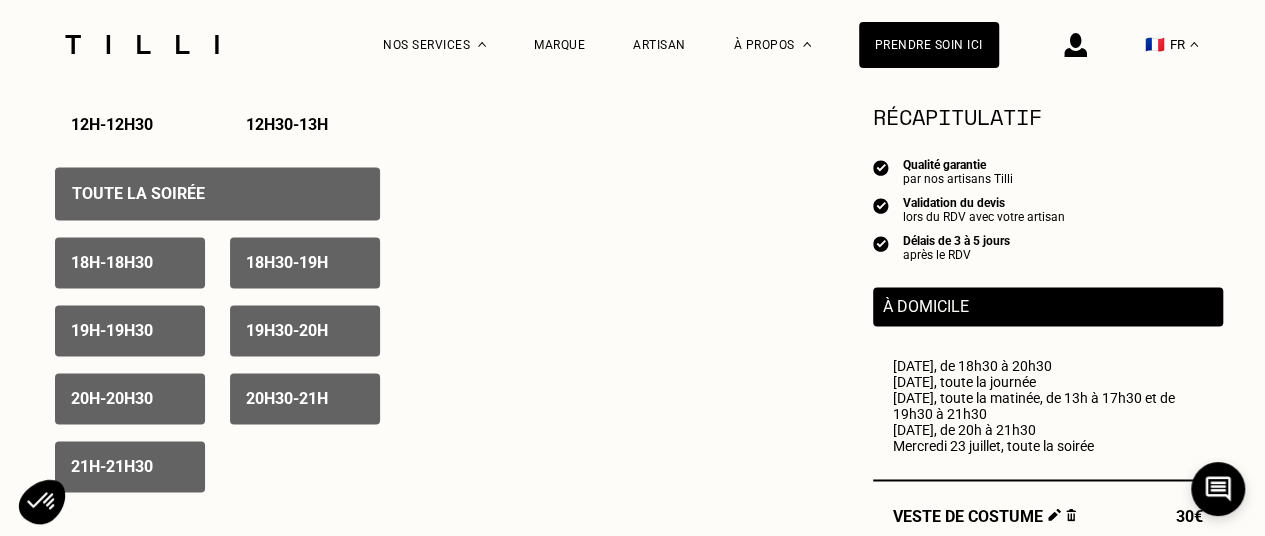 click on "18h  -  18h30" at bounding box center (112, 262) 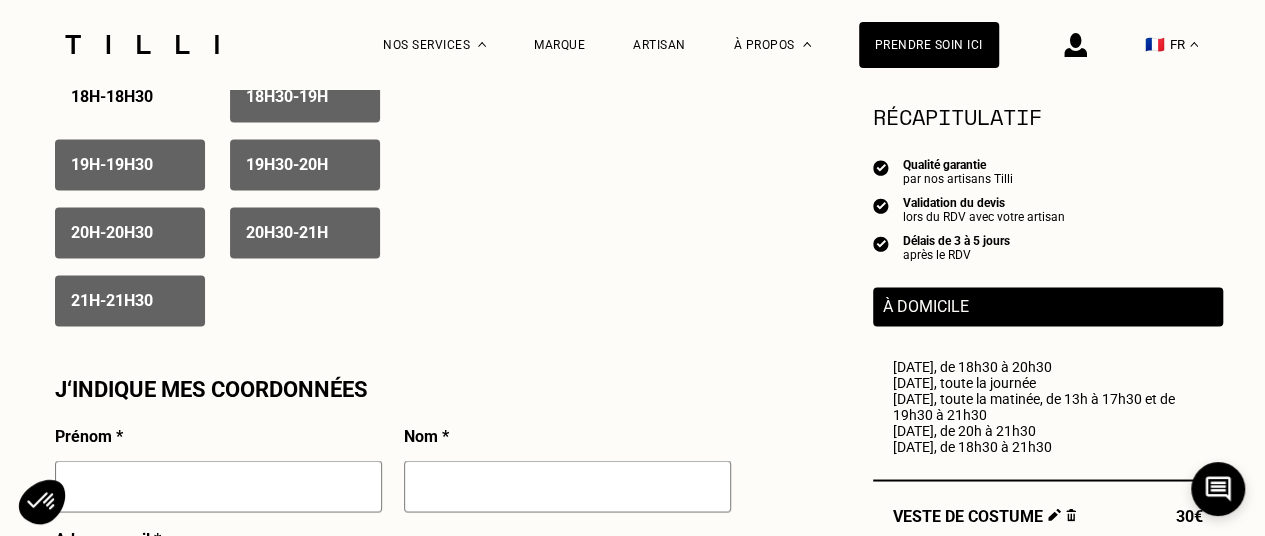 scroll, scrollTop: 1800, scrollLeft: 0, axis: vertical 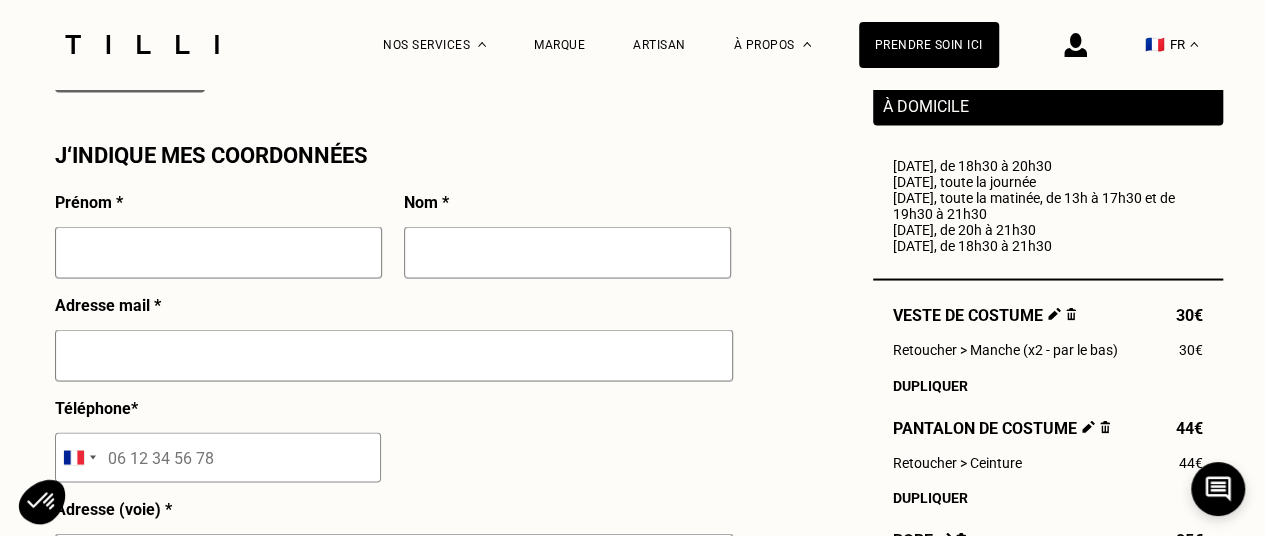 click at bounding box center [218, 252] 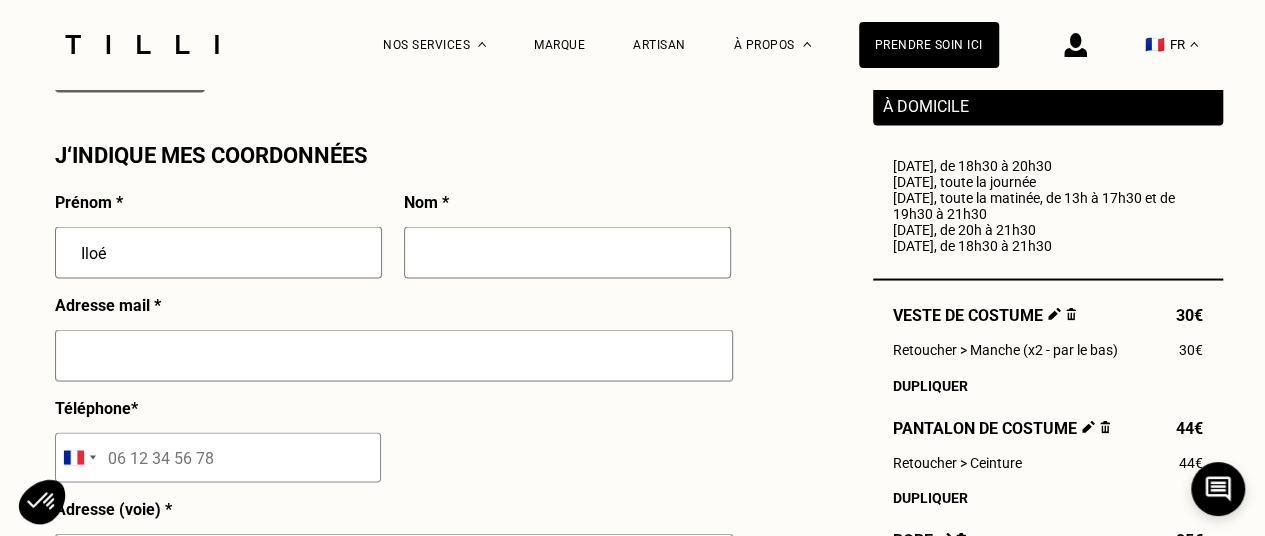 type on "Lafond" 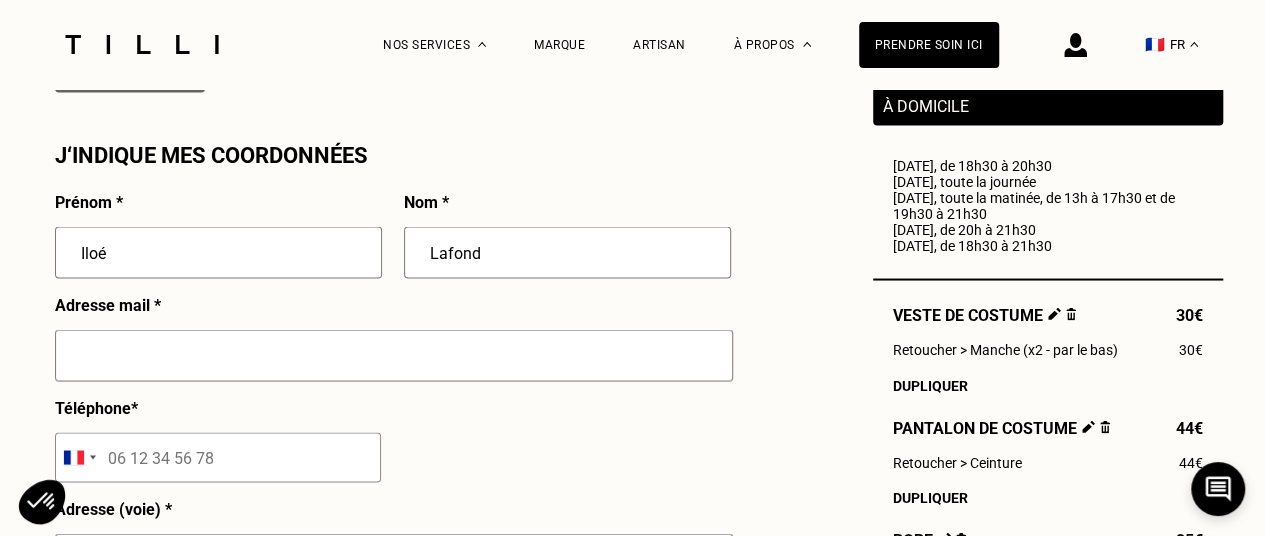 type on "[EMAIL_ADDRESS][DOMAIN_NAME]" 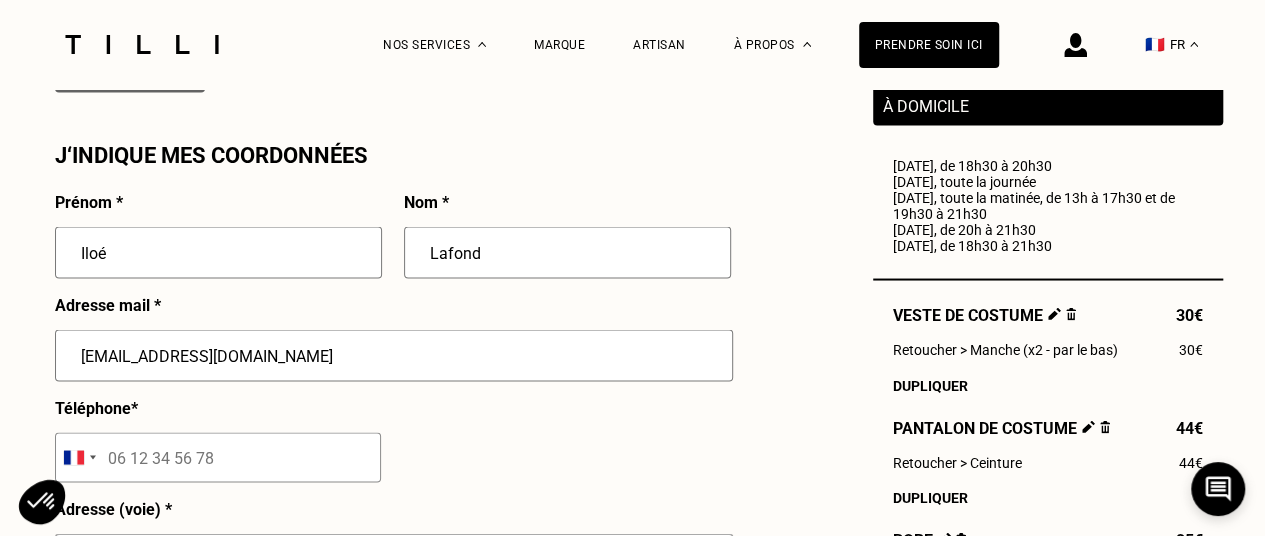 type on "06 58 00 35 58" 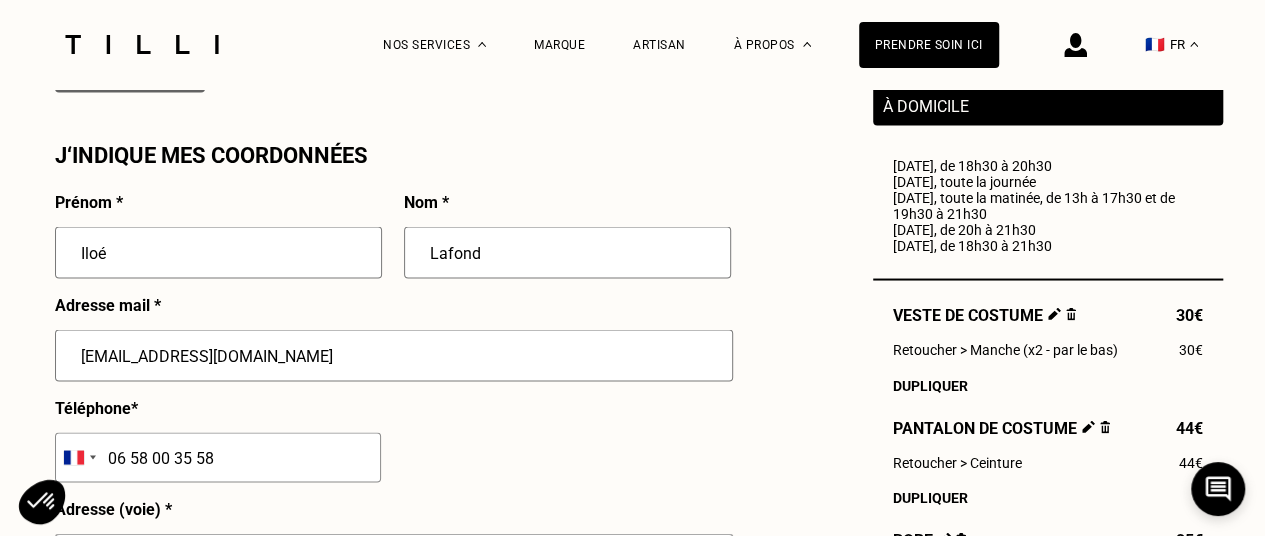 type on "[STREET_ADDRESS]" 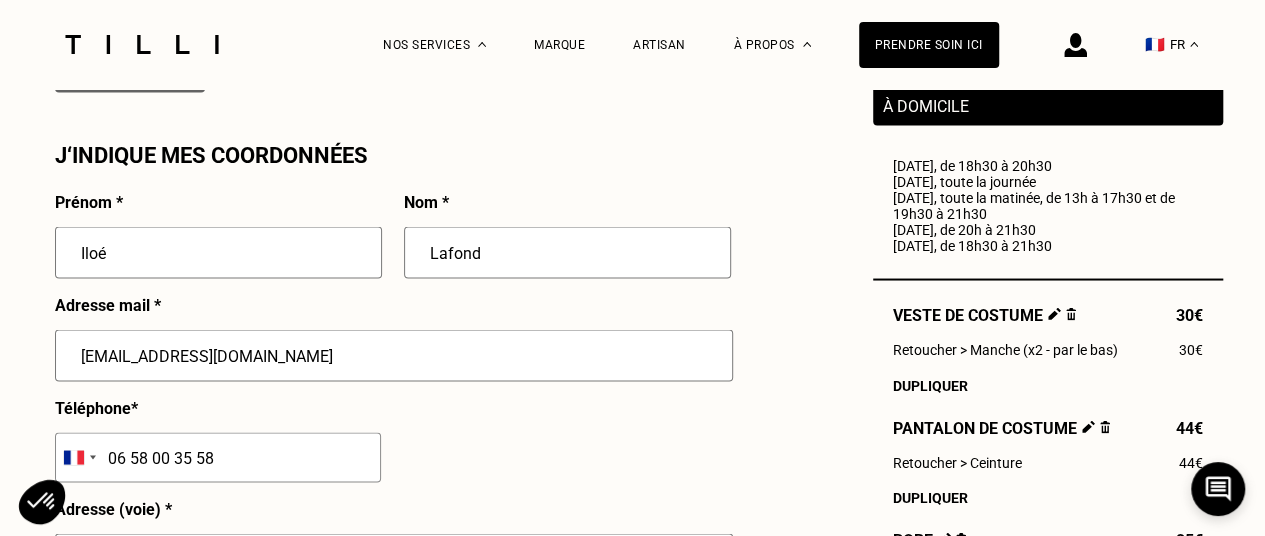 type on "2e étage gauche" 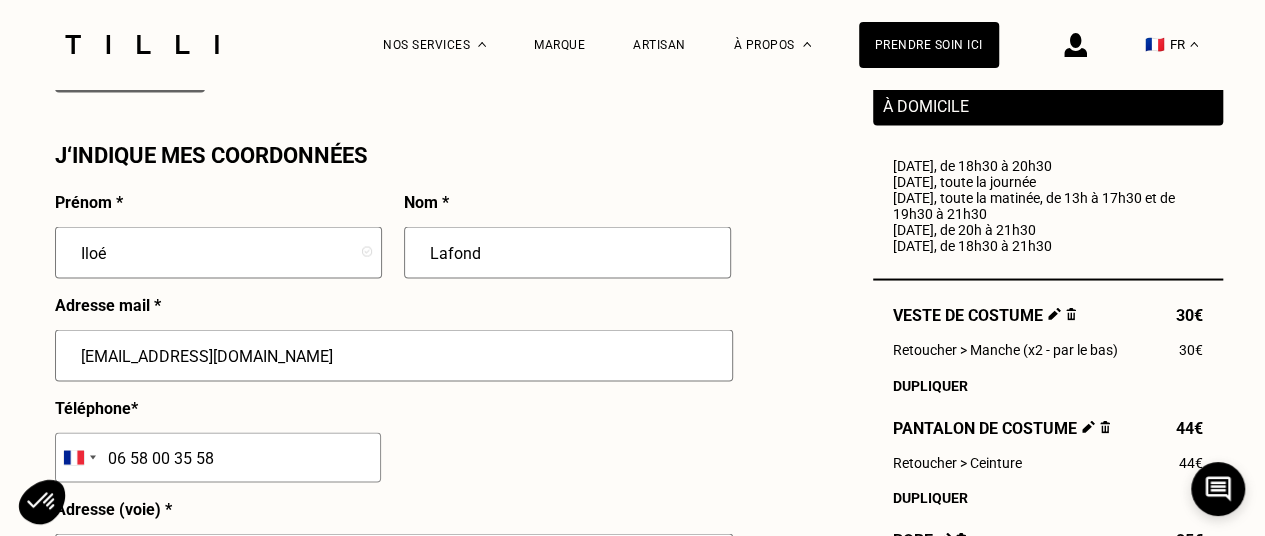 drag, startPoint x: 4, startPoint y: 370, endPoint x: 55, endPoint y: 341, distance: 58.66856 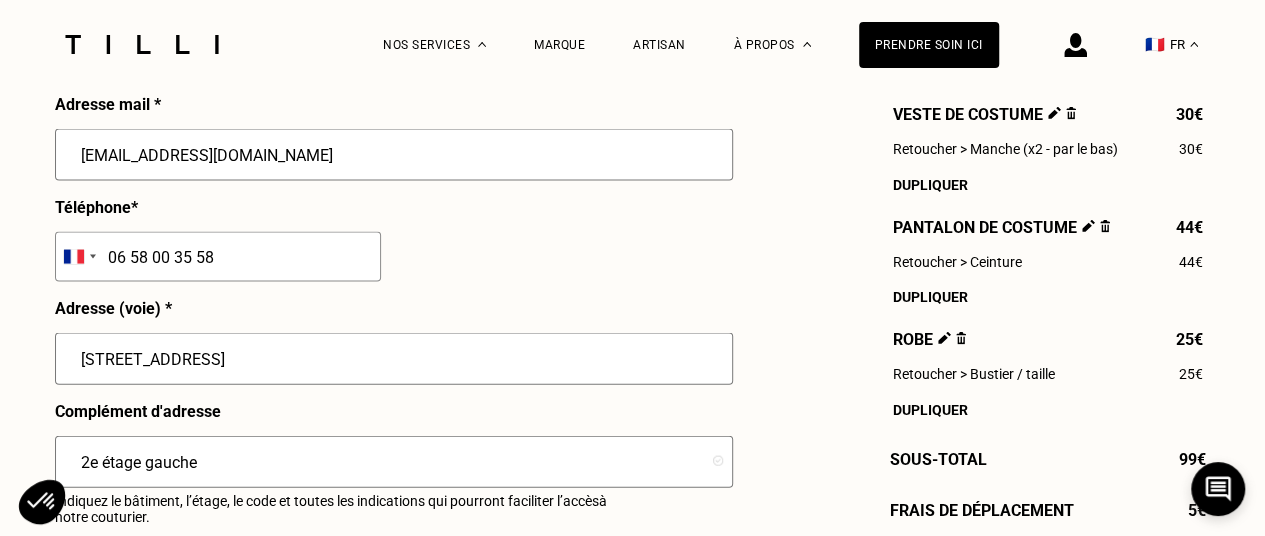 click on "[STREET_ADDRESS]" at bounding box center [394, 359] 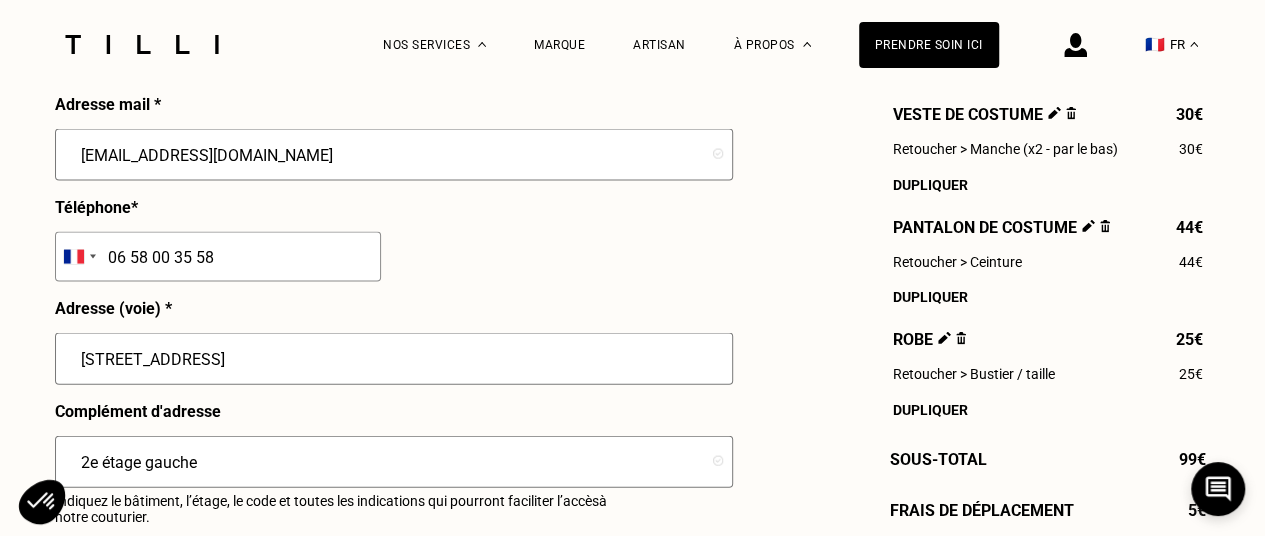 click on "[STREET_ADDRESS]" at bounding box center [394, 359] 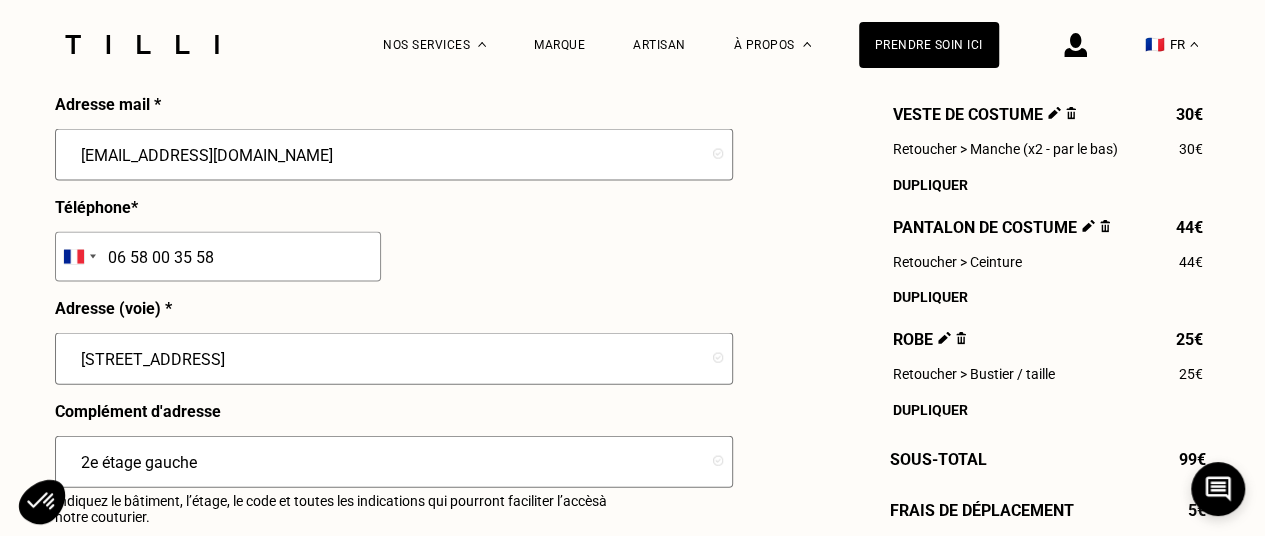 scroll, scrollTop: 2200, scrollLeft: 0, axis: vertical 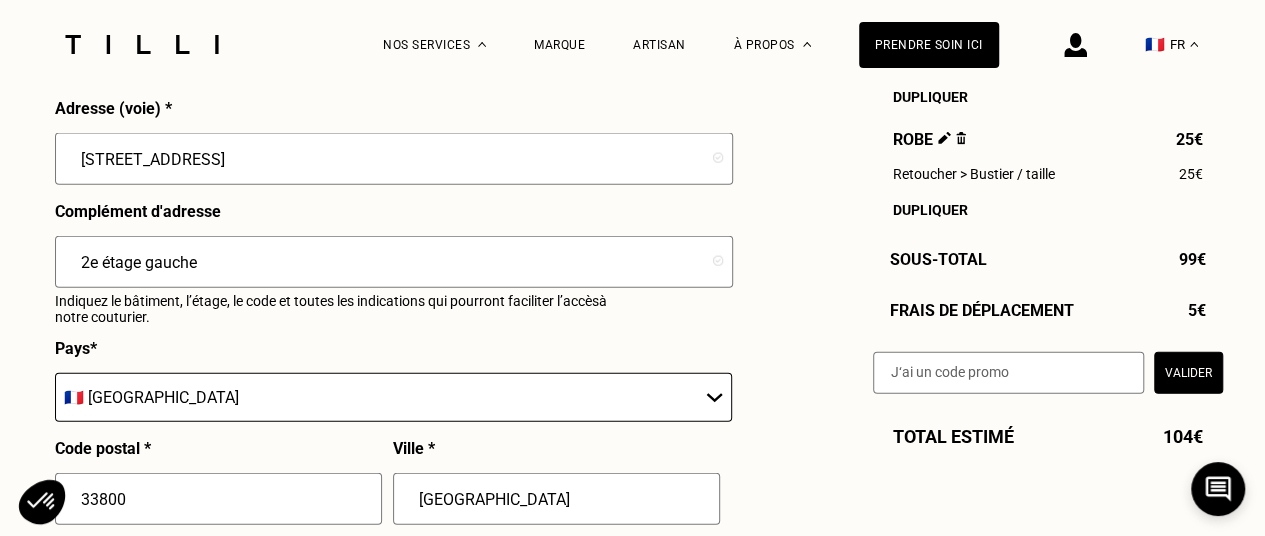 drag, startPoint x: 88, startPoint y: 271, endPoint x: 51, endPoint y: 274, distance: 37.12142 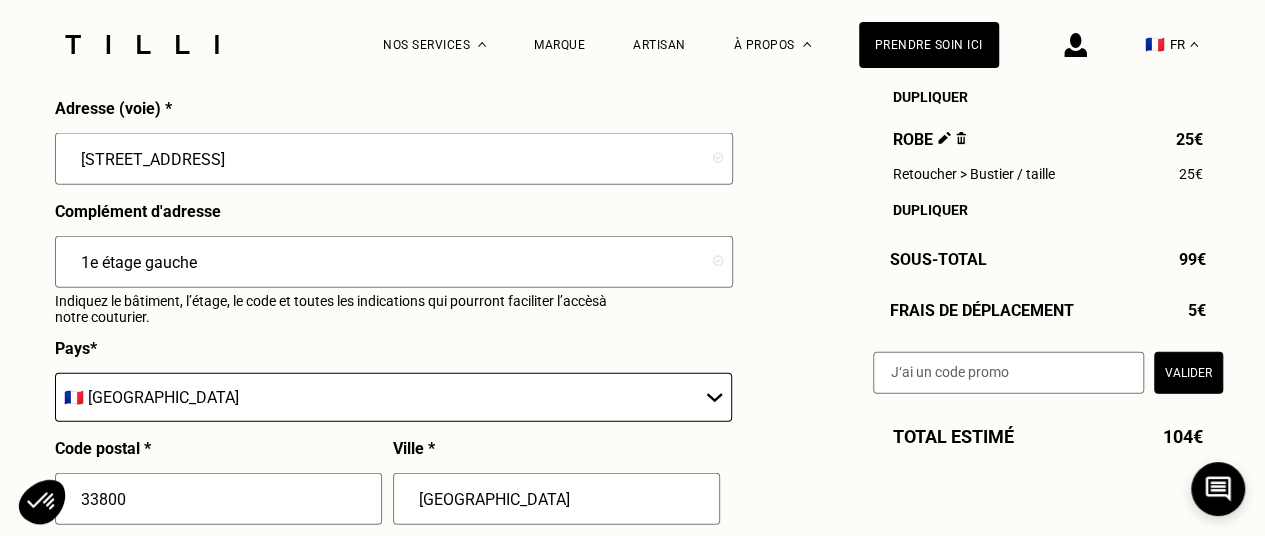 click on "1e étage gauche" at bounding box center [394, 262] 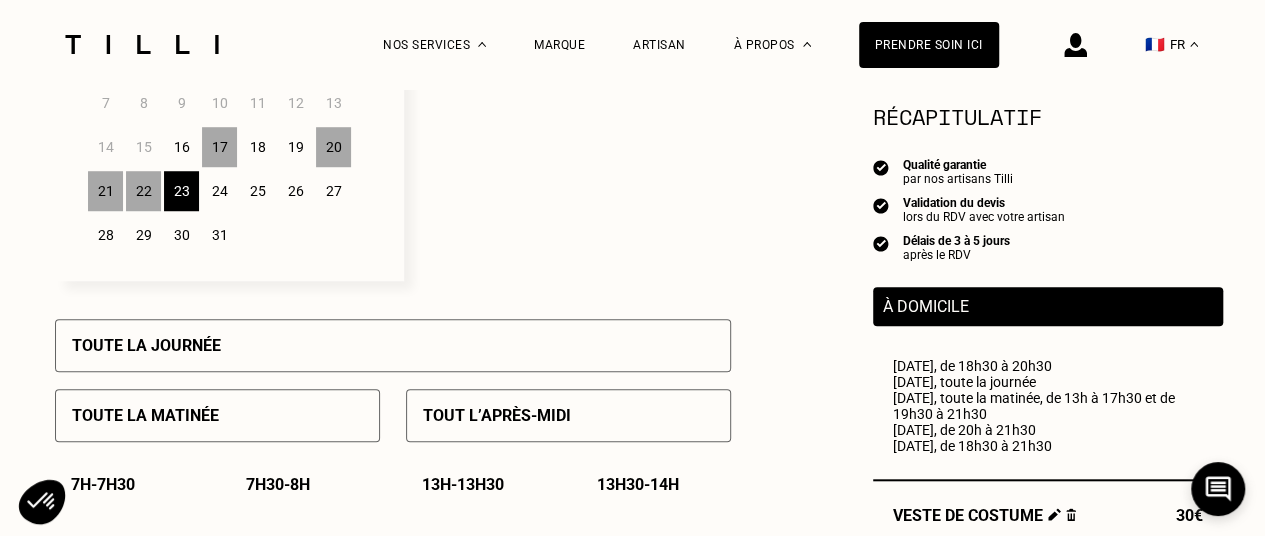 scroll, scrollTop: 600, scrollLeft: 0, axis: vertical 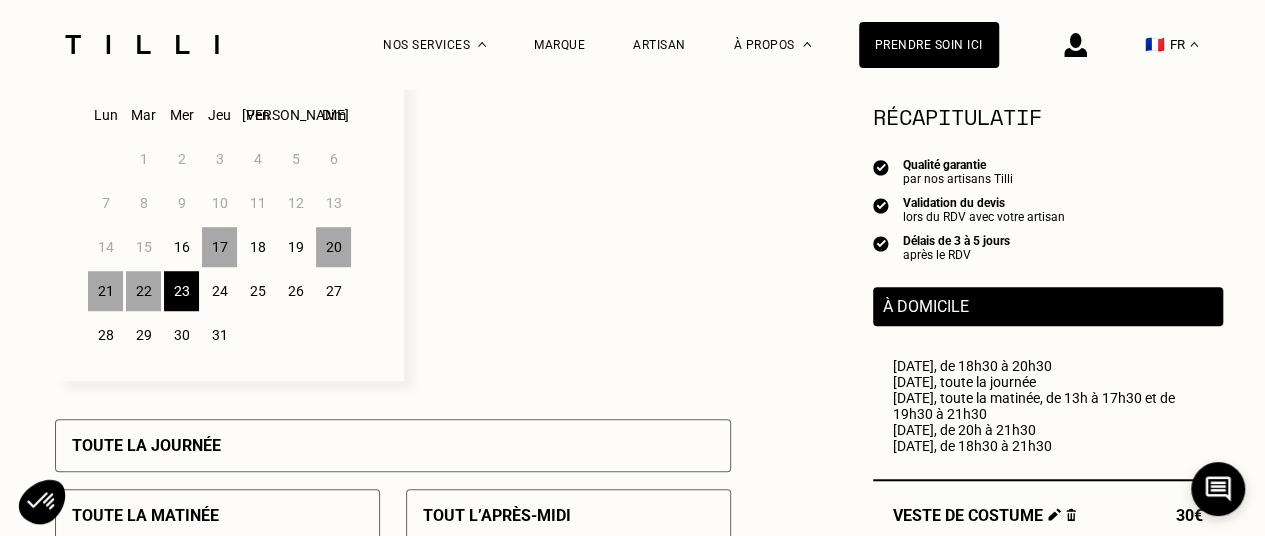 type on "1e étage gauche" 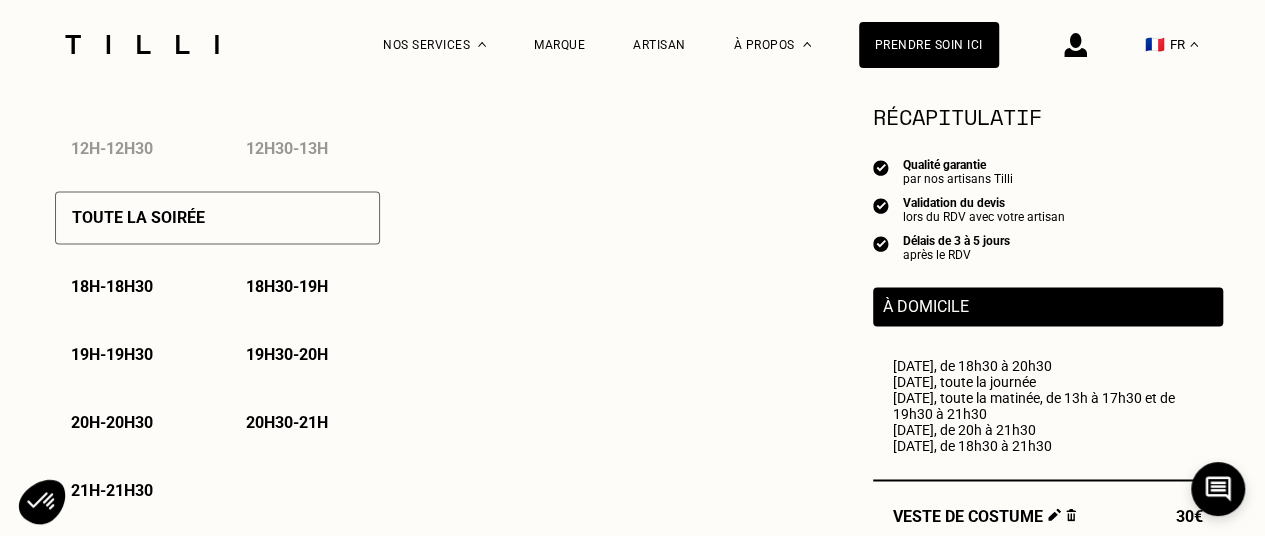 scroll, scrollTop: 1400, scrollLeft: 0, axis: vertical 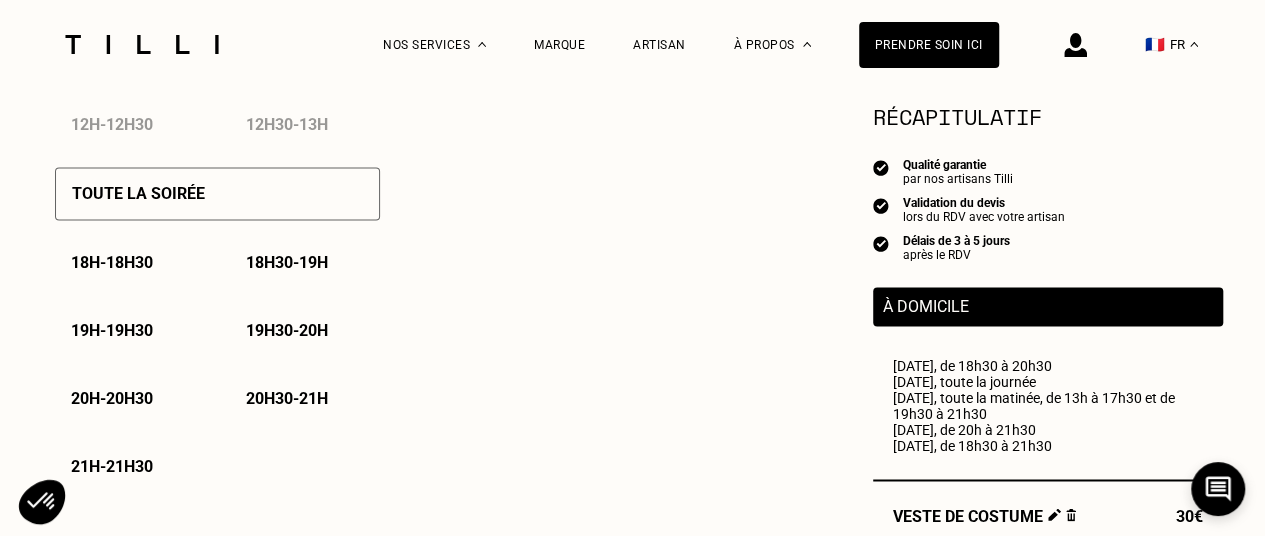 click on "20h  -  20h30" at bounding box center (112, 398) 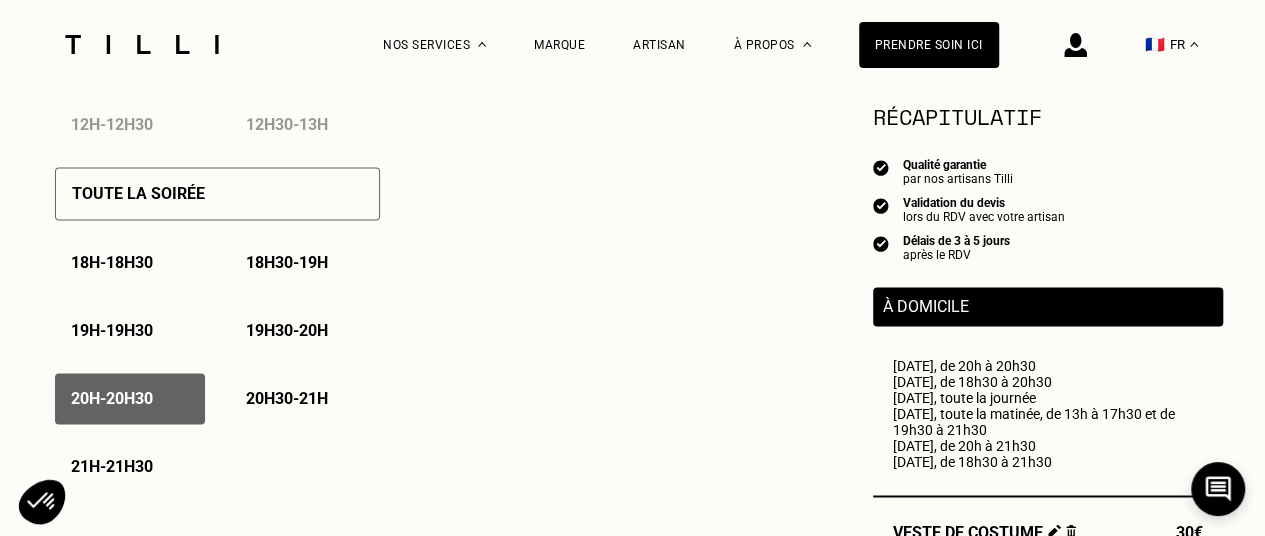click on "20h30  -  21h" at bounding box center [287, 398] 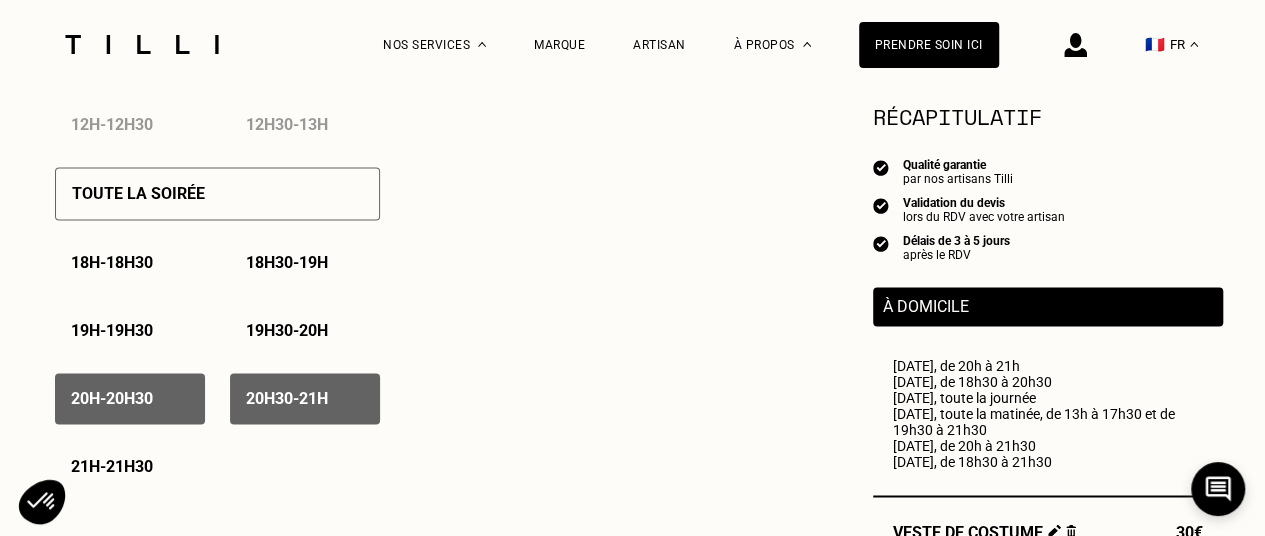 click on "21h  -  21h30" at bounding box center (130, 466) 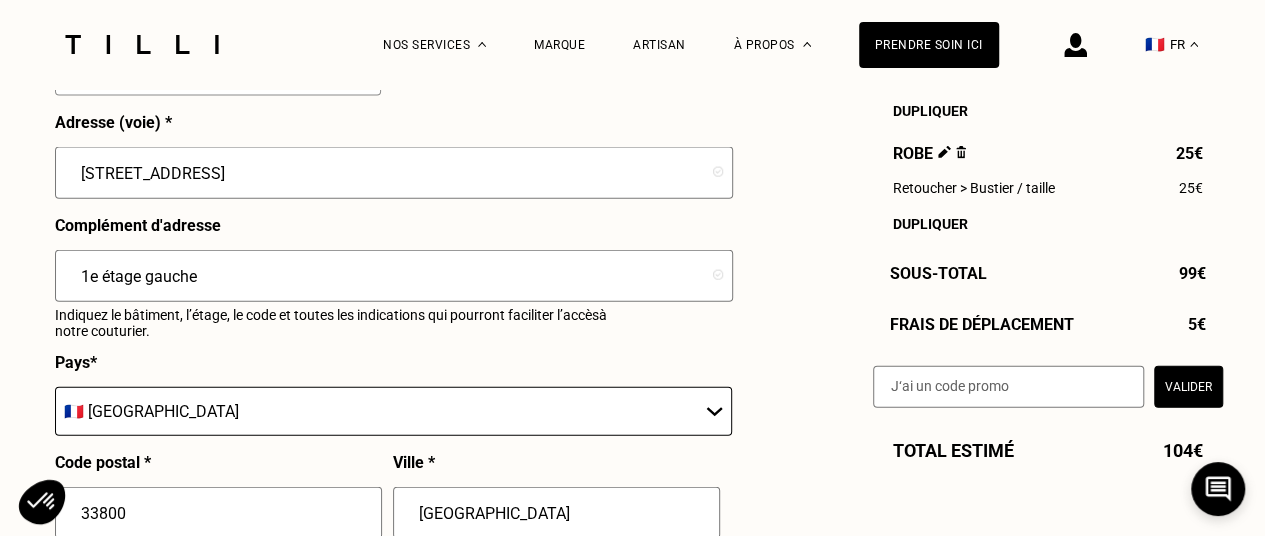 scroll, scrollTop: 2400, scrollLeft: 0, axis: vertical 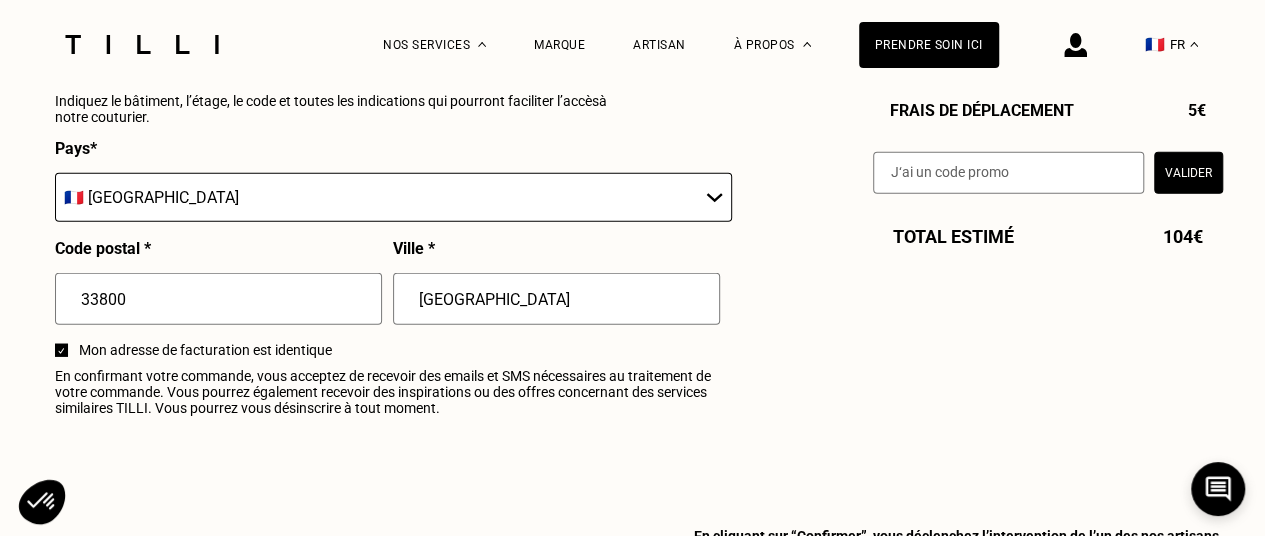 click on "Valider" at bounding box center (1188, 172) 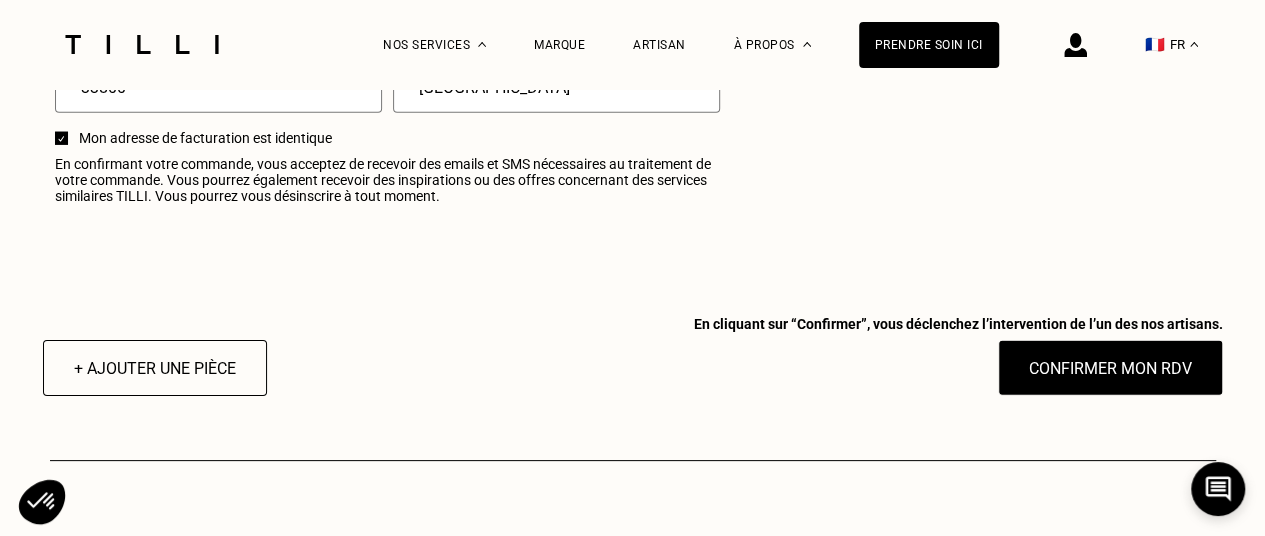 scroll, scrollTop: 2700, scrollLeft: 0, axis: vertical 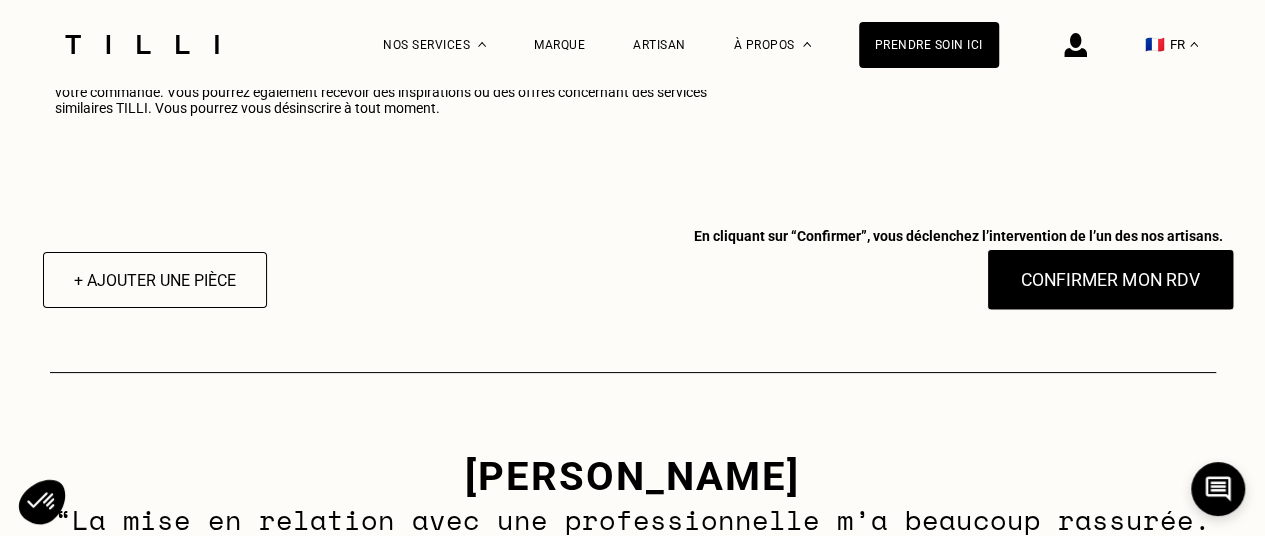 click on "Confirmer mon RDV" at bounding box center (1110, 280) 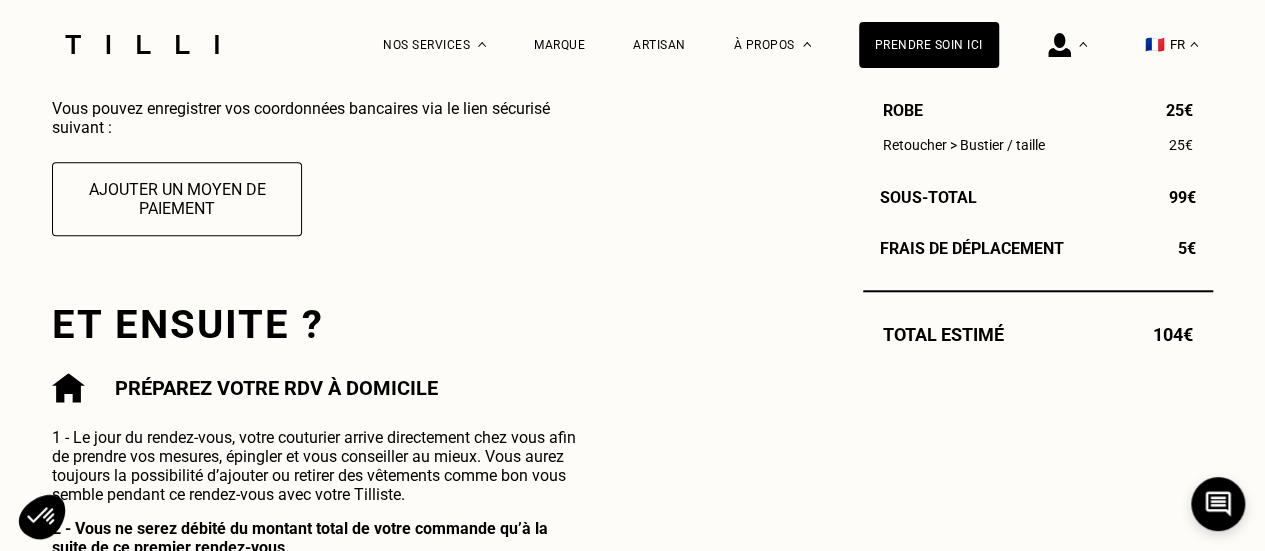 scroll, scrollTop: 600, scrollLeft: 0, axis: vertical 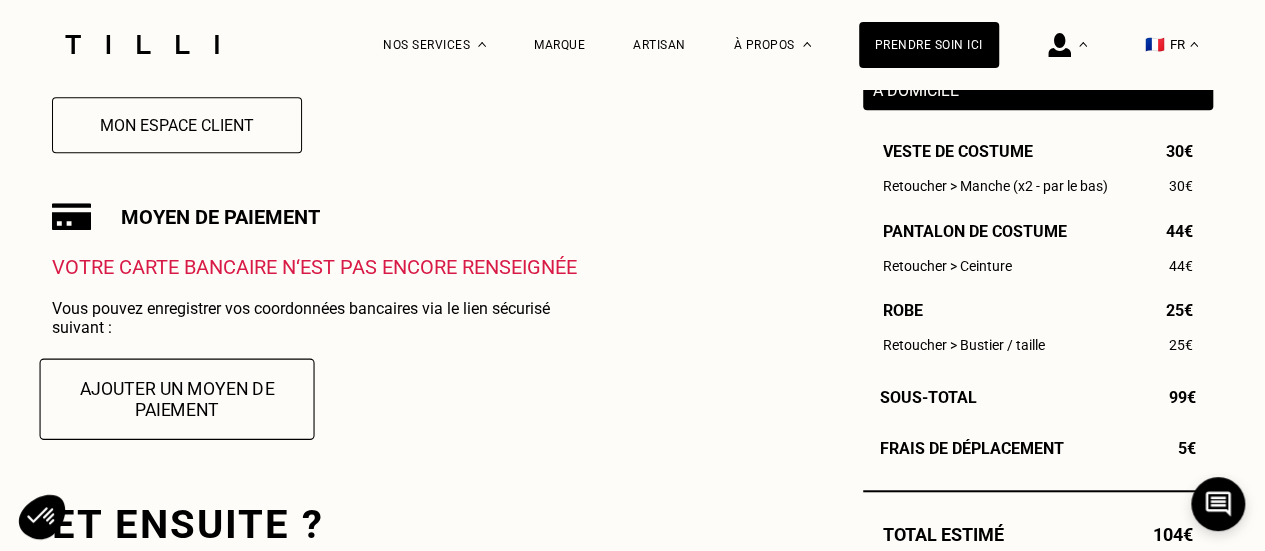 click on "Ajouter un moyen de paiement" at bounding box center [177, 398] 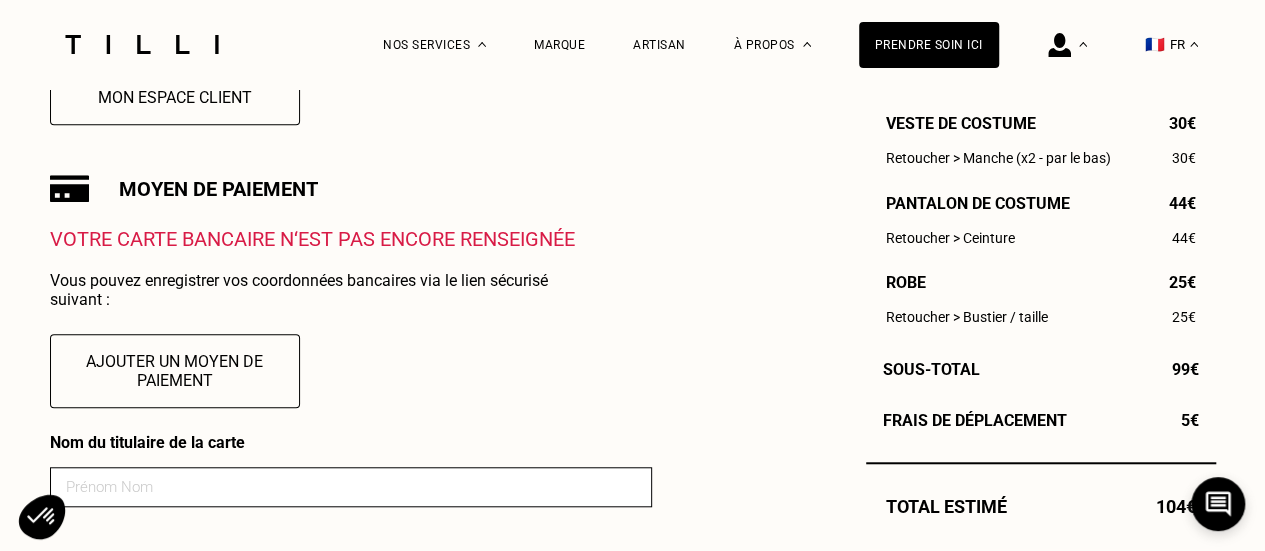 scroll, scrollTop: 800, scrollLeft: 0, axis: vertical 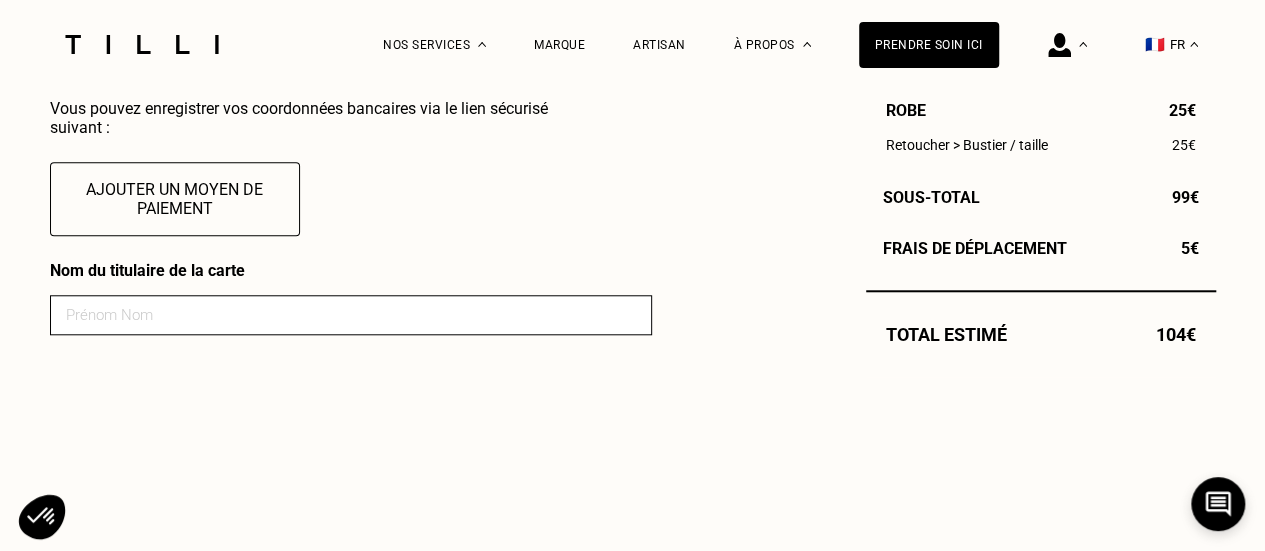 click at bounding box center [351, 315] 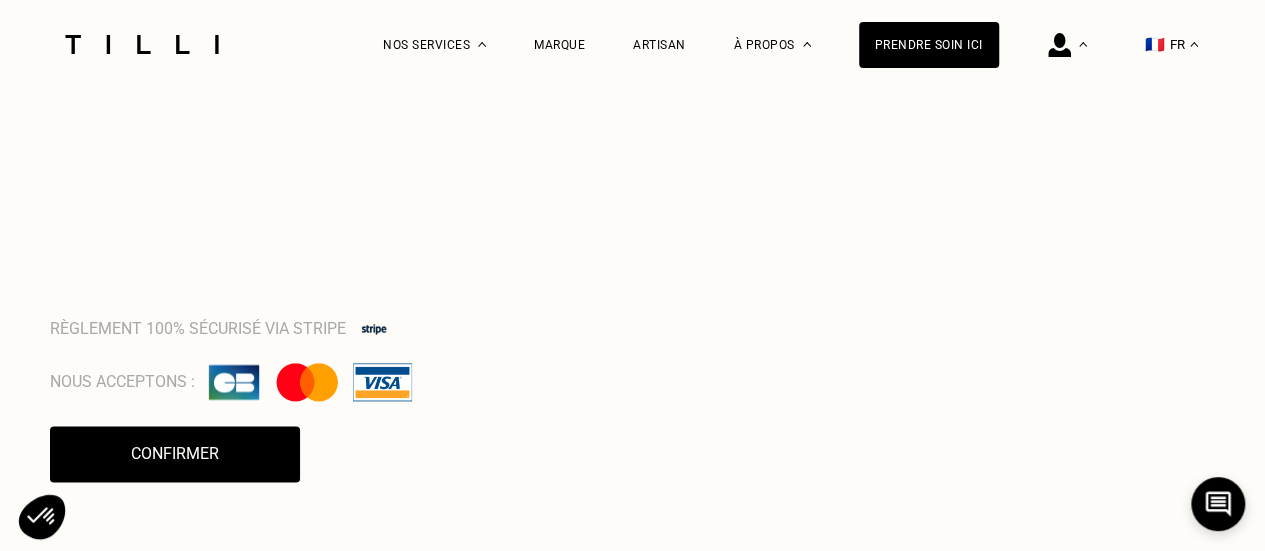 scroll, scrollTop: 1400, scrollLeft: 0, axis: vertical 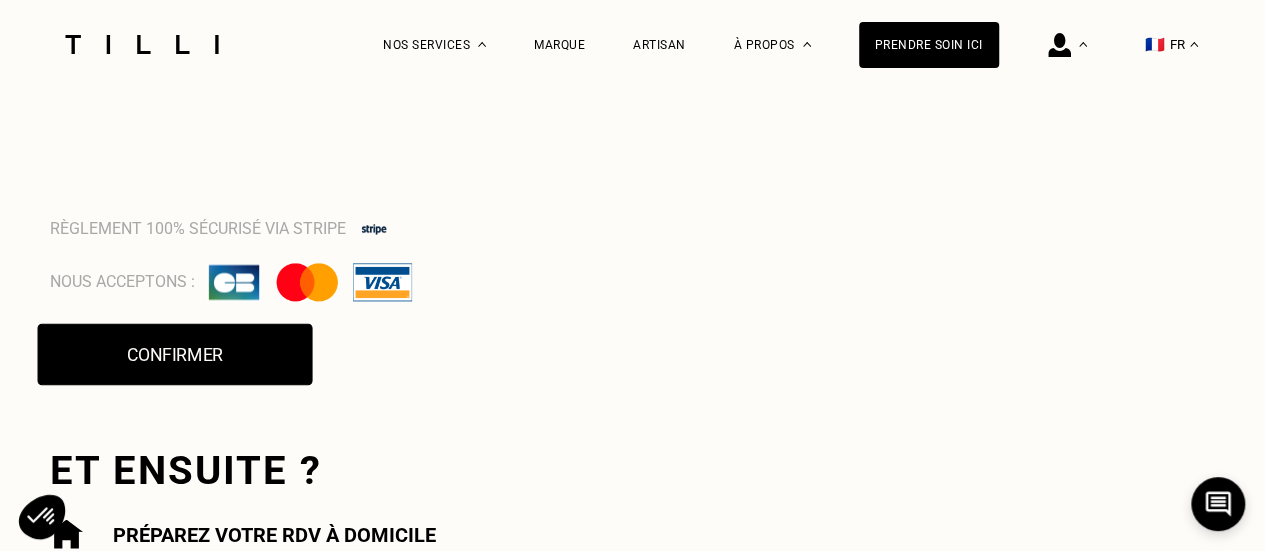 click on "Confirmer" at bounding box center (174, 354) 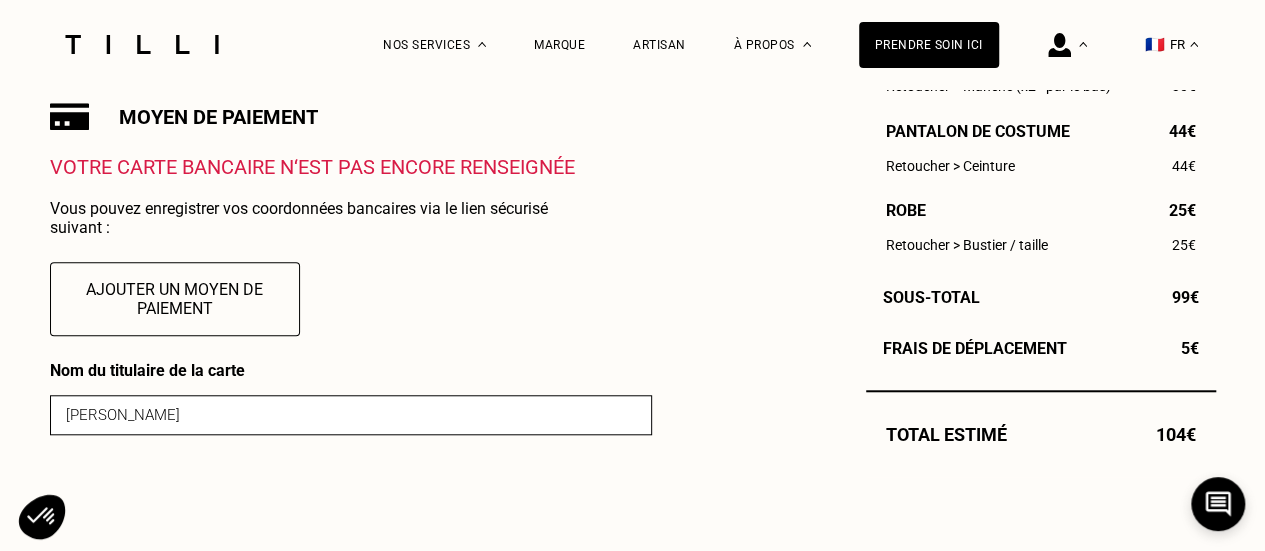 scroll, scrollTop: 700, scrollLeft: 0, axis: vertical 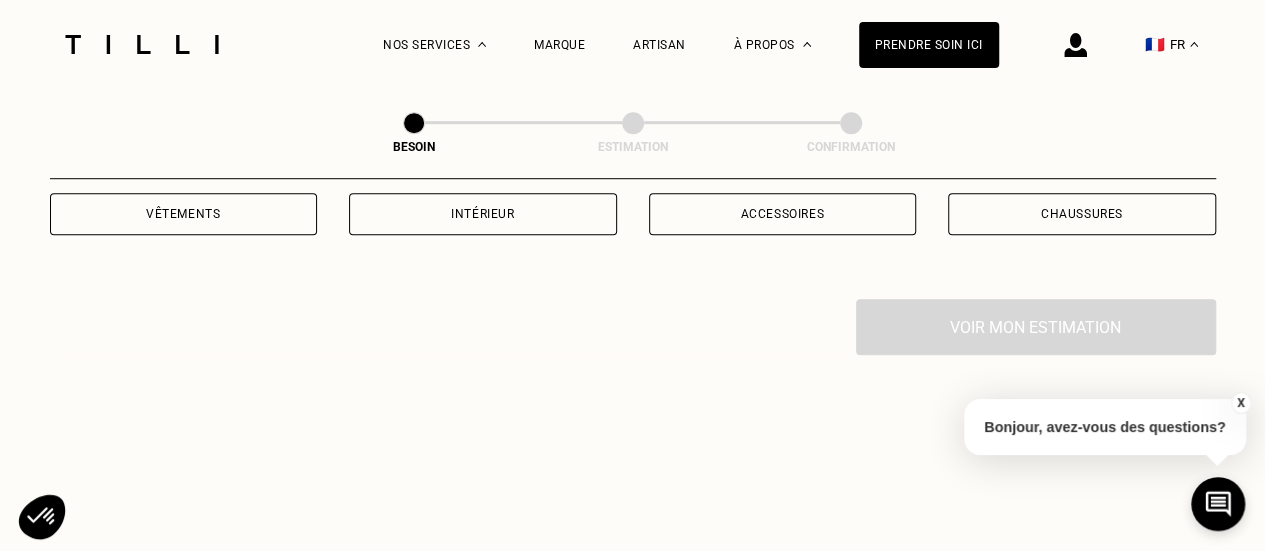 click at bounding box center [1075, 45] 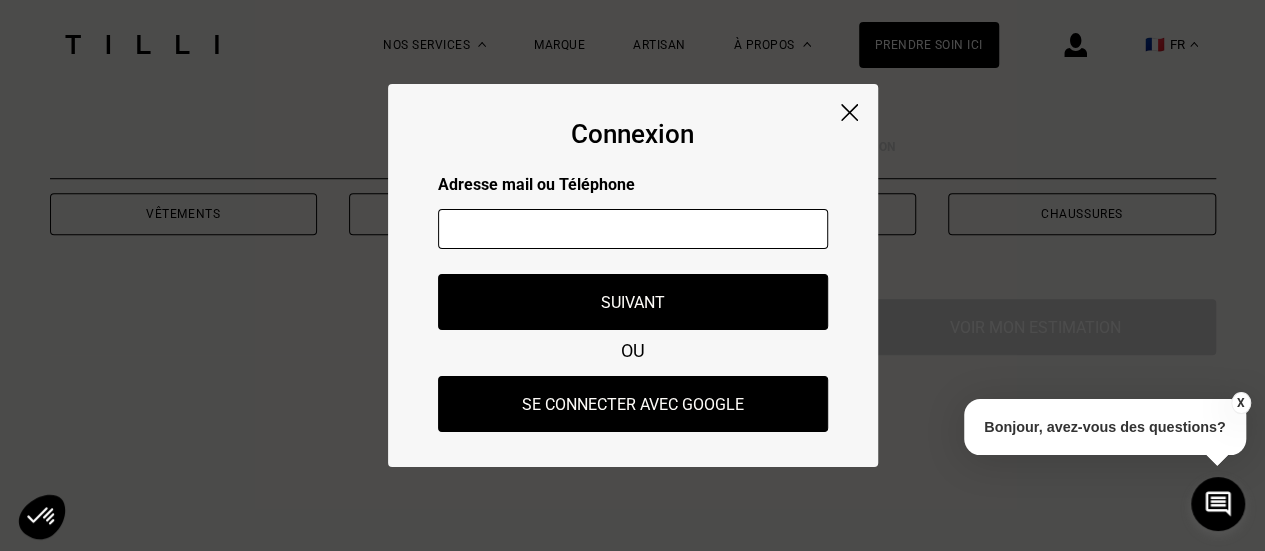 click at bounding box center [633, 229] 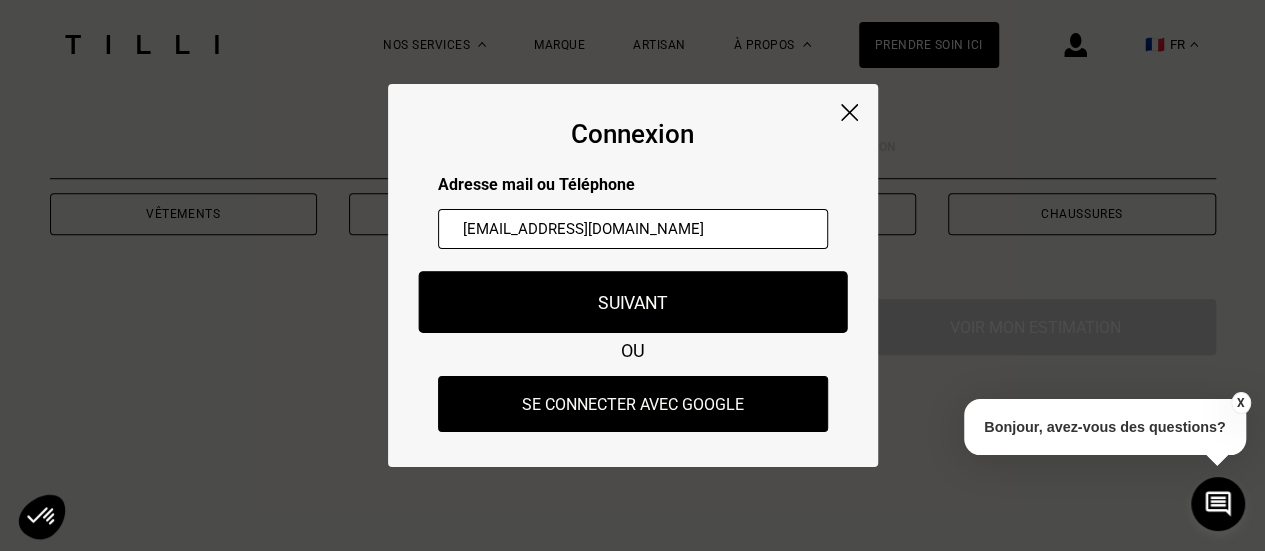 click on "Suivant" at bounding box center (632, 302) 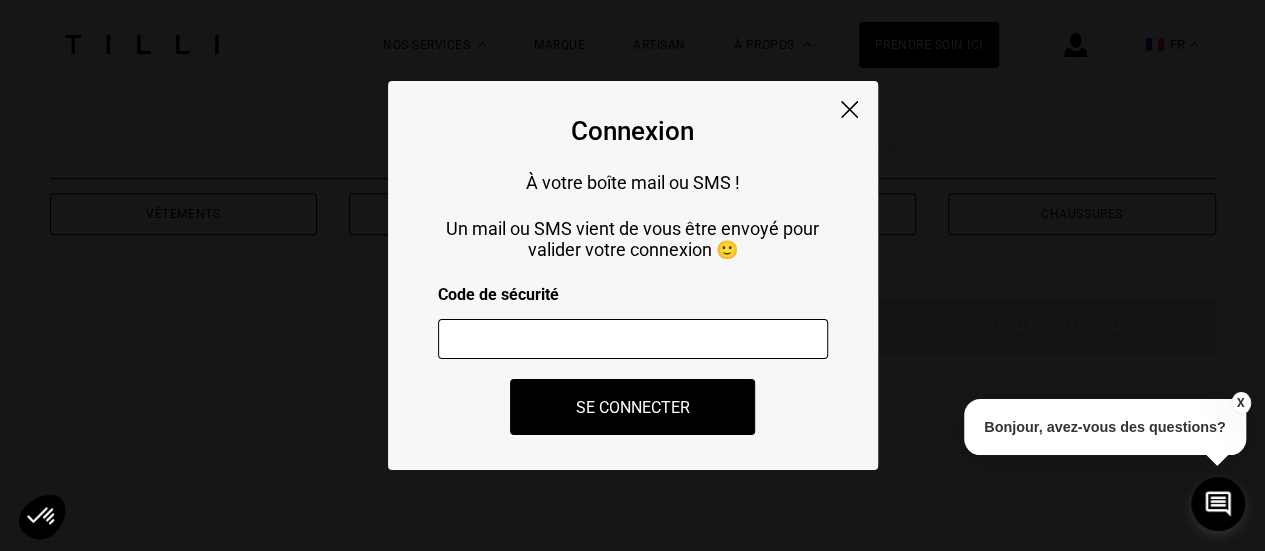 click at bounding box center (633, 339) 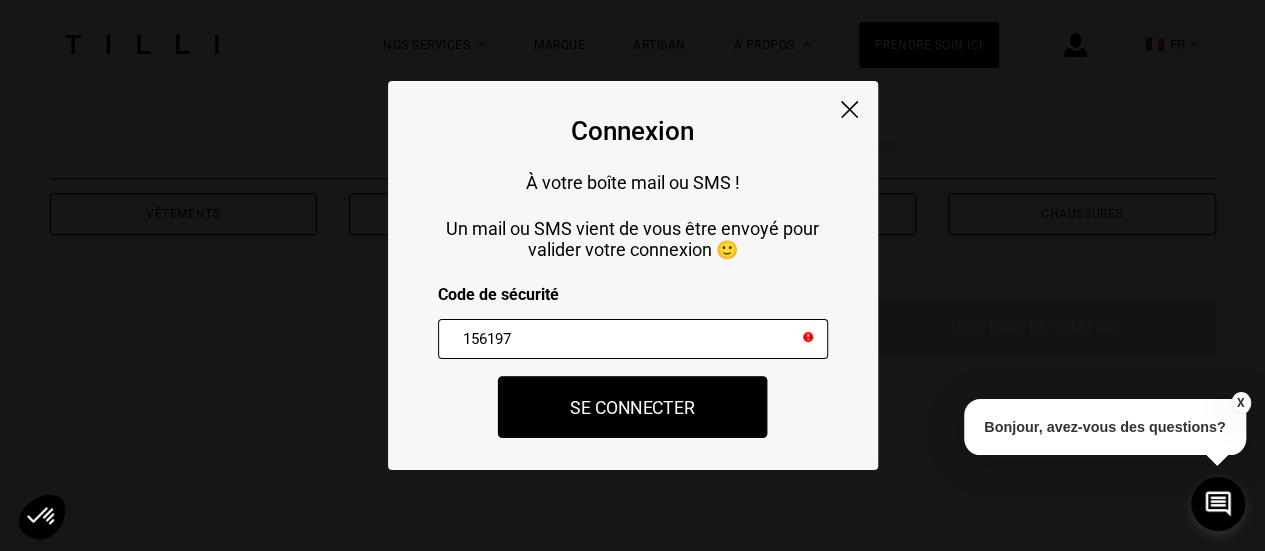 type on "156197" 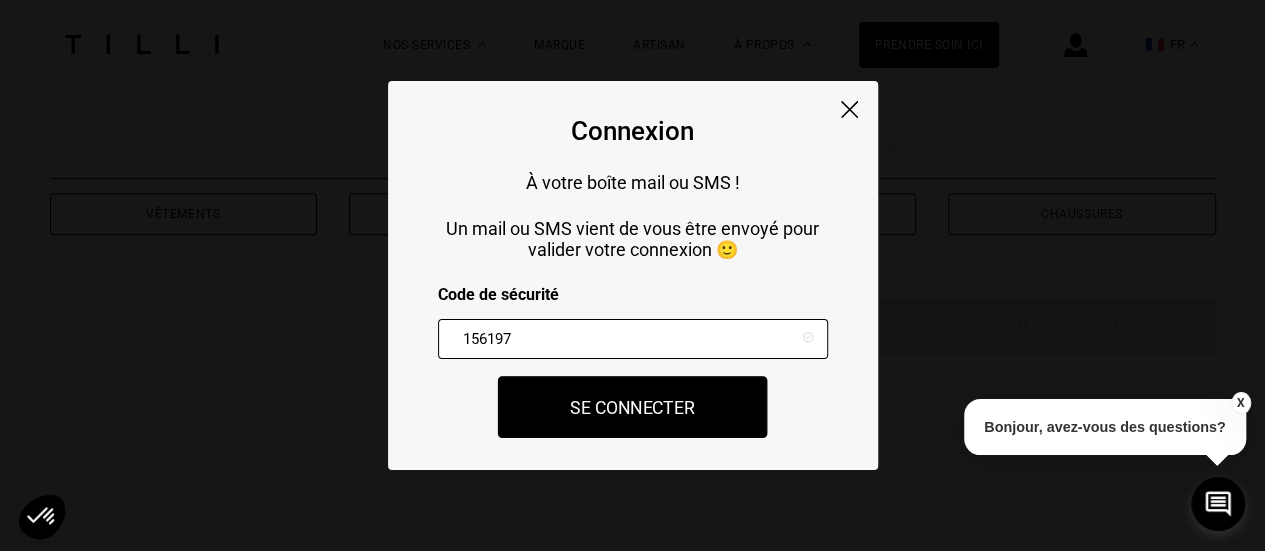 click on "Se connecter" at bounding box center (633, 407) 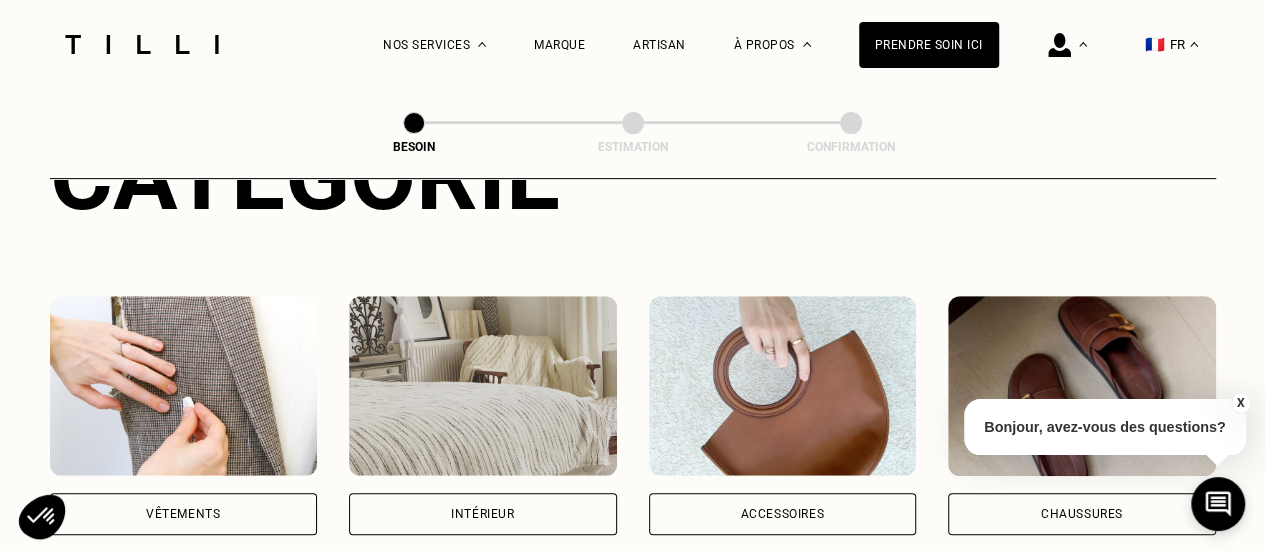 scroll, scrollTop: 0, scrollLeft: 0, axis: both 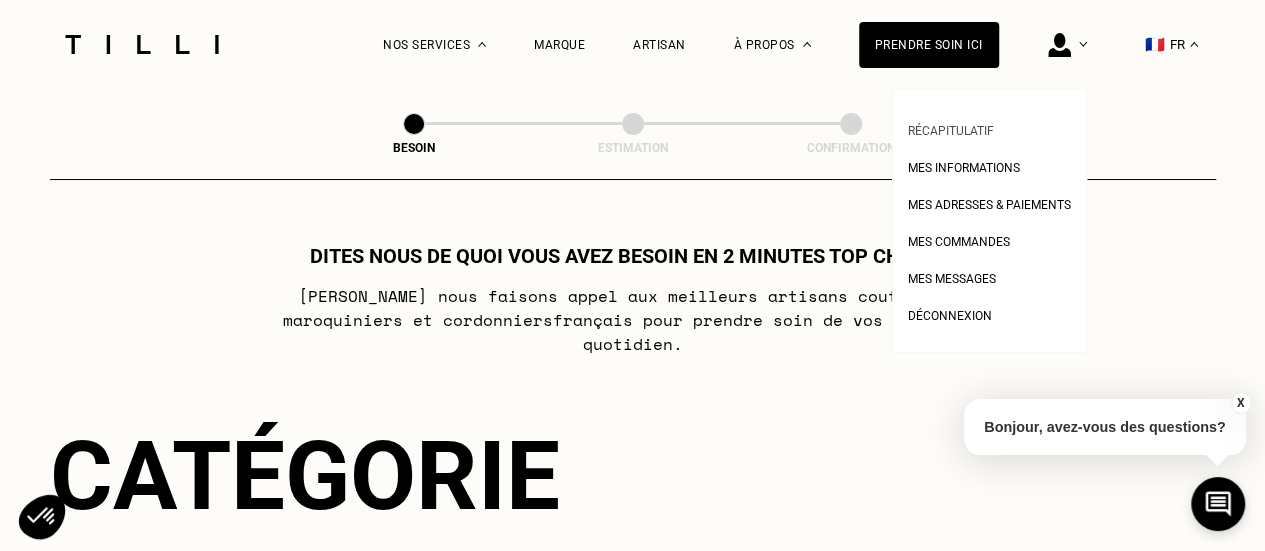 click on "Récapitulatif" at bounding box center [951, 128] 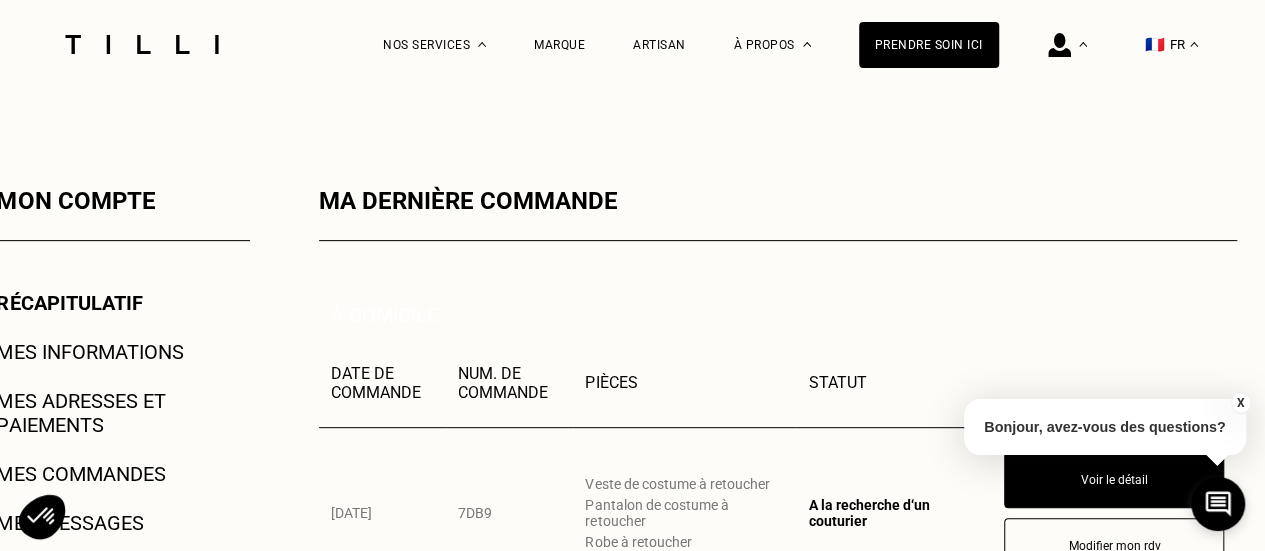 scroll, scrollTop: 300, scrollLeft: 0, axis: vertical 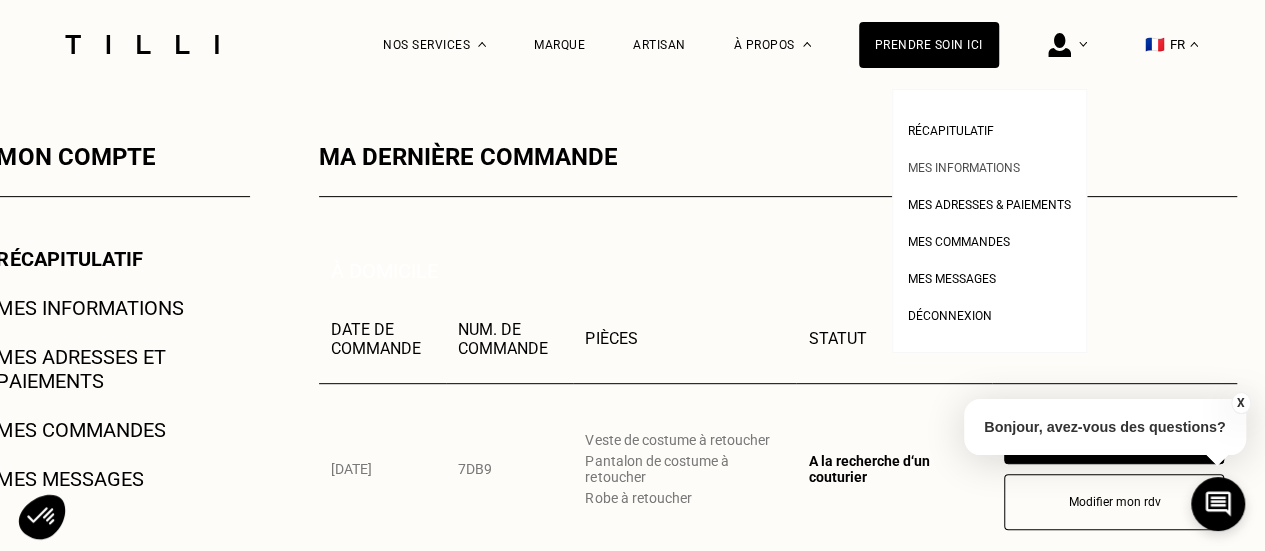 click on "Mes informations" at bounding box center [964, 168] 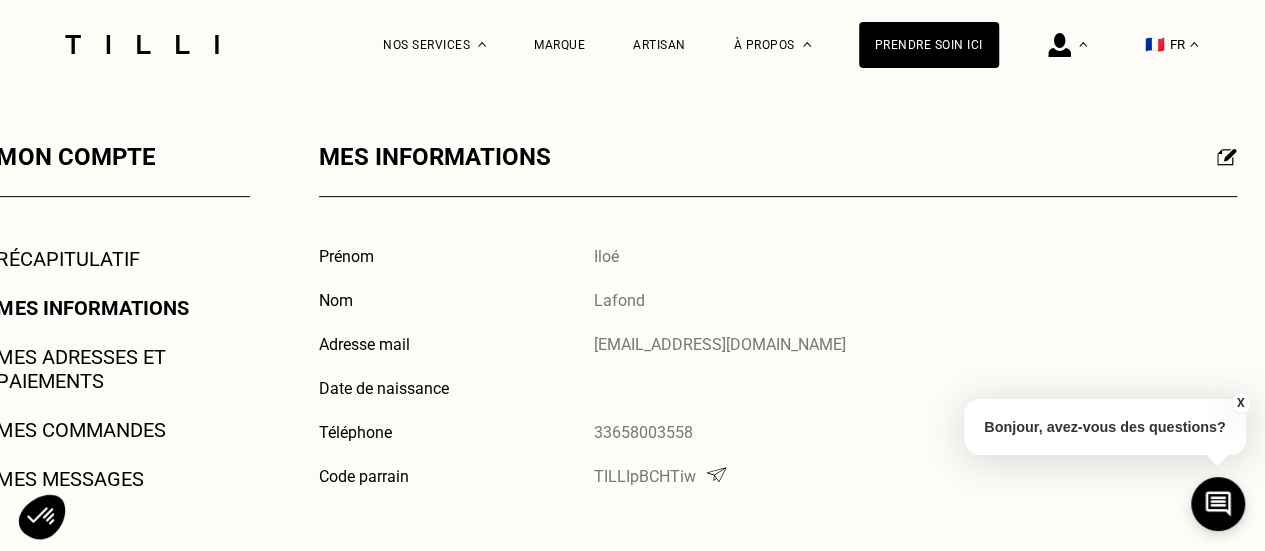 scroll, scrollTop: 400, scrollLeft: 0, axis: vertical 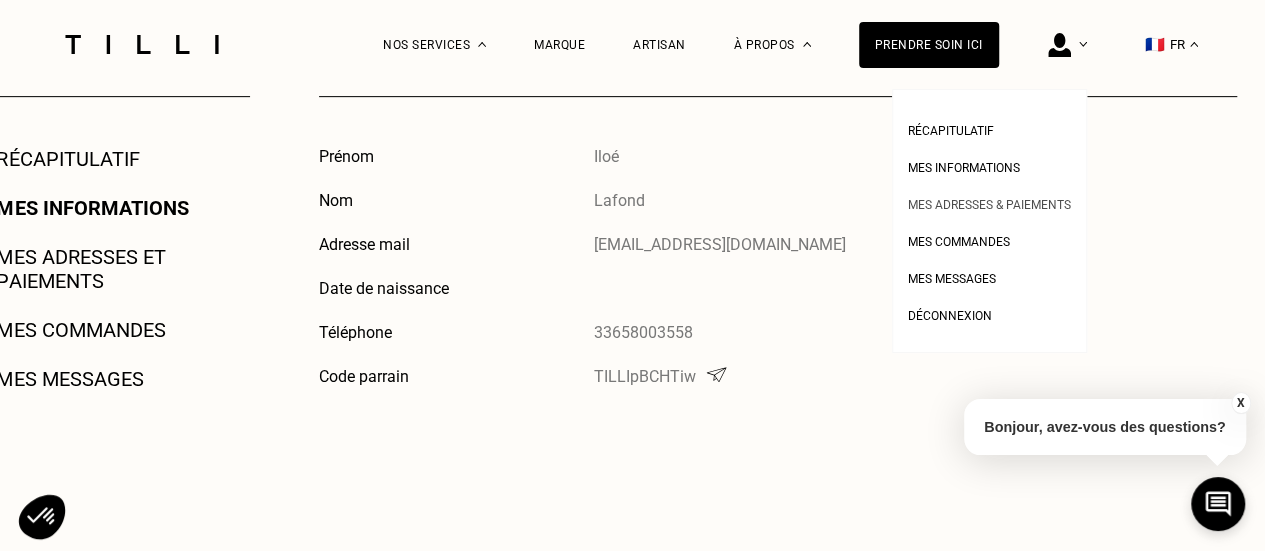 click on "Mes adresses & paiements" at bounding box center (989, 205) 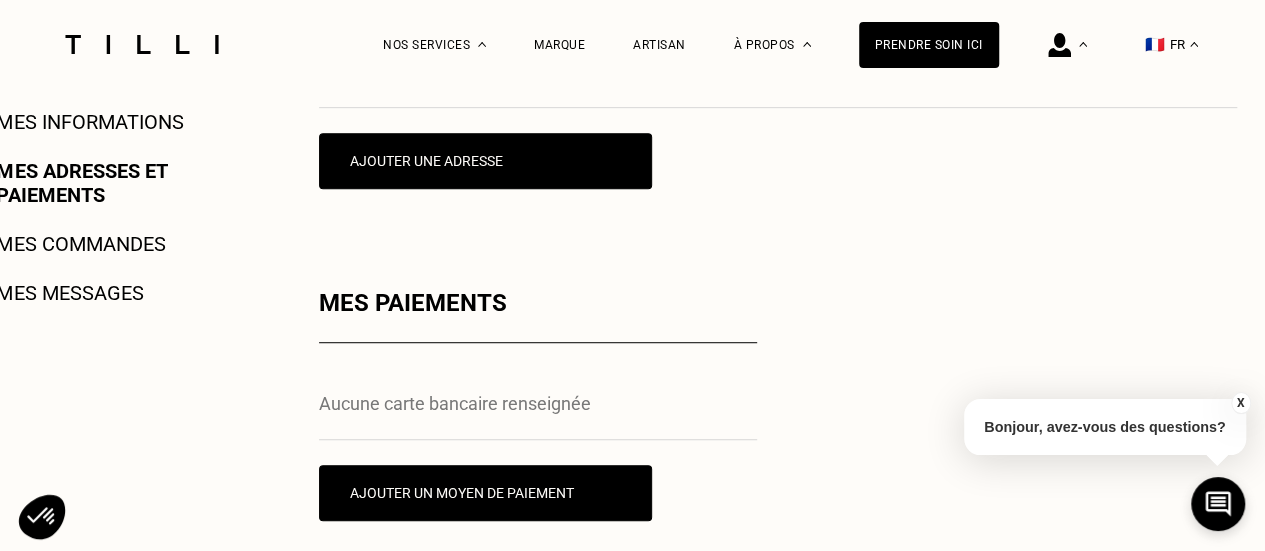 scroll, scrollTop: 500, scrollLeft: 0, axis: vertical 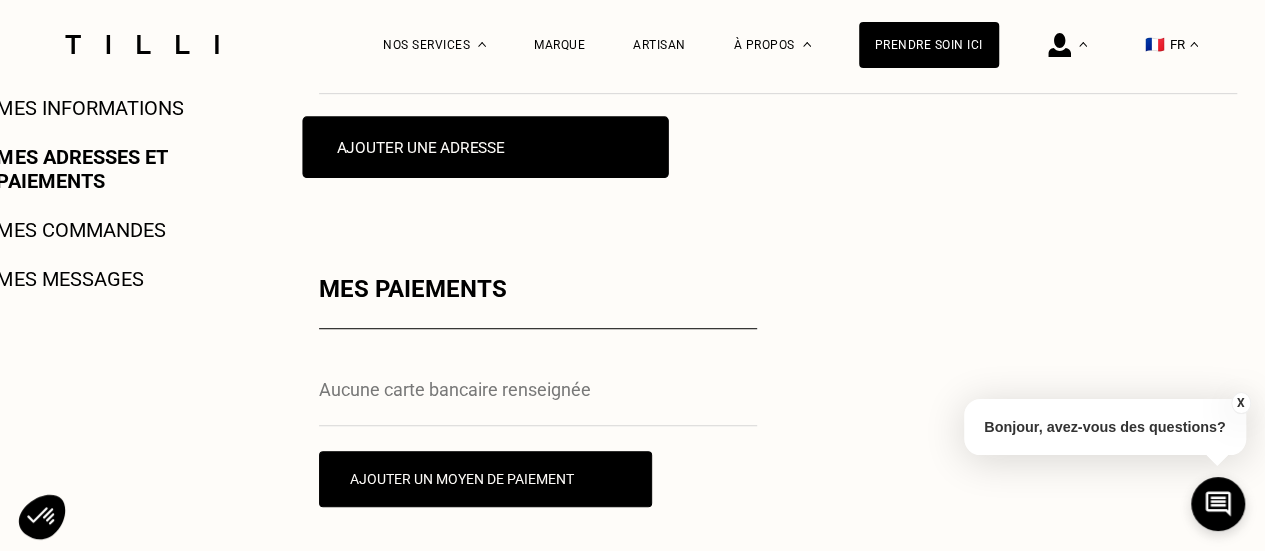 click on "Ajouter une adresse" at bounding box center [485, 147] 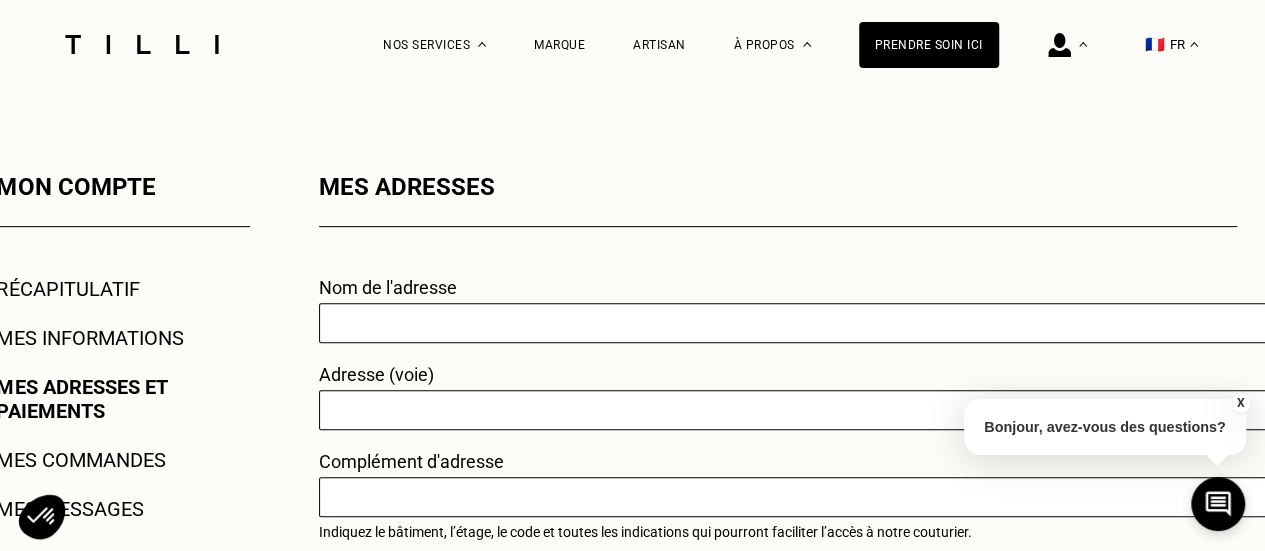 scroll, scrollTop: 200, scrollLeft: 0, axis: vertical 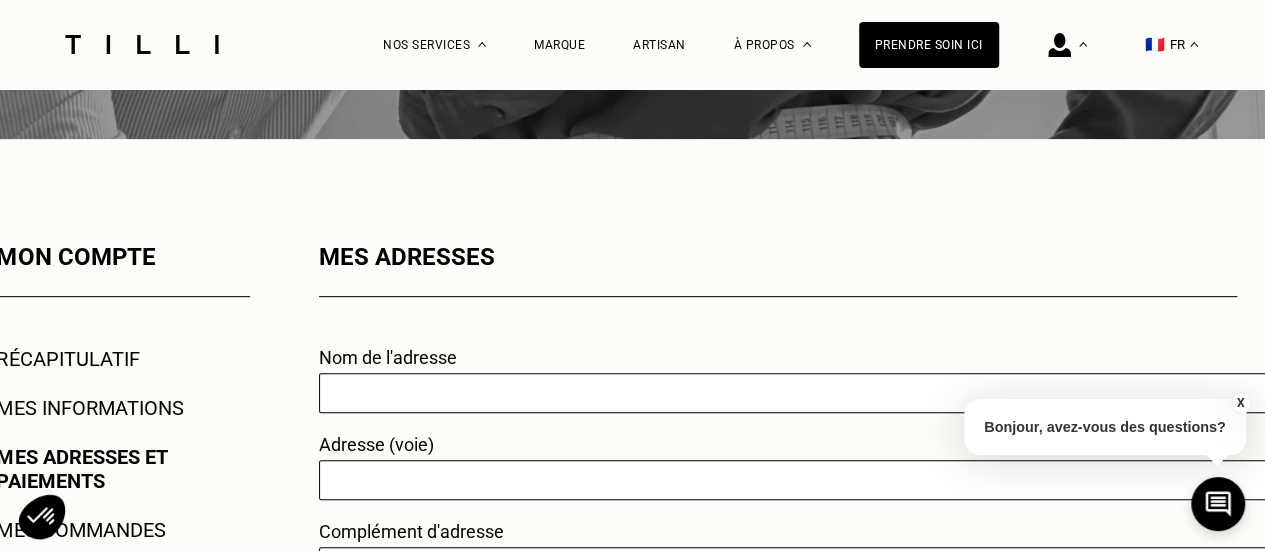 click at bounding box center [795, 393] 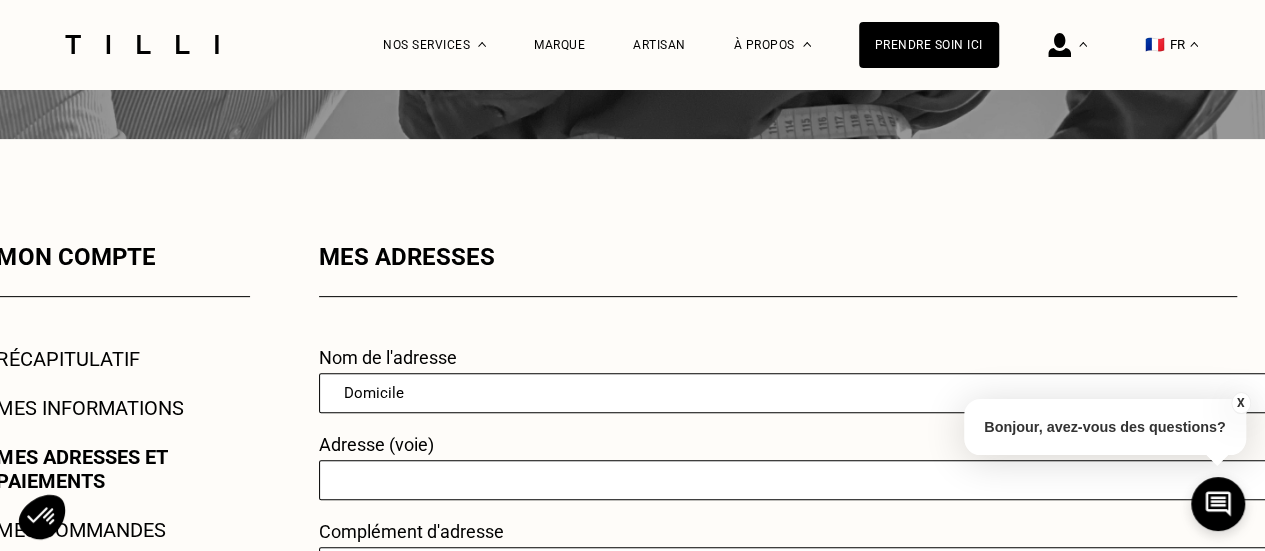 type on "Domicile" 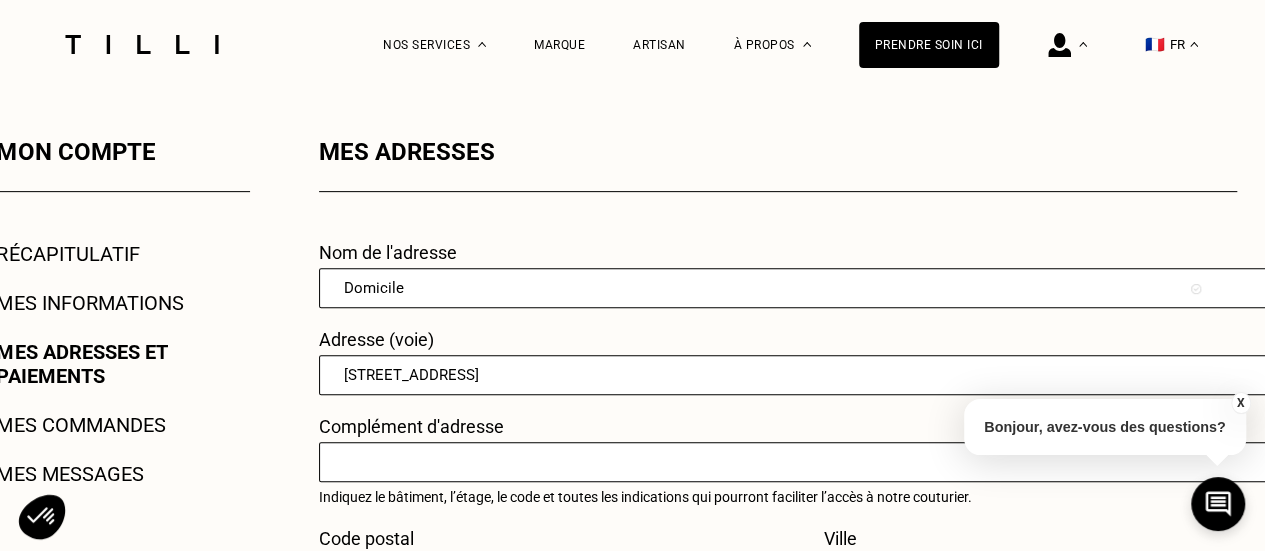 scroll, scrollTop: 400, scrollLeft: 0, axis: vertical 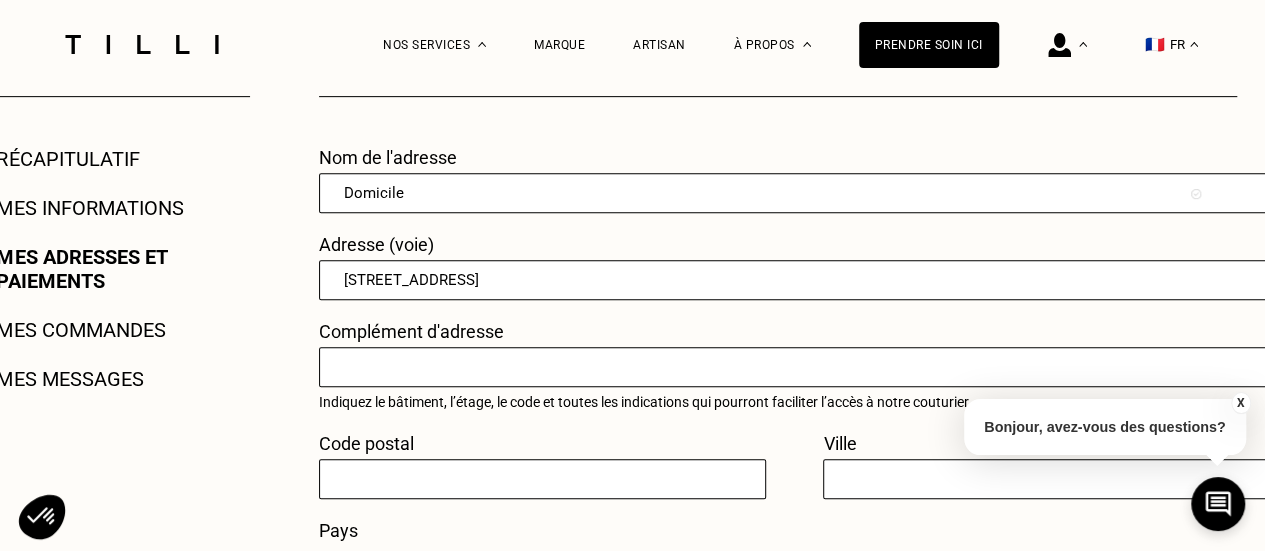 type on "89 rue Malbec" 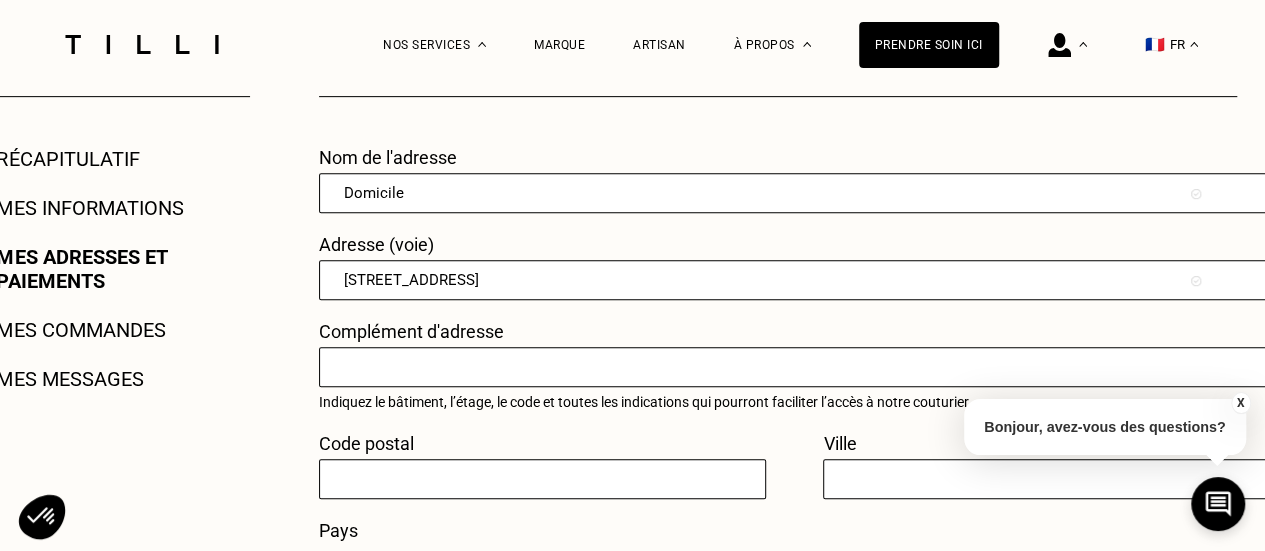 click at bounding box center (795, 367) 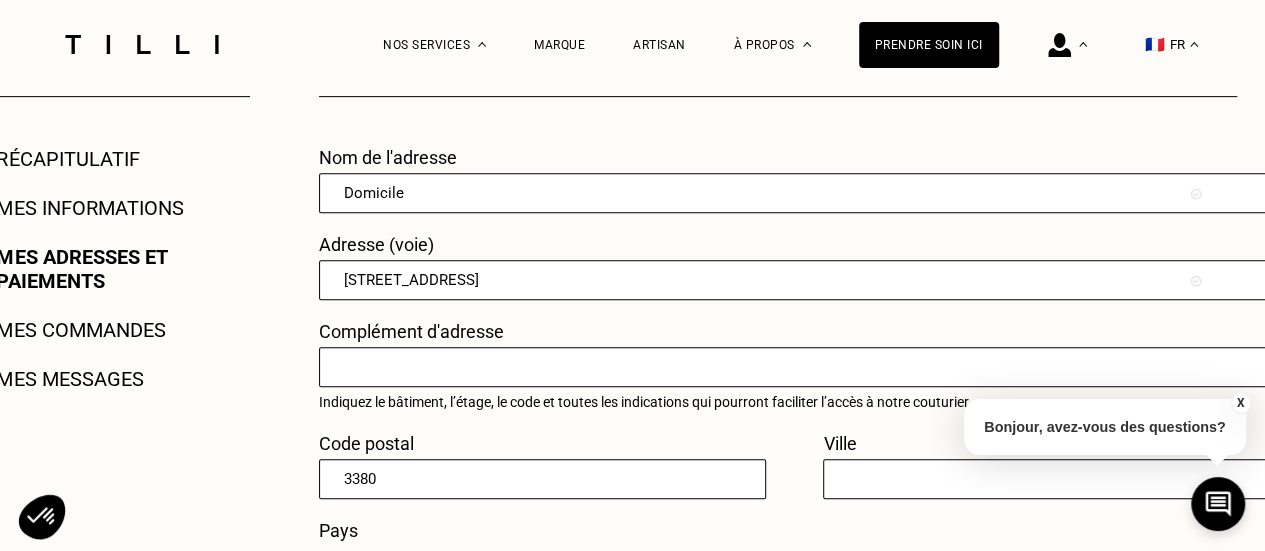 type on "33800" 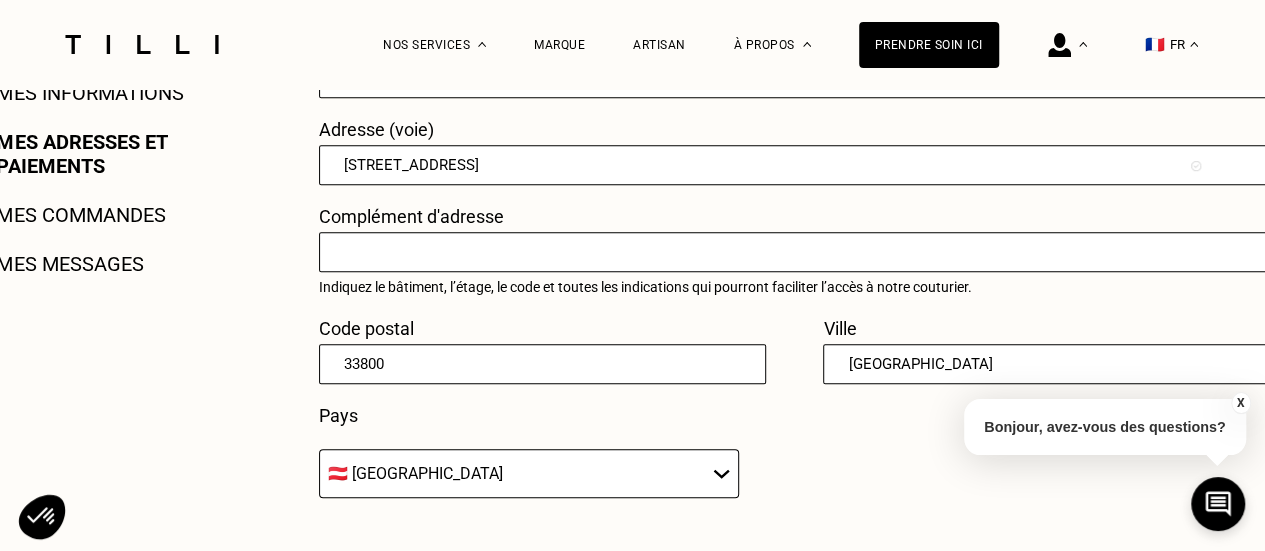 scroll, scrollTop: 600, scrollLeft: 0, axis: vertical 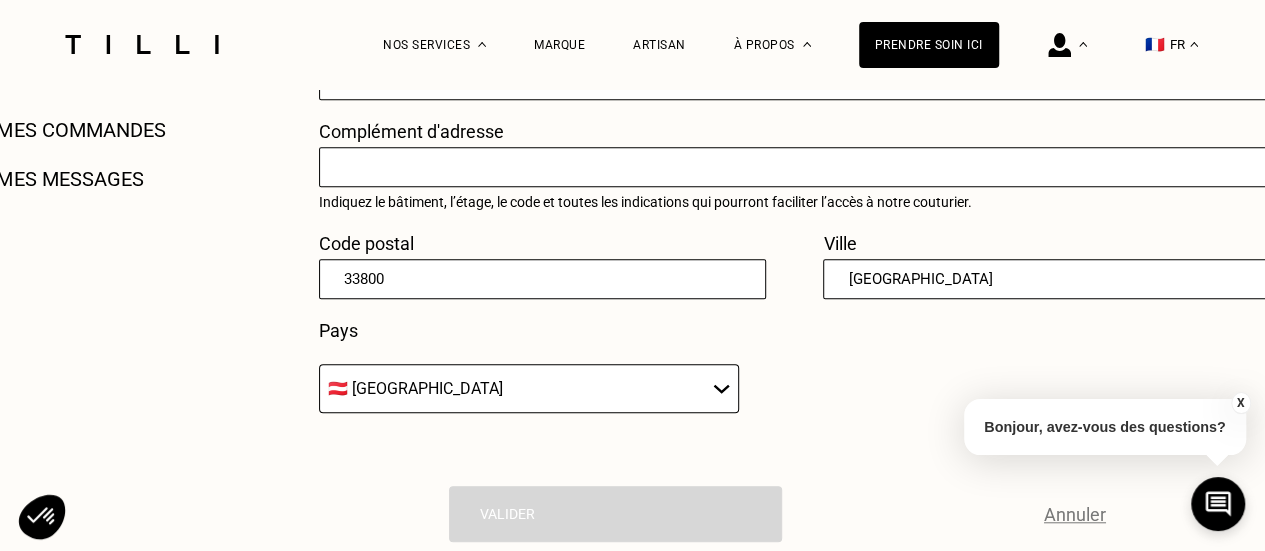 type on "33800" 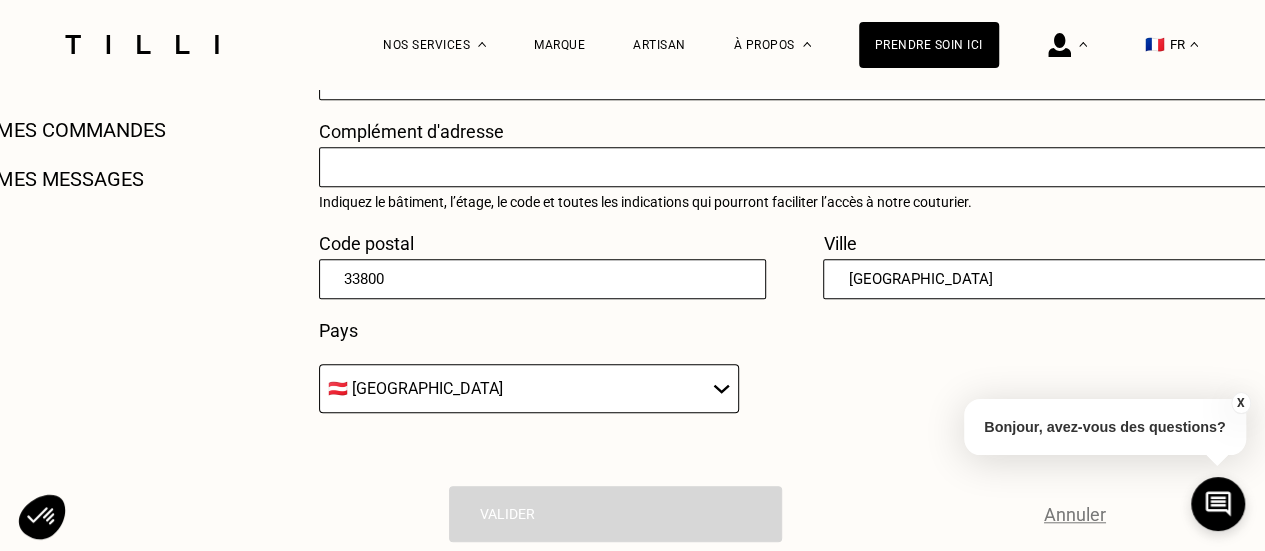 click on "🇩🇪   [GEOGRAPHIC_DATA] 🇦🇹   [GEOGRAPHIC_DATA] 🇧🇪   [GEOGRAPHIC_DATA] 🇧🇬   Bulgarie 🇨🇾   Chypre 🇭🇷   Croatie 🇩🇰   [GEOGRAPHIC_DATA] 🇪🇸   [GEOGRAPHIC_DATA] 🇪🇪   [GEOGRAPHIC_DATA] 🇫🇮   [GEOGRAPHIC_DATA] 🇫🇷   [GEOGRAPHIC_DATA] 🇬🇷   [GEOGRAPHIC_DATA] 🇭🇺   [GEOGRAPHIC_DATA] 🇮🇪   [GEOGRAPHIC_DATA] 🇮🇹   [GEOGRAPHIC_DATA] 🇱🇻   [GEOGRAPHIC_DATA] 🇱🇮   [GEOGRAPHIC_DATA] 🇱🇹   [GEOGRAPHIC_DATA] 🇱🇺   [GEOGRAPHIC_DATA] 🇲🇹   [GEOGRAPHIC_DATA] 🇳🇴   [GEOGRAPHIC_DATA] 🇳🇱   [GEOGRAPHIC_DATA] 🇵🇱   [GEOGRAPHIC_DATA] 🇵🇹   [GEOGRAPHIC_DATA] 🇨🇿   [GEOGRAPHIC_DATA] 🇷🇴   [GEOGRAPHIC_DATA] 🇬🇧   [GEOGRAPHIC_DATA] 🇸🇰   Slovaquie 🇸🇮   [GEOGRAPHIC_DATA] 🇸🇪   [GEOGRAPHIC_DATA] 🇨🇭   [GEOGRAPHIC_DATA]" at bounding box center [529, 388] 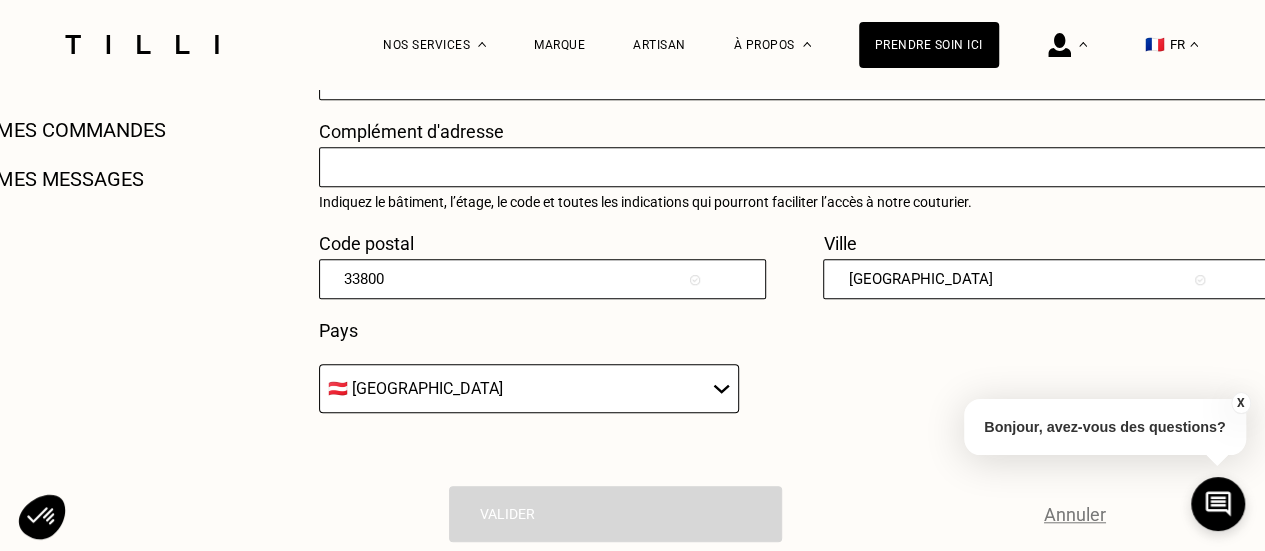 select on "FR" 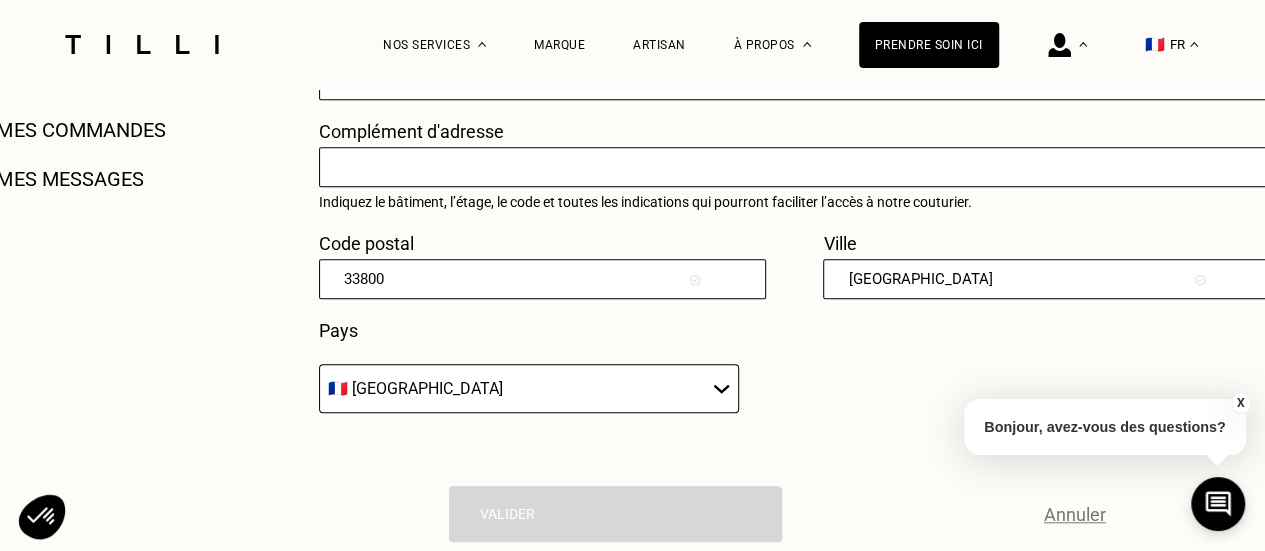 click on "🇩🇪   [GEOGRAPHIC_DATA] 🇦🇹   [GEOGRAPHIC_DATA] 🇧🇪   [GEOGRAPHIC_DATA] 🇧🇬   Bulgarie 🇨🇾   Chypre 🇭🇷   Croatie 🇩🇰   [GEOGRAPHIC_DATA] 🇪🇸   [GEOGRAPHIC_DATA] 🇪🇪   [GEOGRAPHIC_DATA] 🇫🇮   [GEOGRAPHIC_DATA] 🇫🇷   [GEOGRAPHIC_DATA] 🇬🇷   [GEOGRAPHIC_DATA] 🇭🇺   [GEOGRAPHIC_DATA] 🇮🇪   [GEOGRAPHIC_DATA] 🇮🇹   [GEOGRAPHIC_DATA] 🇱🇻   [GEOGRAPHIC_DATA] 🇱🇮   [GEOGRAPHIC_DATA] 🇱🇹   [GEOGRAPHIC_DATA] 🇱🇺   [GEOGRAPHIC_DATA] 🇲🇹   [GEOGRAPHIC_DATA] 🇳🇴   [GEOGRAPHIC_DATA] 🇳🇱   [GEOGRAPHIC_DATA] 🇵🇱   [GEOGRAPHIC_DATA] 🇵🇹   [GEOGRAPHIC_DATA] 🇨🇿   [GEOGRAPHIC_DATA] 🇷🇴   [GEOGRAPHIC_DATA] 🇬🇧   [GEOGRAPHIC_DATA] 🇸🇰   Slovaquie 🇸🇮   [GEOGRAPHIC_DATA] 🇸🇪   [GEOGRAPHIC_DATA] 🇨🇭   [GEOGRAPHIC_DATA]" at bounding box center [529, 388] 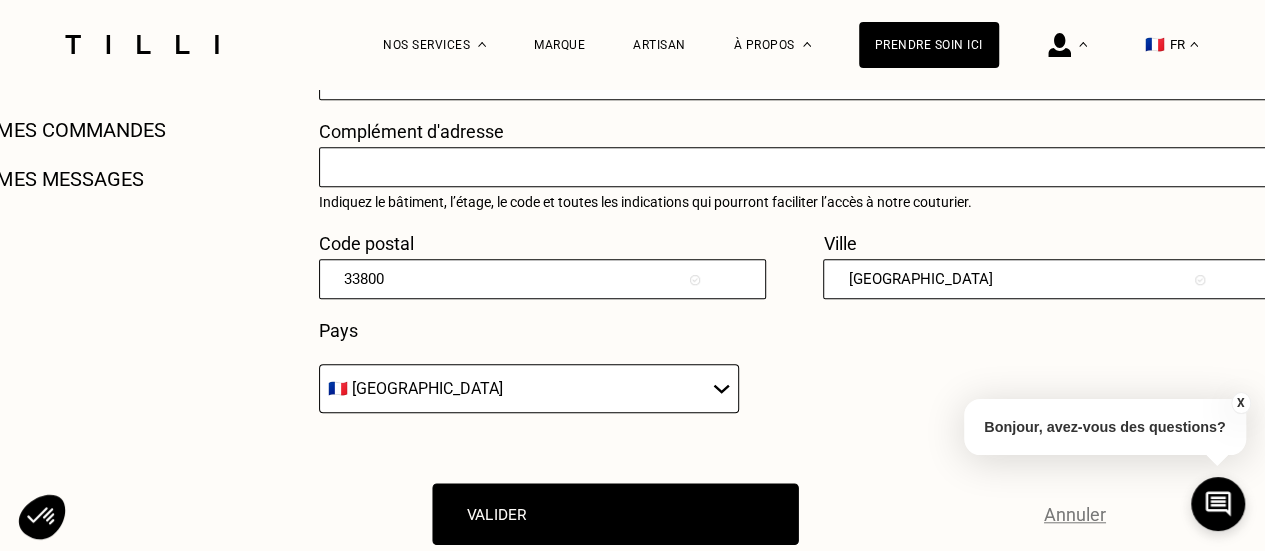 click on "Valider" at bounding box center [616, 514] 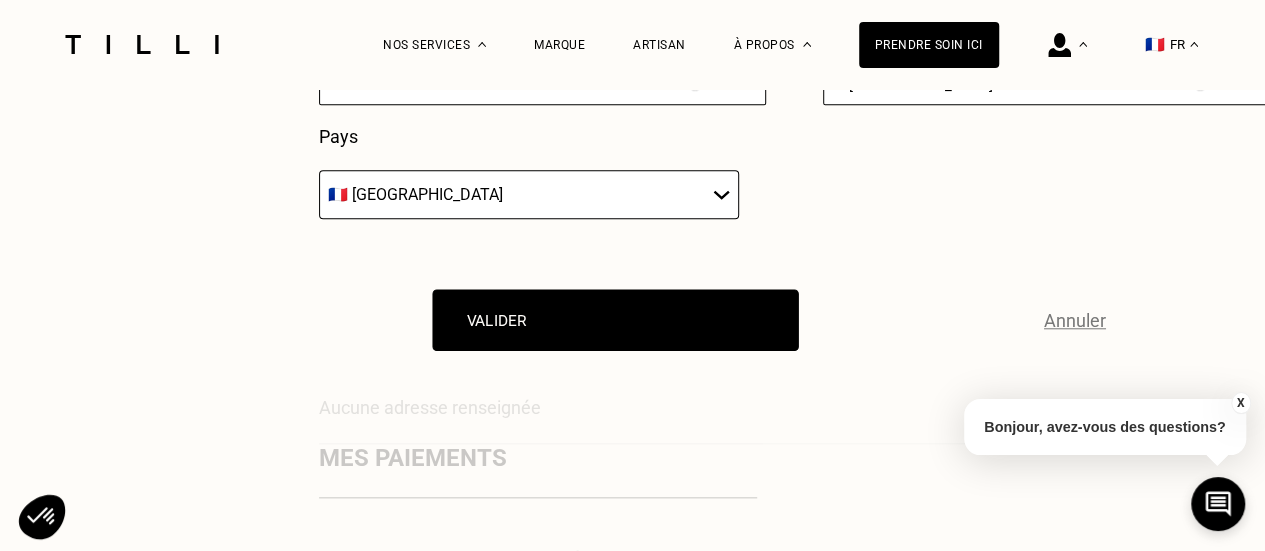scroll, scrollTop: 800, scrollLeft: 0, axis: vertical 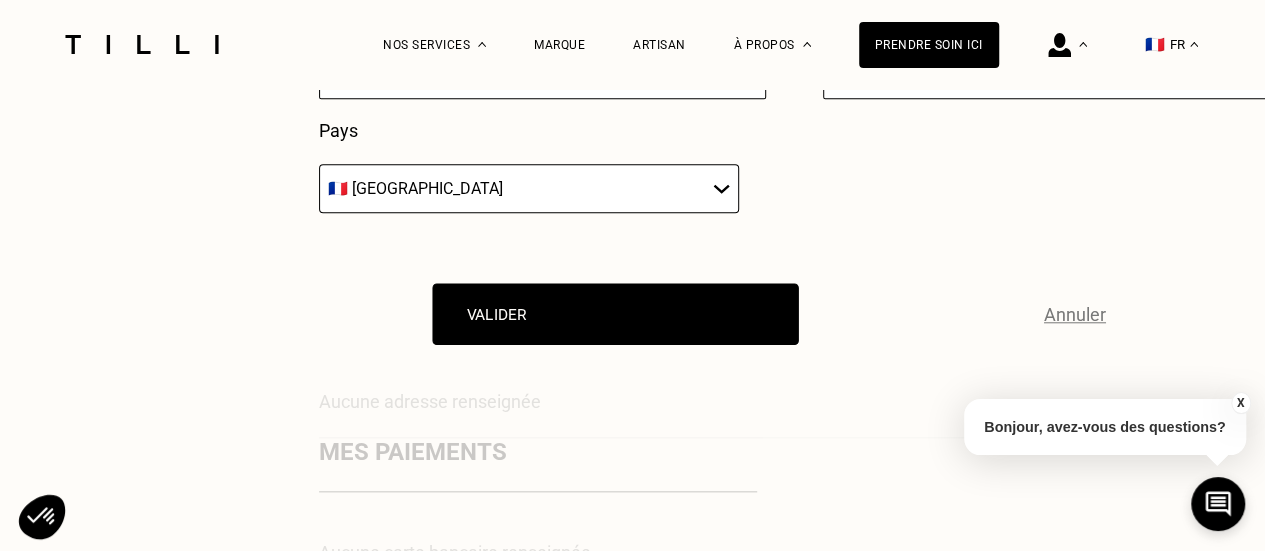 click on "Valider" at bounding box center [616, 314] 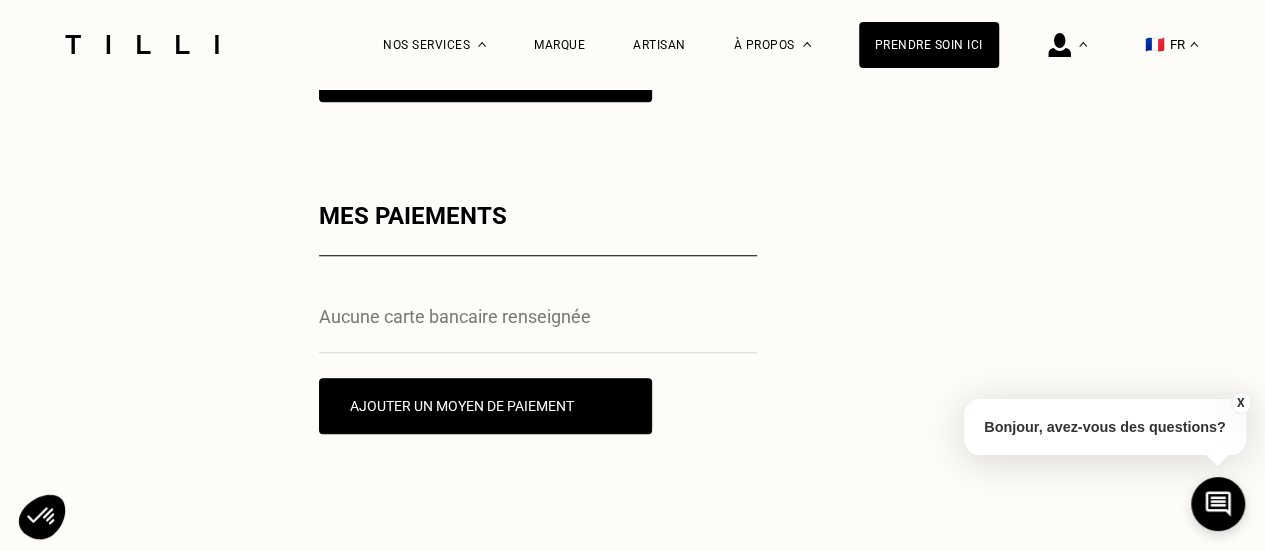 click on "Aucune carte bancaire renseignée" at bounding box center [538, 304] 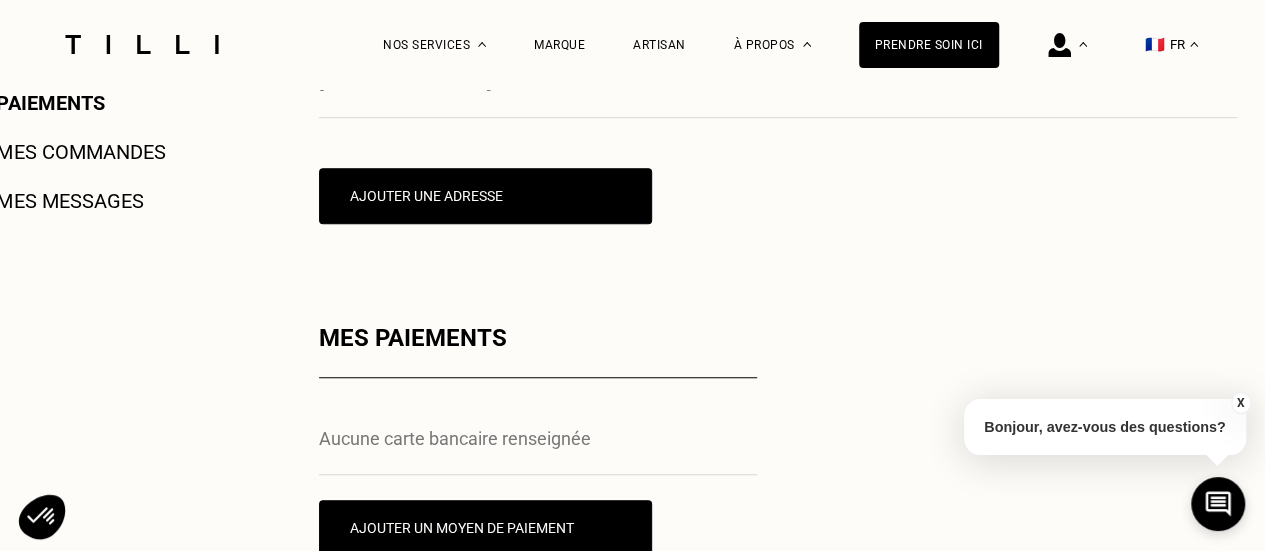 scroll, scrollTop: 700, scrollLeft: 0, axis: vertical 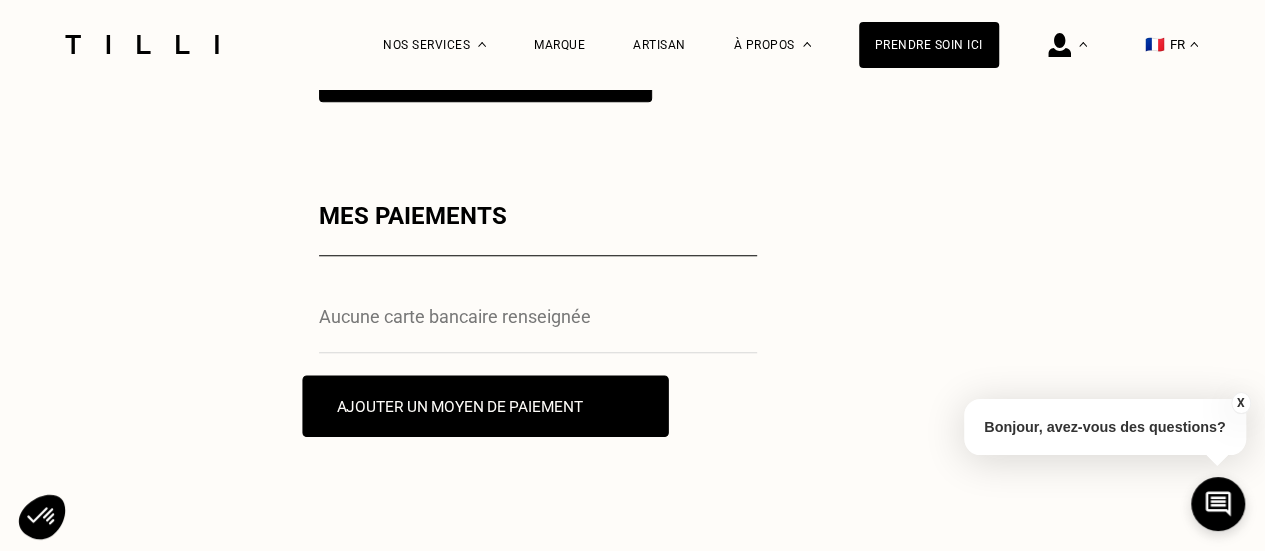 click on "Ajouter un moyen de paiement" at bounding box center [485, 406] 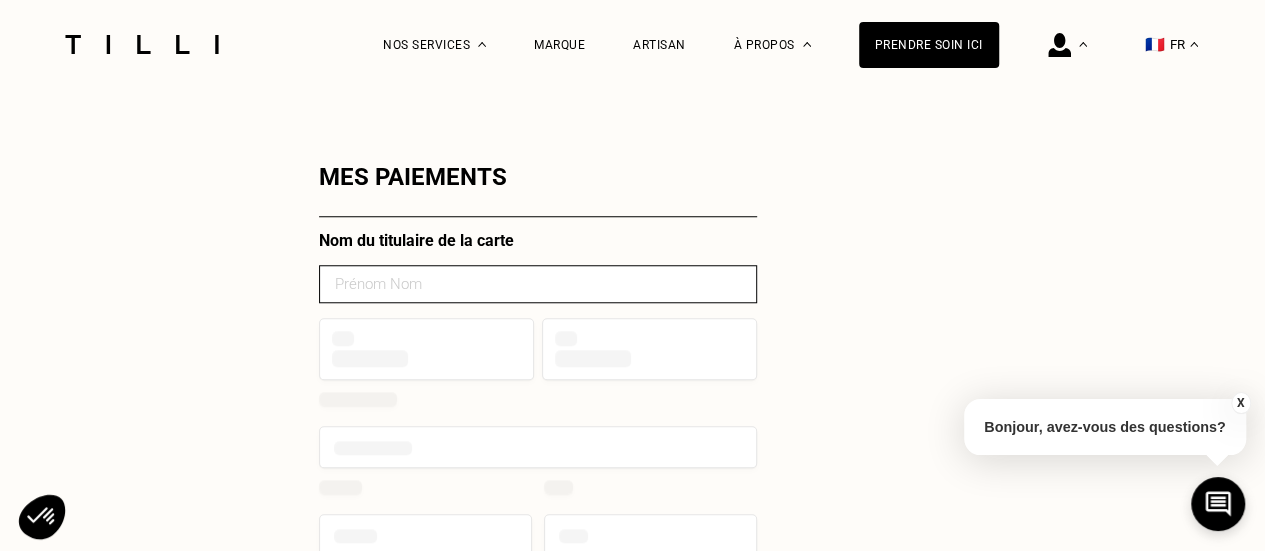 scroll, scrollTop: 800, scrollLeft: 0, axis: vertical 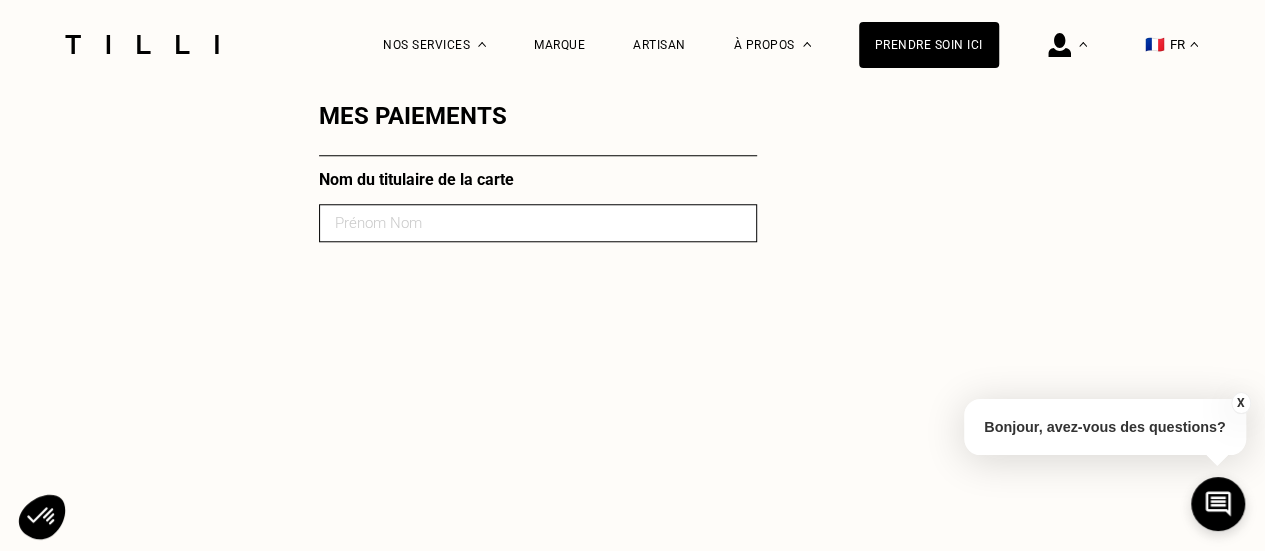 click at bounding box center [538, 223] 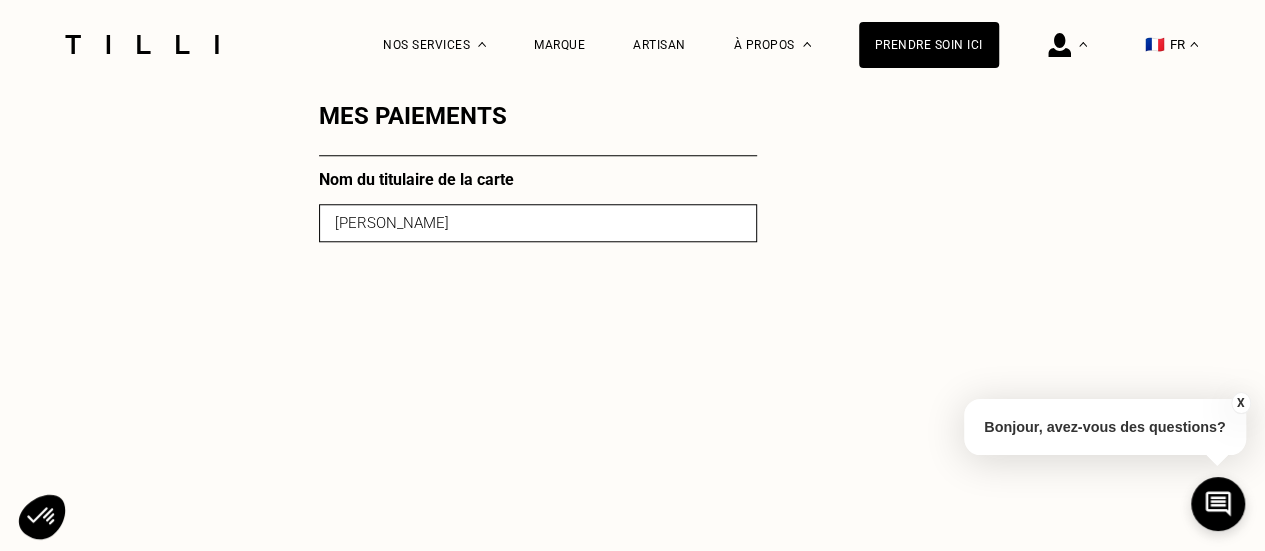 type on "[PERSON_NAME]" 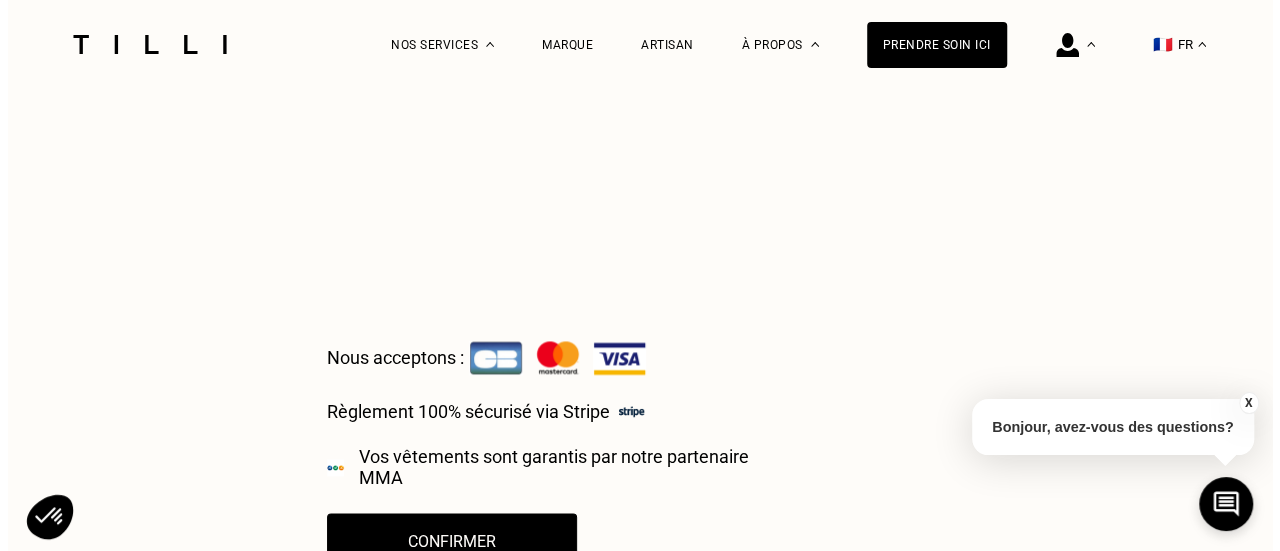 scroll, scrollTop: 1400, scrollLeft: 0, axis: vertical 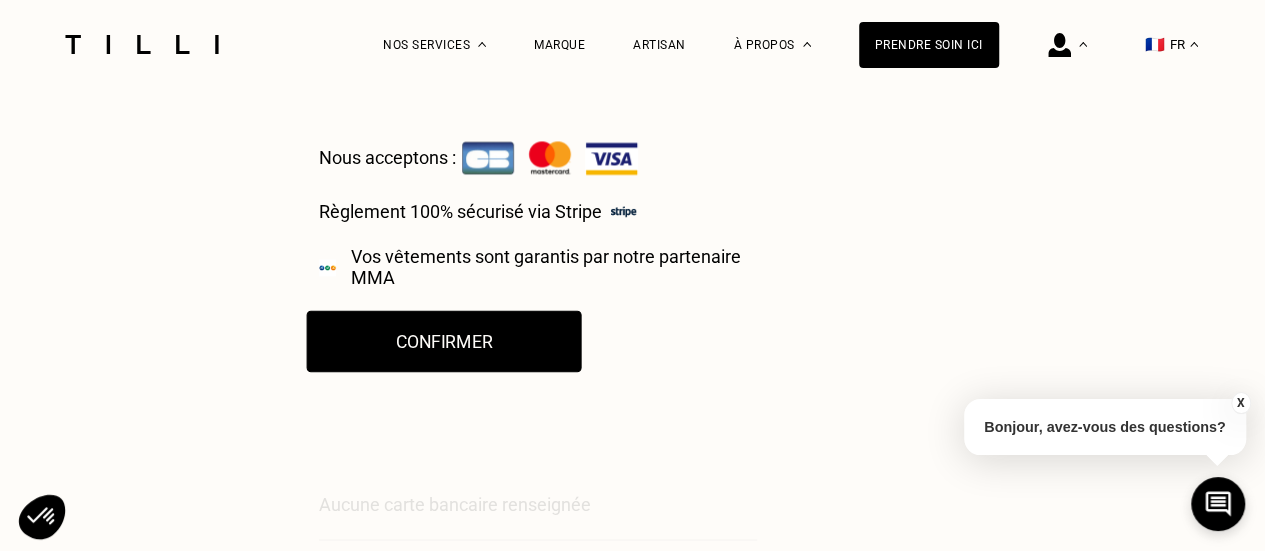 click on "Confirmer" at bounding box center [443, 341] 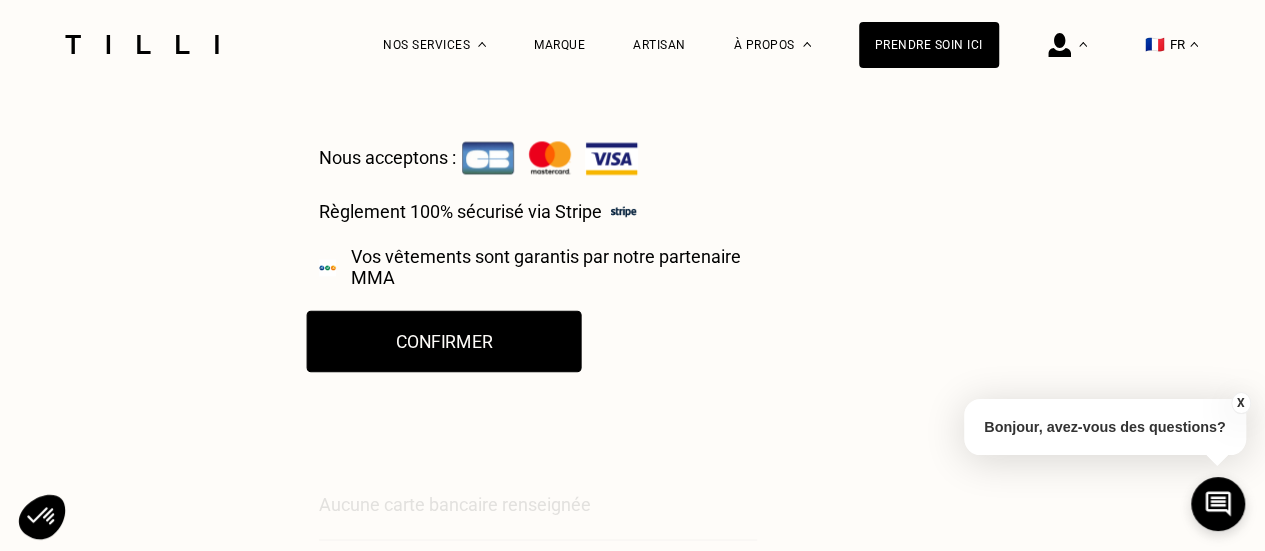 click on "Confirmer" at bounding box center [443, 341] 